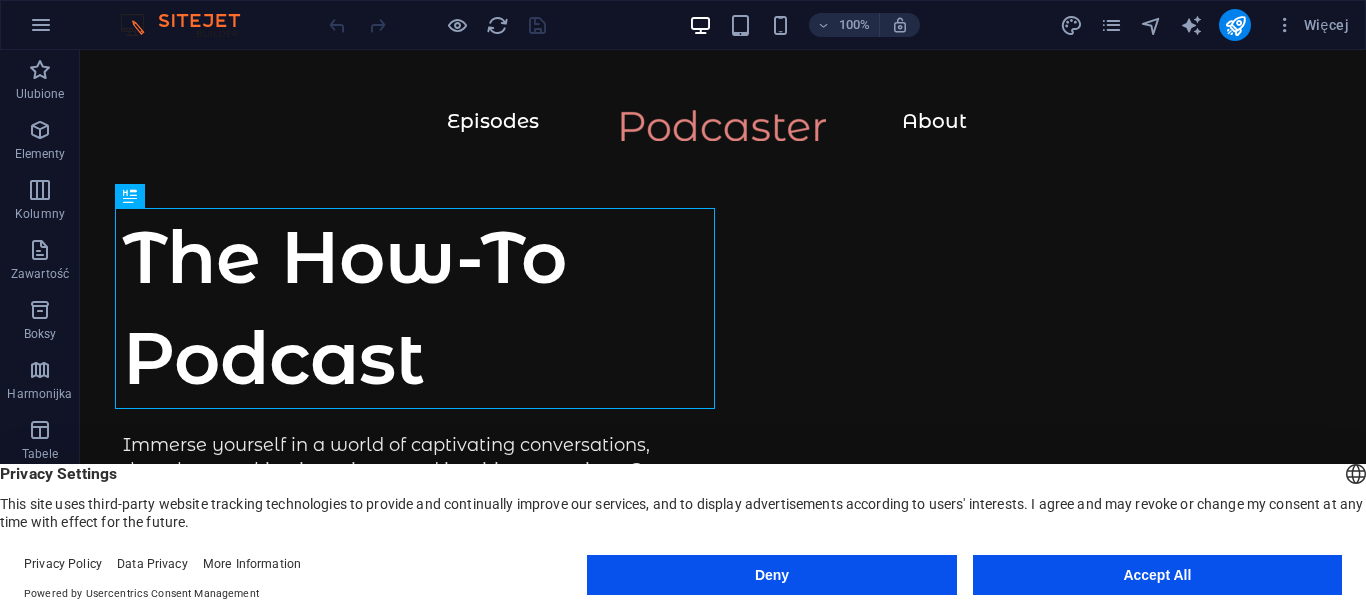 scroll, scrollTop: 0, scrollLeft: 0, axis: both 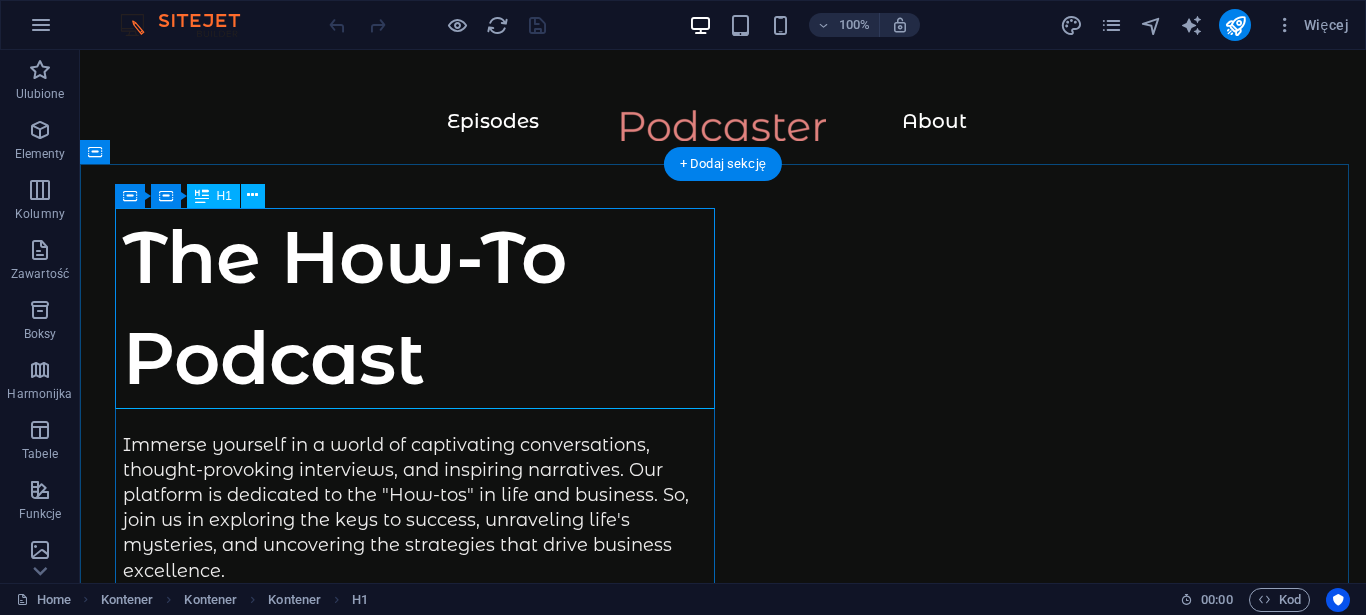 click on "The How-To Podcast" at bounding box center [423, 308] 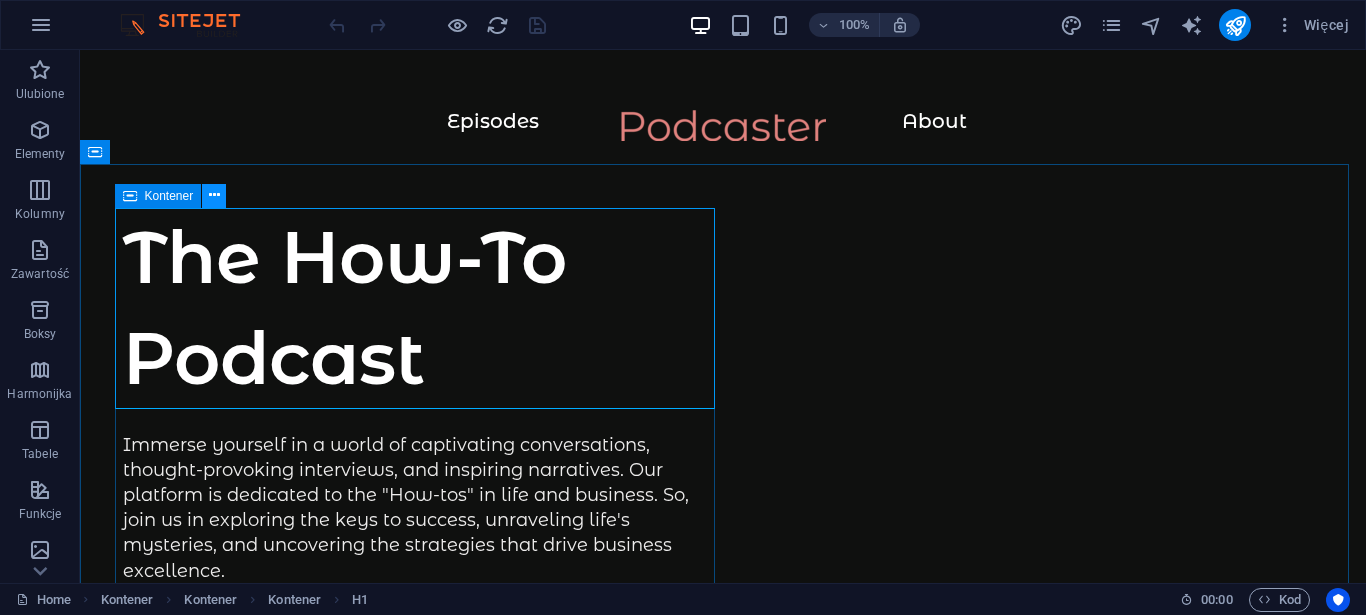 click at bounding box center [214, 195] 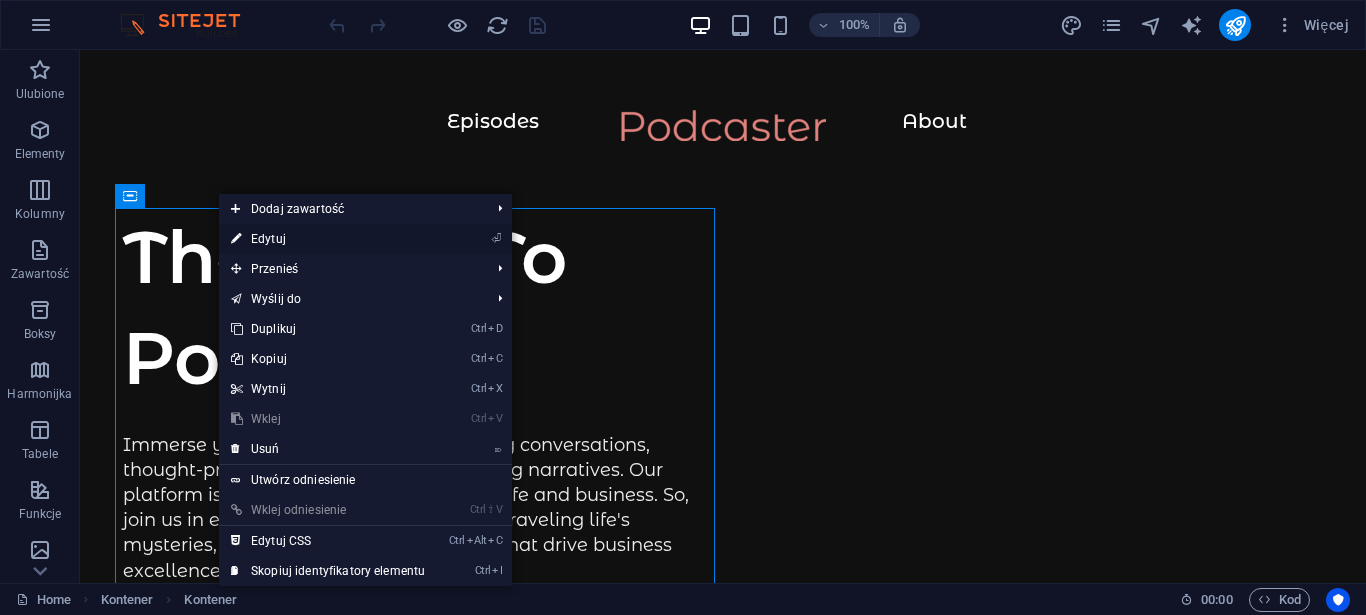 click on "⏎  Edytuj" at bounding box center (328, 239) 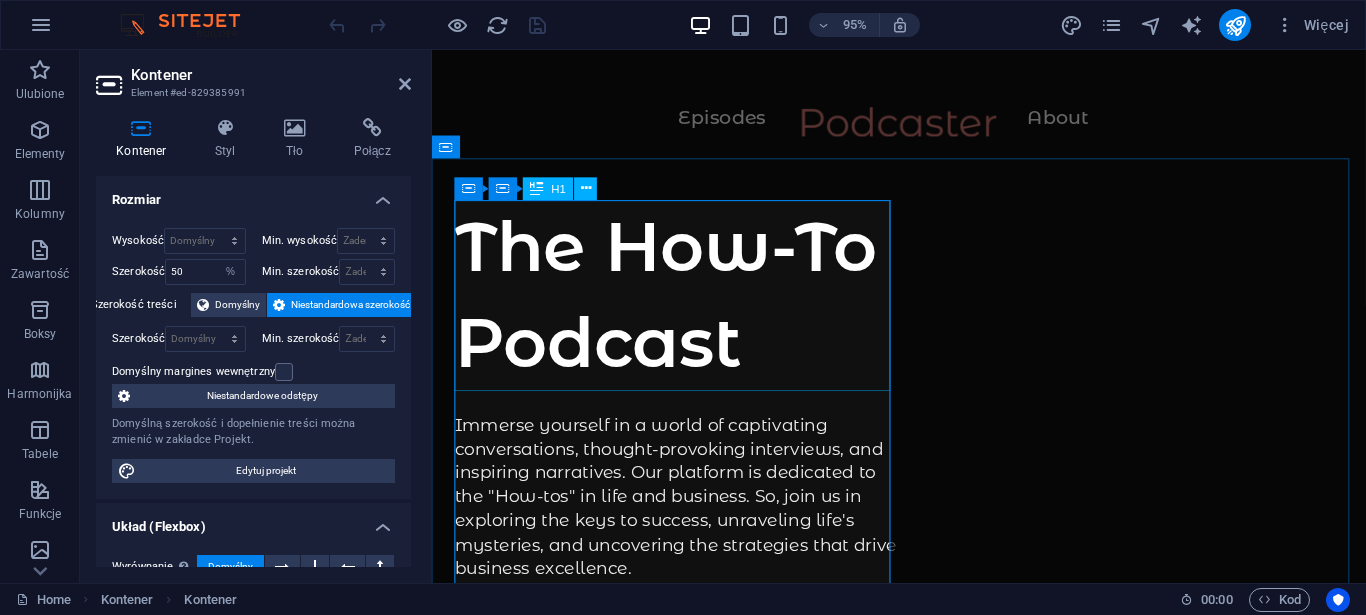 click on "The How-To Podcast" at bounding box center [690, 308] 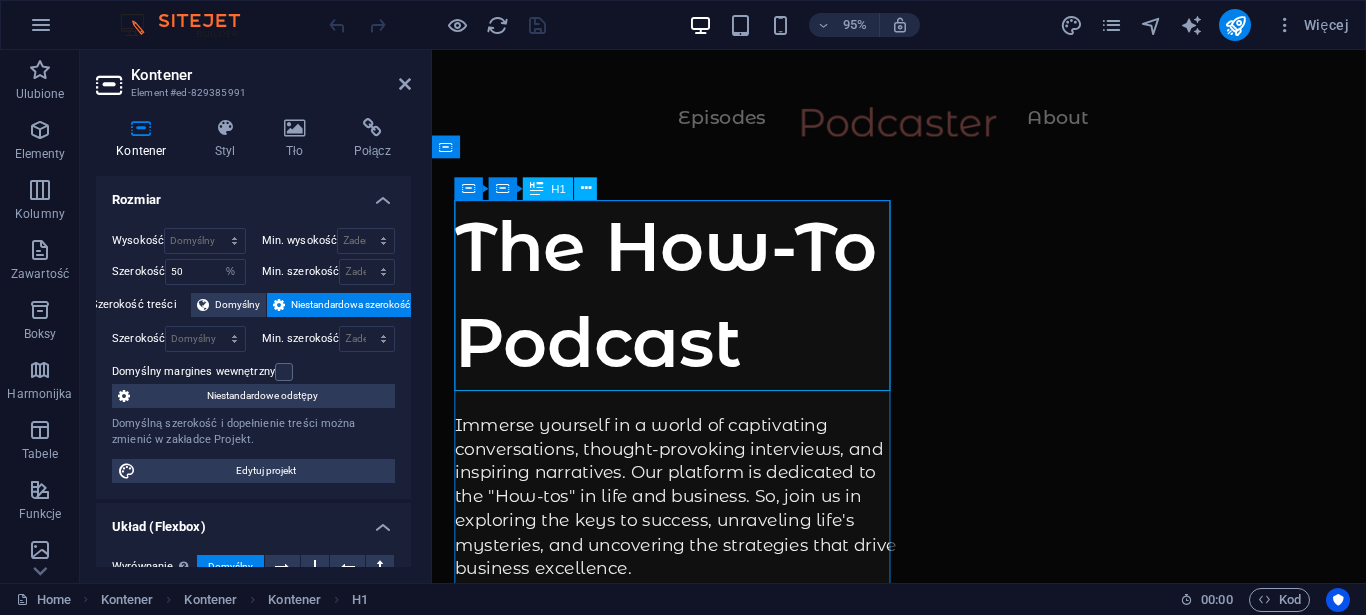 click on "The How-To Podcast" at bounding box center (690, 308) 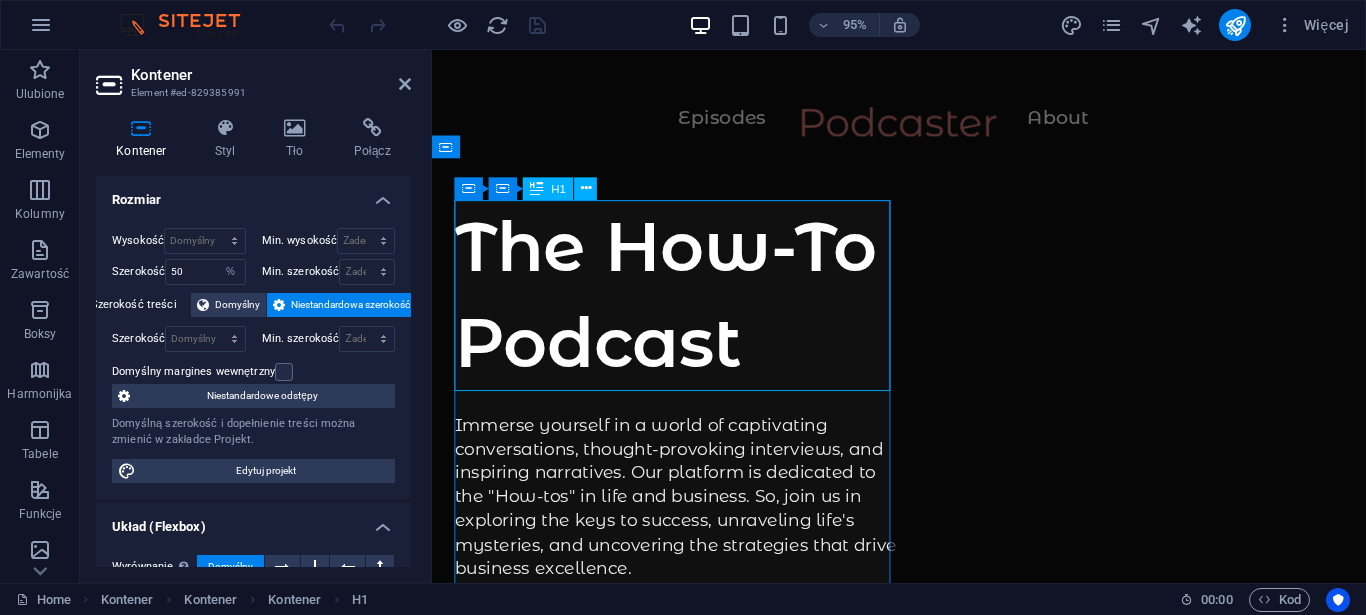 click on "The How-To Podcast" at bounding box center [690, 308] 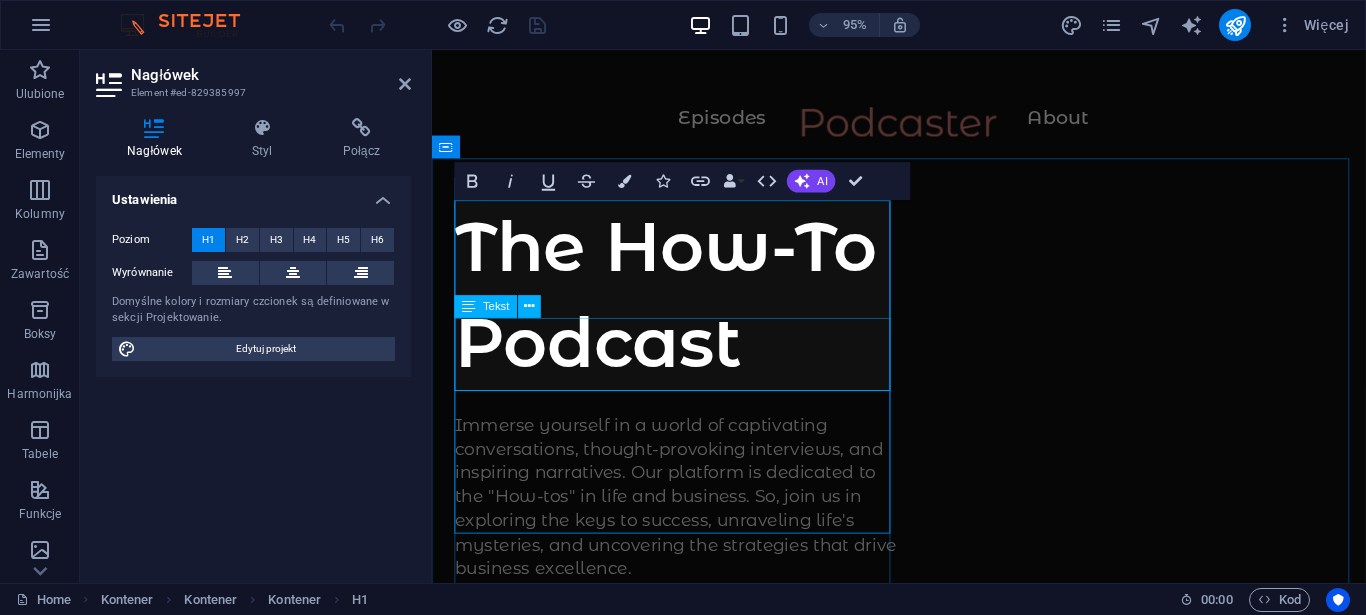 type 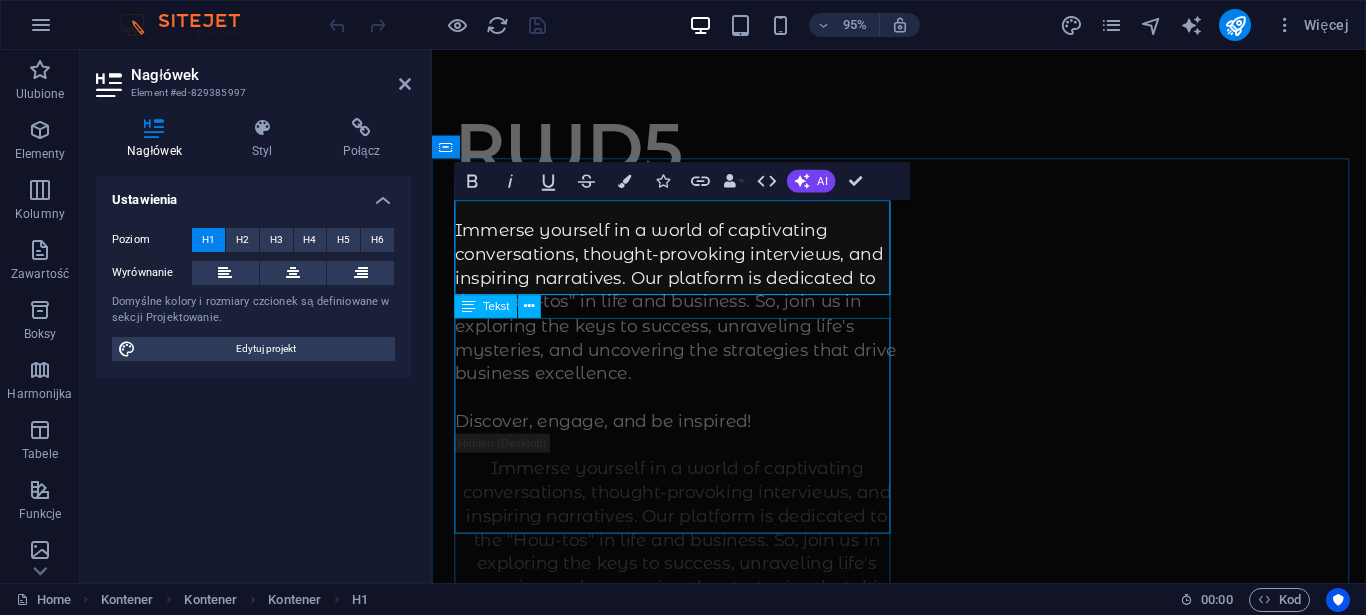scroll, scrollTop: 0, scrollLeft: 0, axis: both 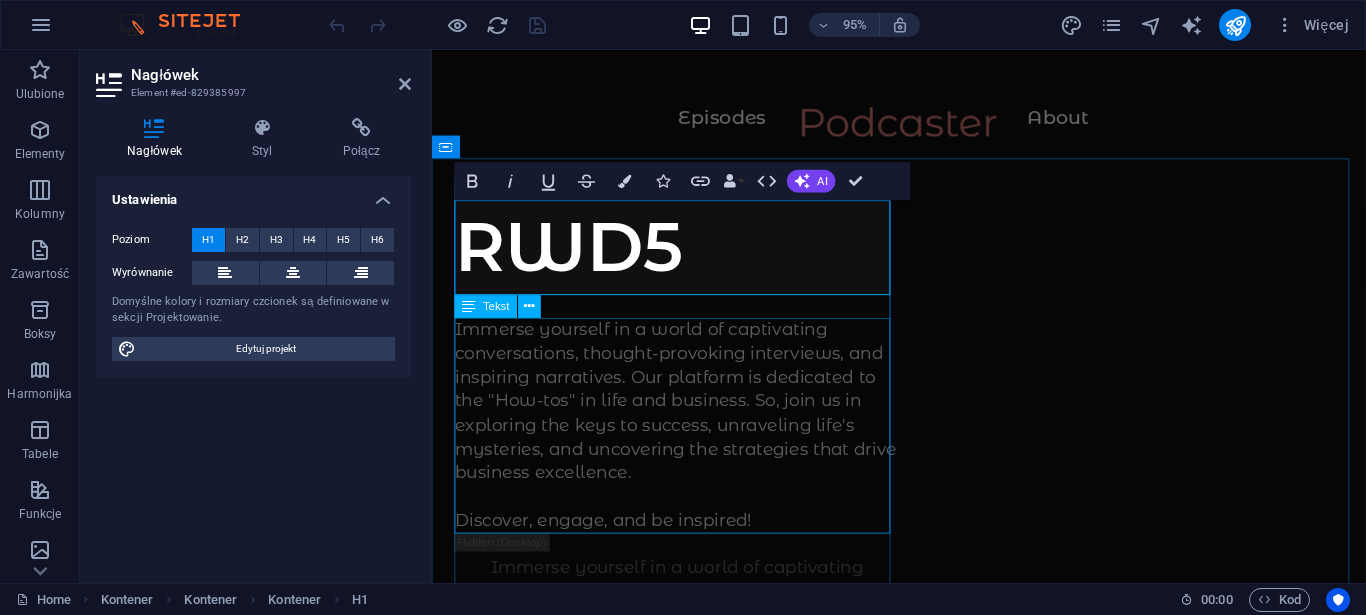 click on "RWD5 Immerse yourself in a world of captivating conversations, thought-provoking interviews, and inspiring narratives. Our platform is dedicated to the "How-tos" in life and business. So, join us in exploring the keys to success, unraveling life's mysteries, and uncovering the strategies that drive business excellence. Discover, engage, and be inspired!" at bounding box center [690, 382] 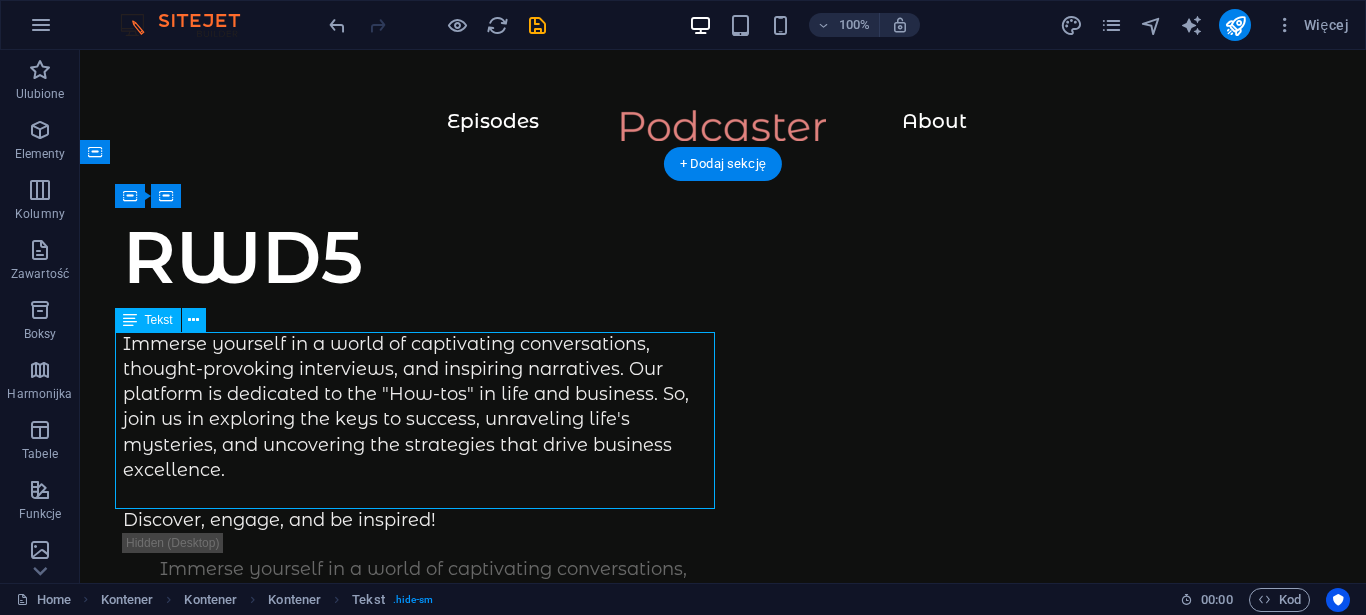 drag, startPoint x: 442, startPoint y: 489, endPoint x: 343, endPoint y: 498, distance: 99.40825 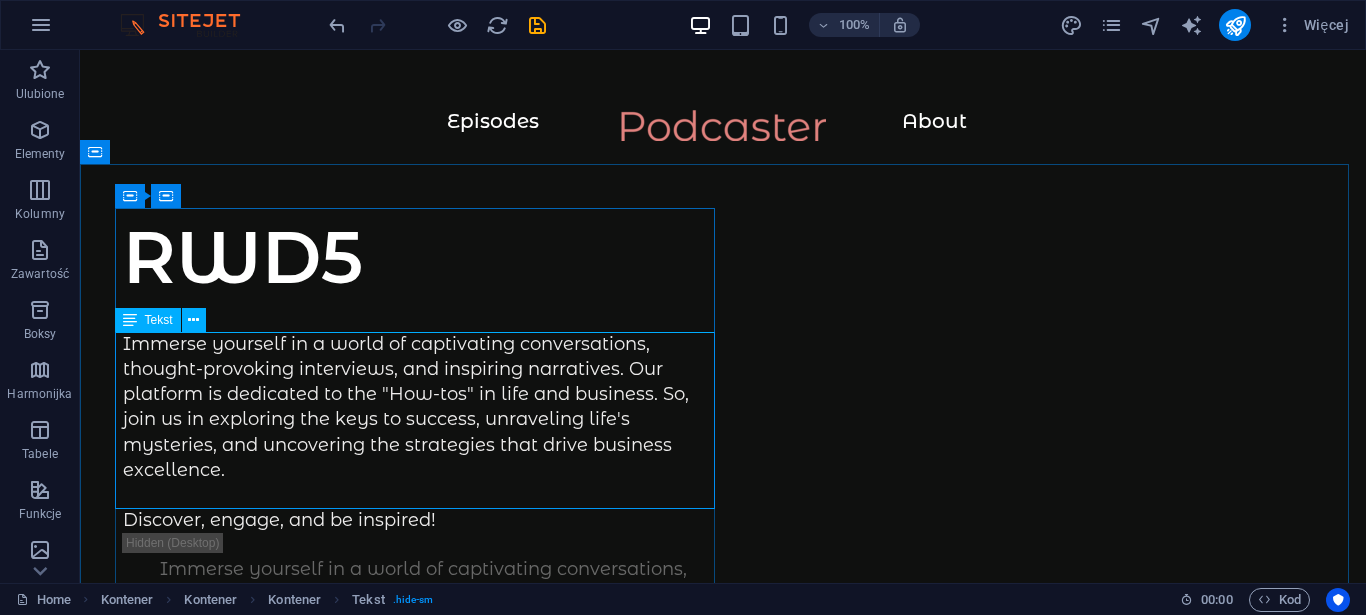 click on "Tekst" at bounding box center (159, 320) 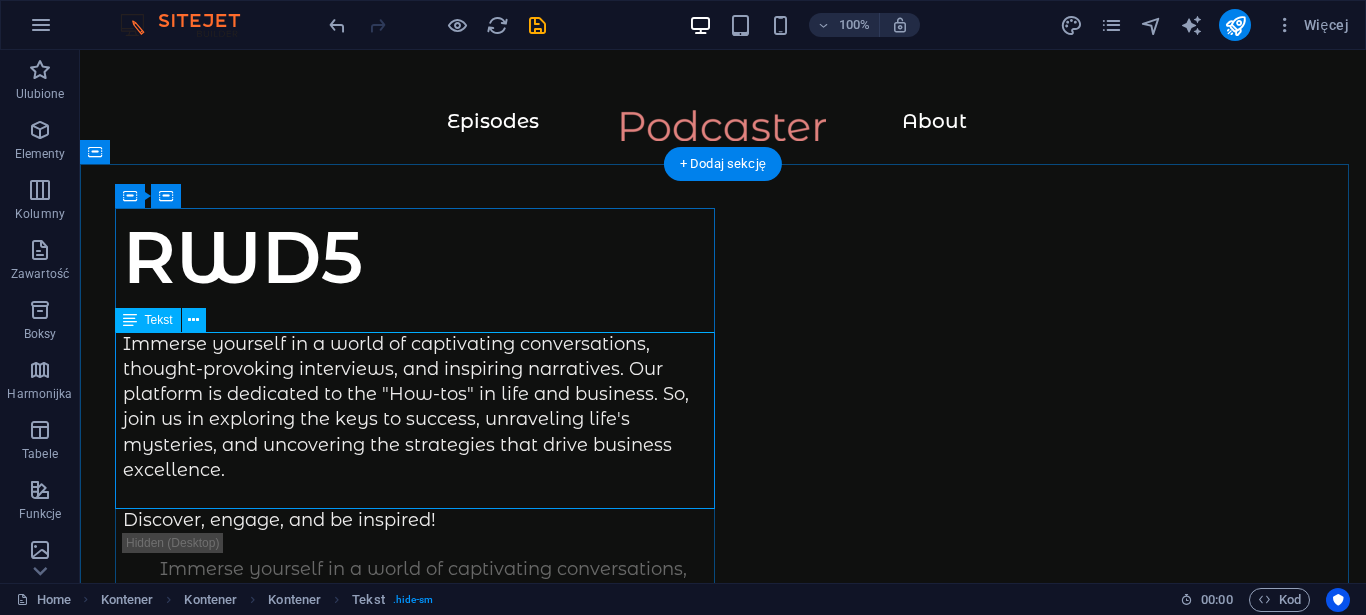 click on "Immerse yourself in a world of captivating conversations, thought-provoking interviews, and inspiring narratives. Our platform is dedicated to the "How-tos" in life and business. So, join us in exploring the keys to success, unraveling life's mysteries, and uncovering the strategies that drive business excellence. Discover, engage, and be inspired!" at bounding box center [423, 433] 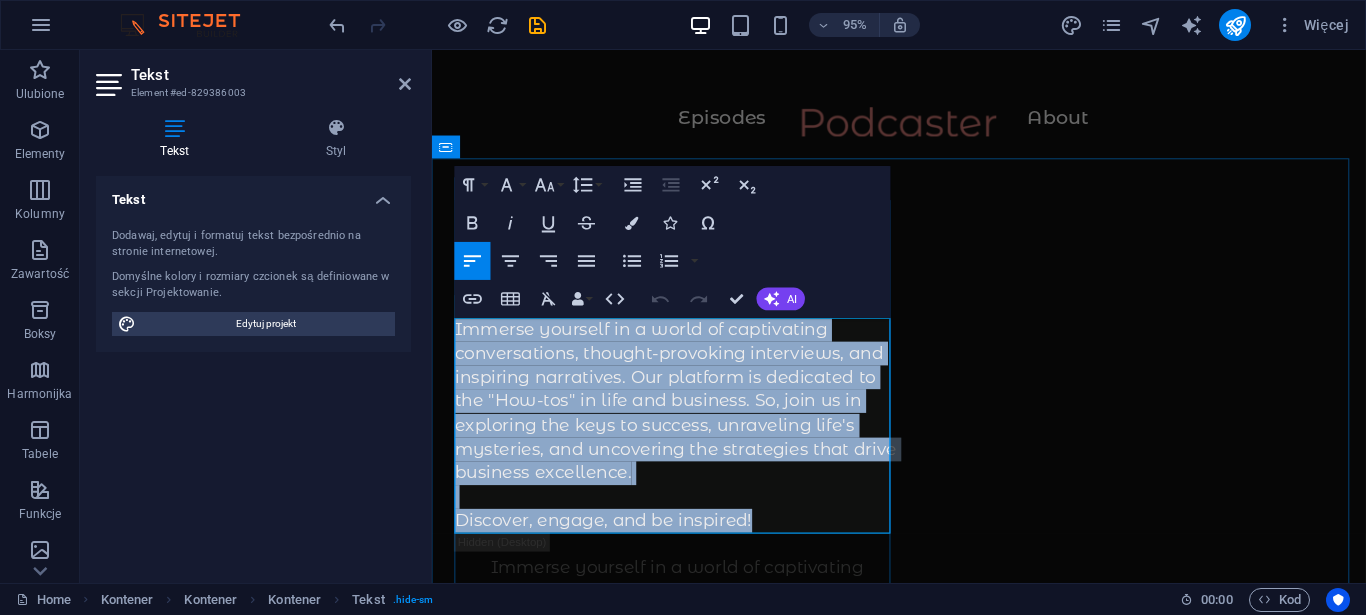 drag, startPoint x: 772, startPoint y: 545, endPoint x: 457, endPoint y: 342, distance: 374.74524 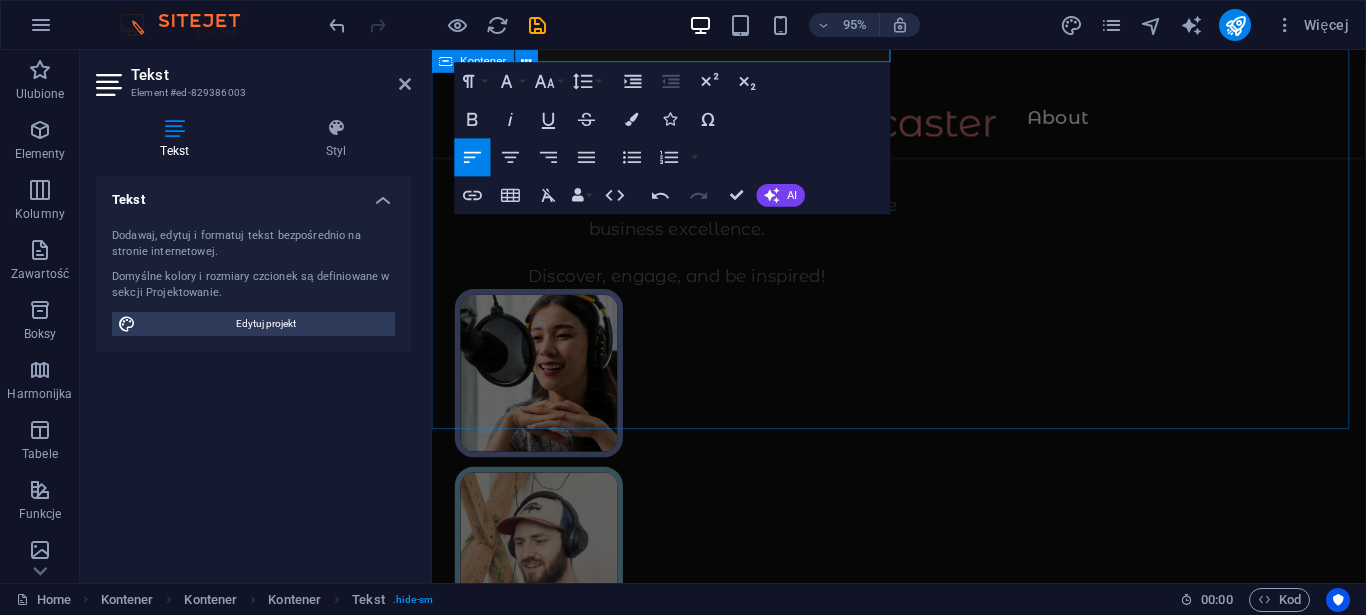 scroll, scrollTop: 0, scrollLeft: 0, axis: both 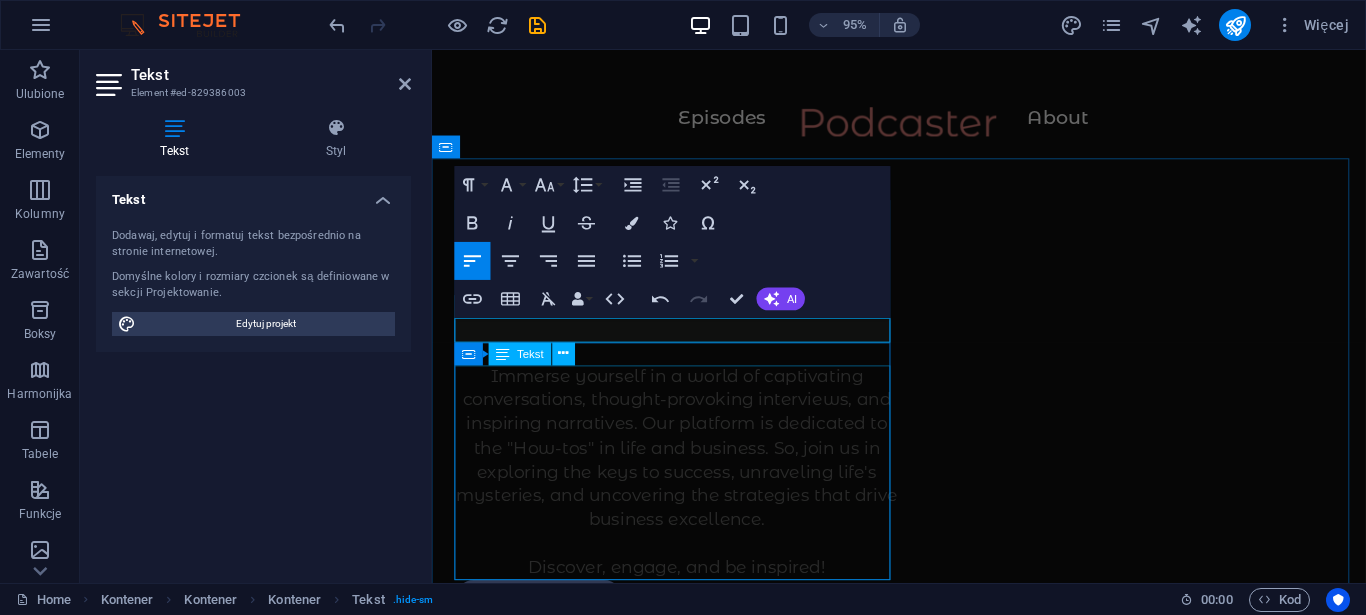 click on "Immerse yourself in a world of captivating conversations, thought-provoking interviews, and inspiring narratives. Our platform is dedicated to the "How-tos" in life and business. So, join us in exploring the keys to success, unraveling life's mysteries, and uncovering the strategies that drive business excellence. Discover, engage, and be inspired!" at bounding box center [690, 494] 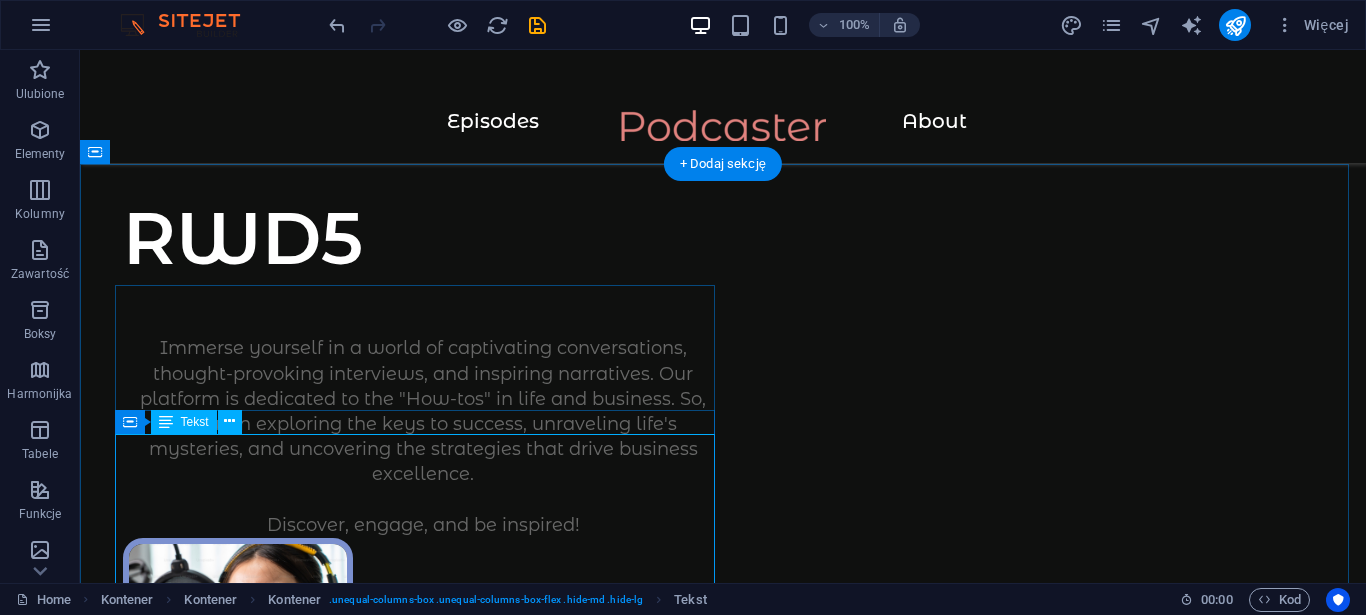 scroll, scrollTop: 306, scrollLeft: 0, axis: vertical 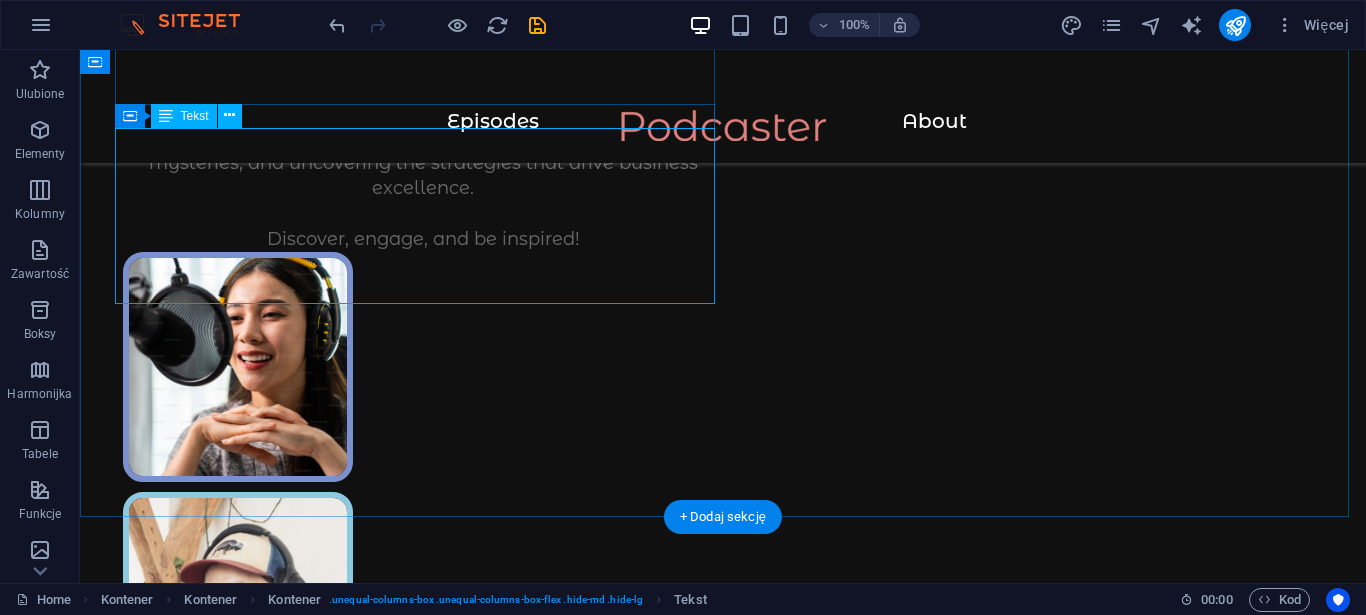 click on "Immerse yourself in a world of captivating conversations, thought-provoking interviews, and inspiring narratives. Our platform is dedicated to the "How-tos" in life and business. So, join us in exploring the keys to success, unraveling life's mysteries, and uncovering the strategies that drive business excellence. Discover, engage, and be inspired!" at bounding box center (423, 151) 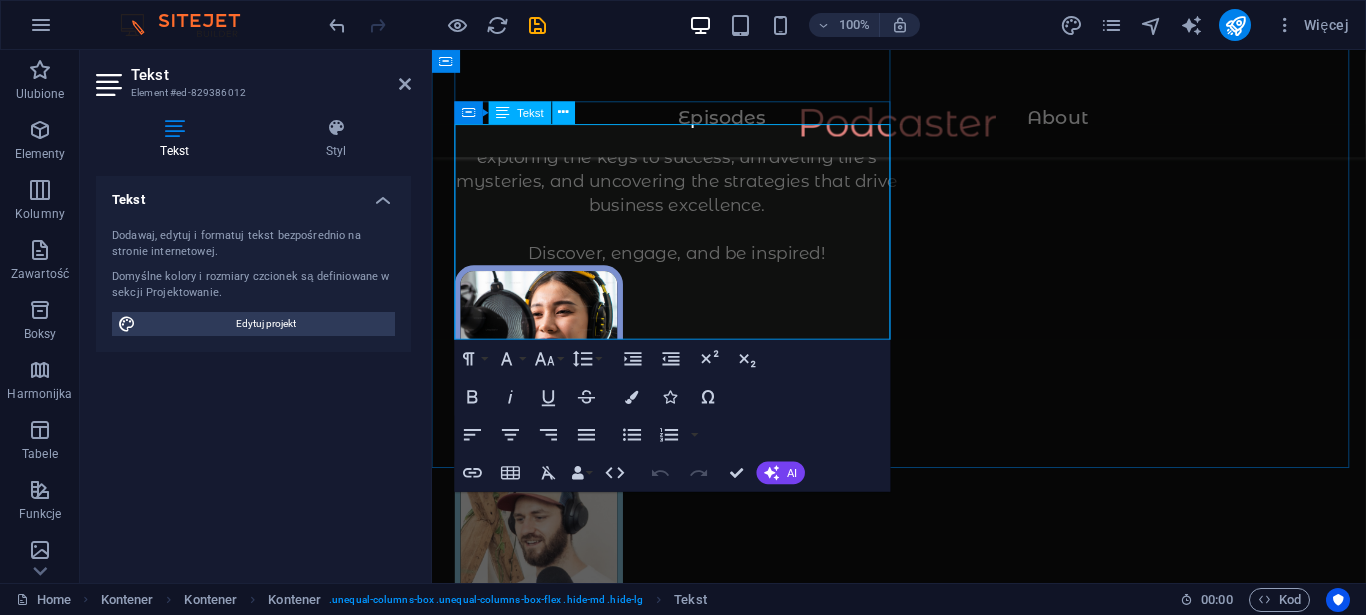 scroll, scrollTop: 228, scrollLeft: 0, axis: vertical 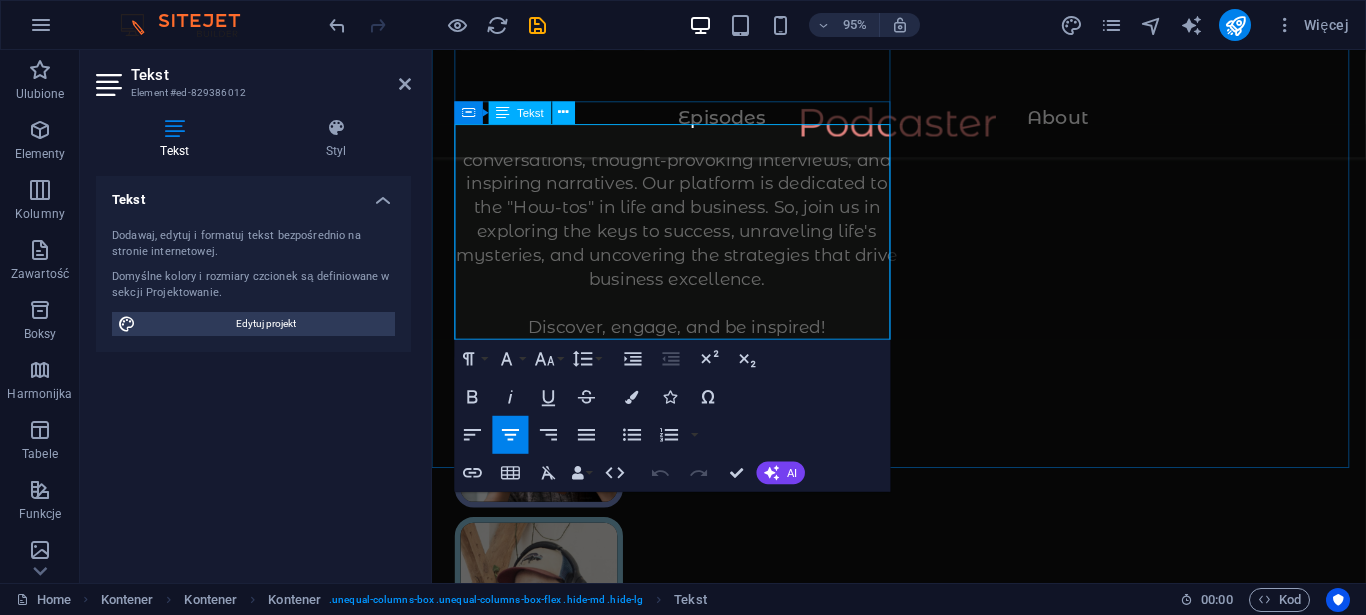 click on "Immerse yourself in a world of captivating conversations, thought-provoking interviews, and inspiring narratives. Our platform is dedicated to the "How-tos" in life and business. So, join us in exploring the keys to success, unraveling life's mysteries, and uncovering the strategies that drive business excellence. Discover, engage, and be inspired!" at bounding box center [690, 241] 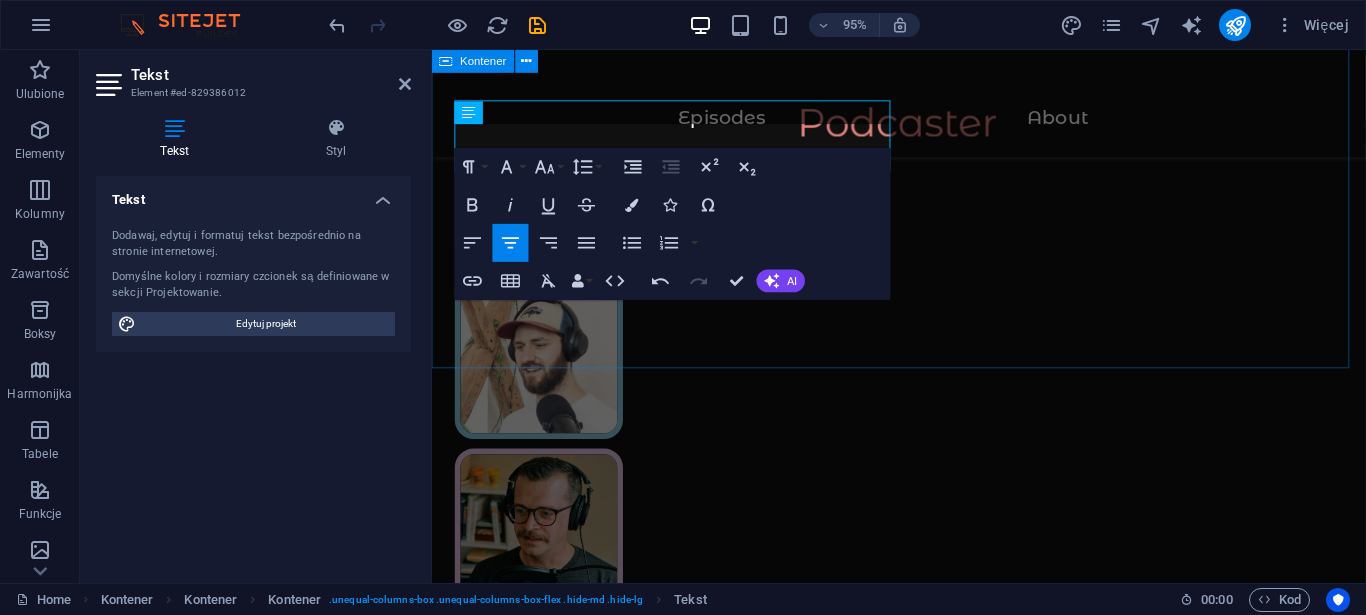 scroll, scrollTop: 325, scrollLeft: 0, axis: vertical 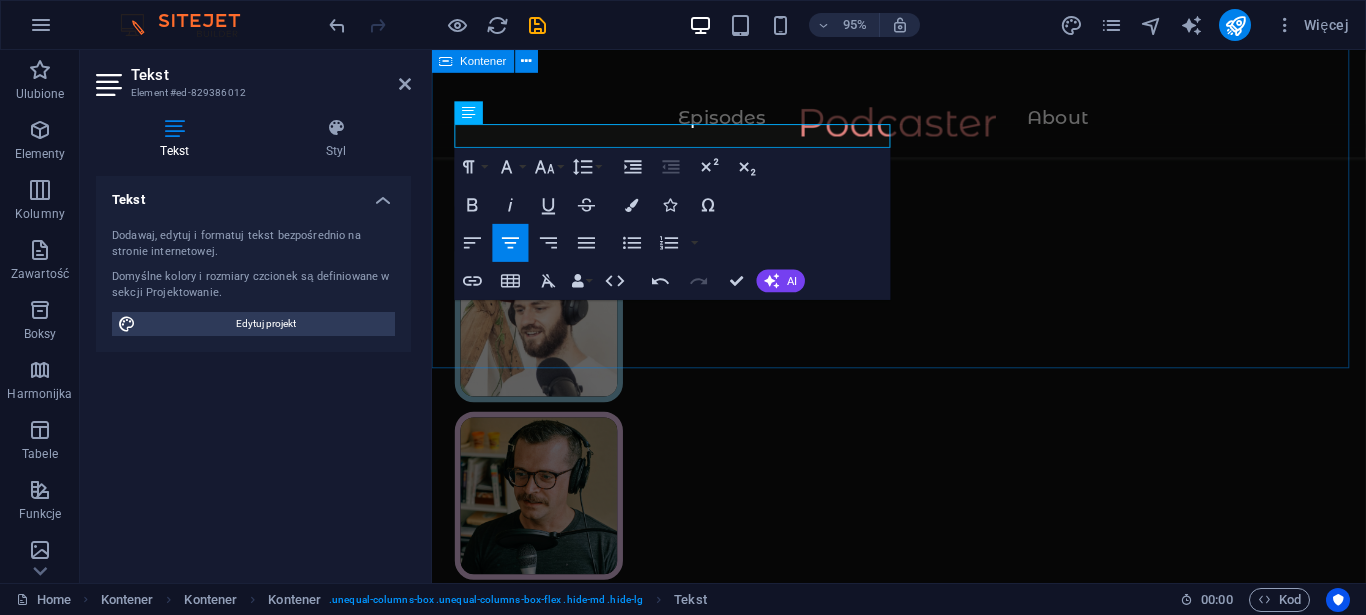 click on "RWD5 Immerse yourself in a world of c Supported by:" at bounding box center [923, 368] 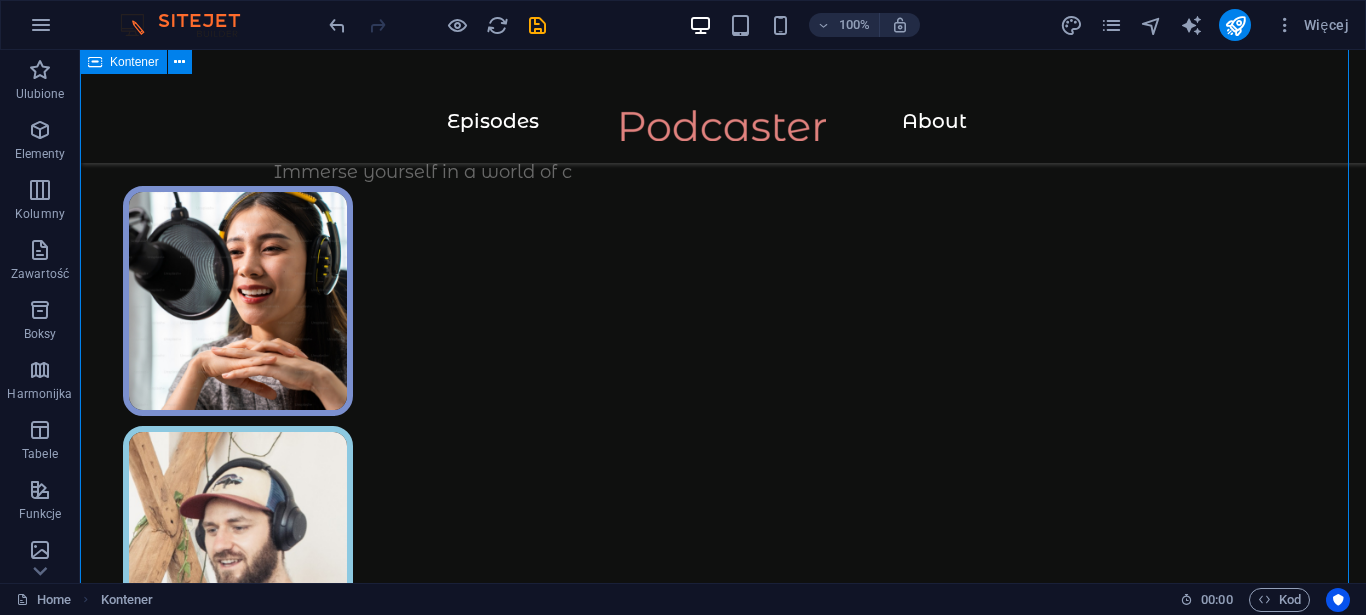 scroll, scrollTop: 204, scrollLeft: 0, axis: vertical 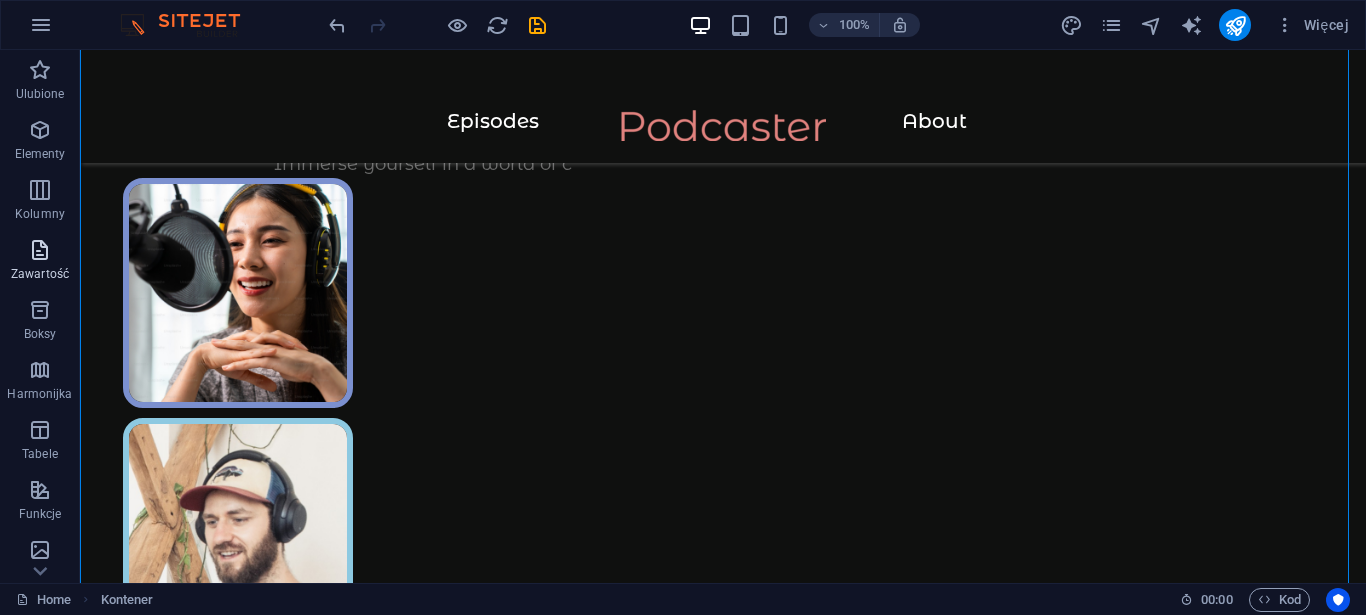 click at bounding box center [40, 250] 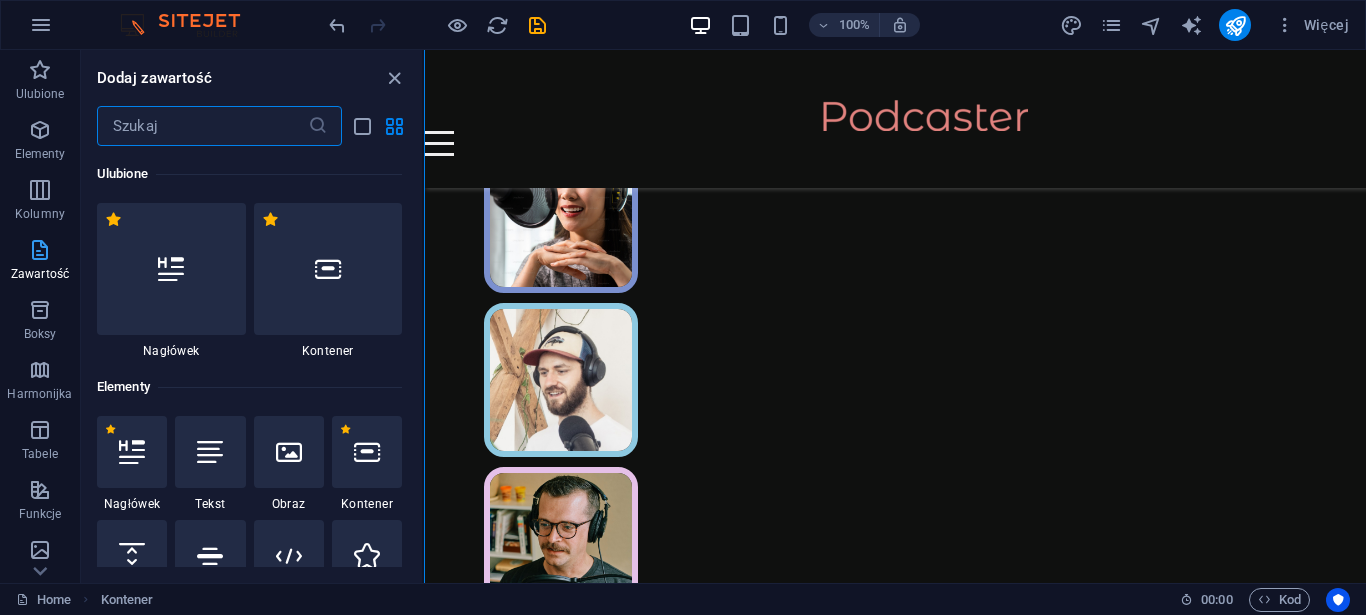 scroll, scrollTop: 204, scrollLeft: 0, axis: vertical 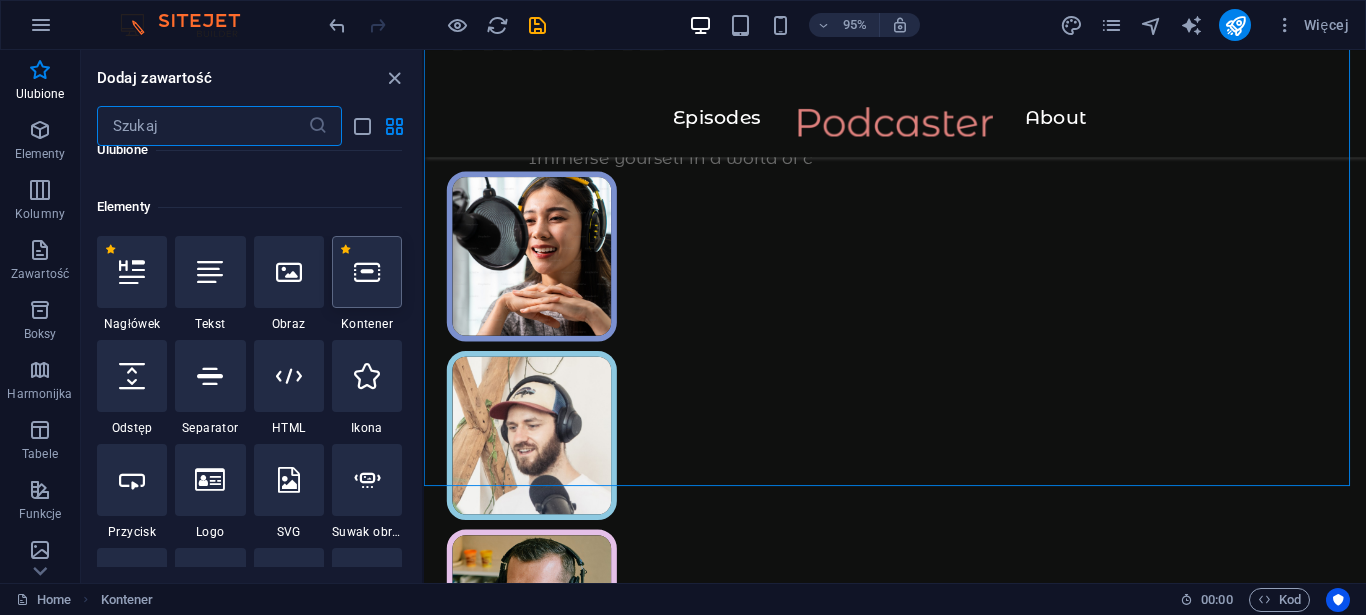 click at bounding box center (367, 272) 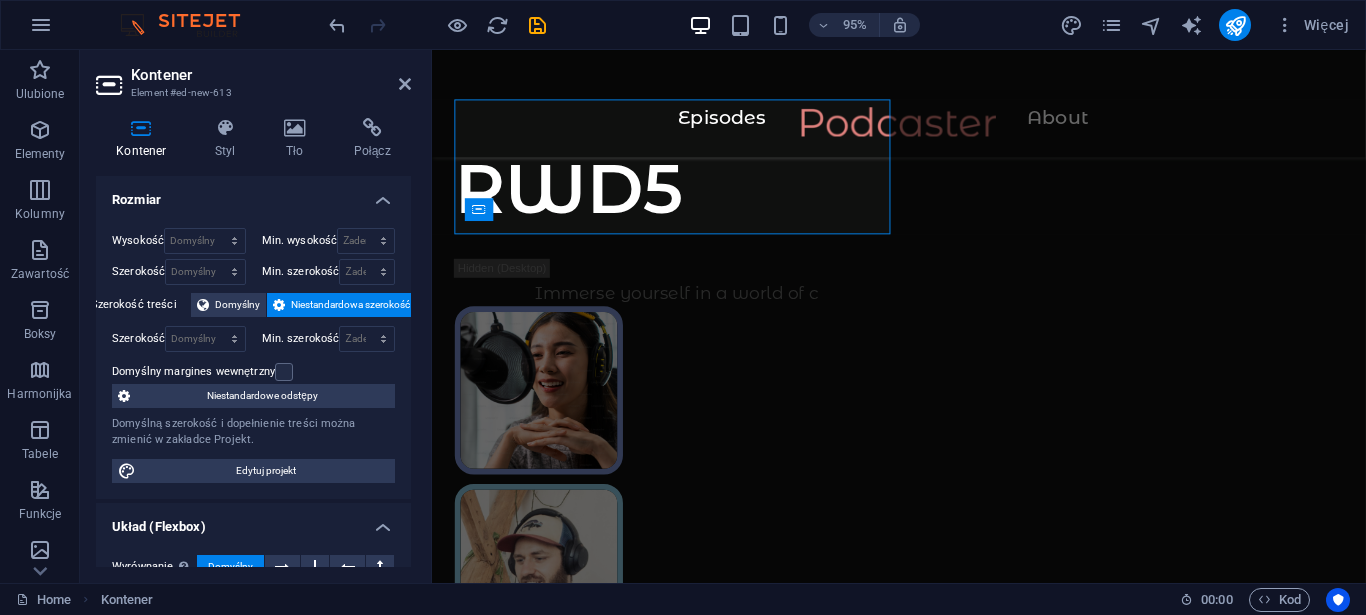 scroll, scrollTop: 131, scrollLeft: 0, axis: vertical 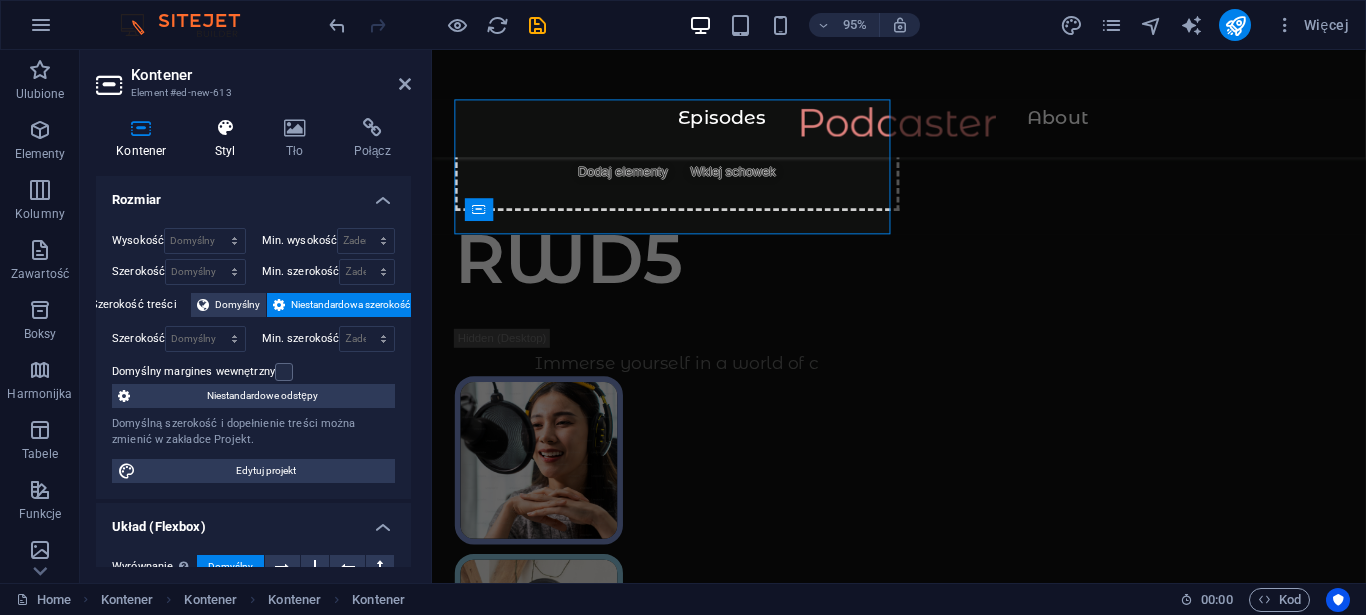 click on "Styl" at bounding box center [229, 139] 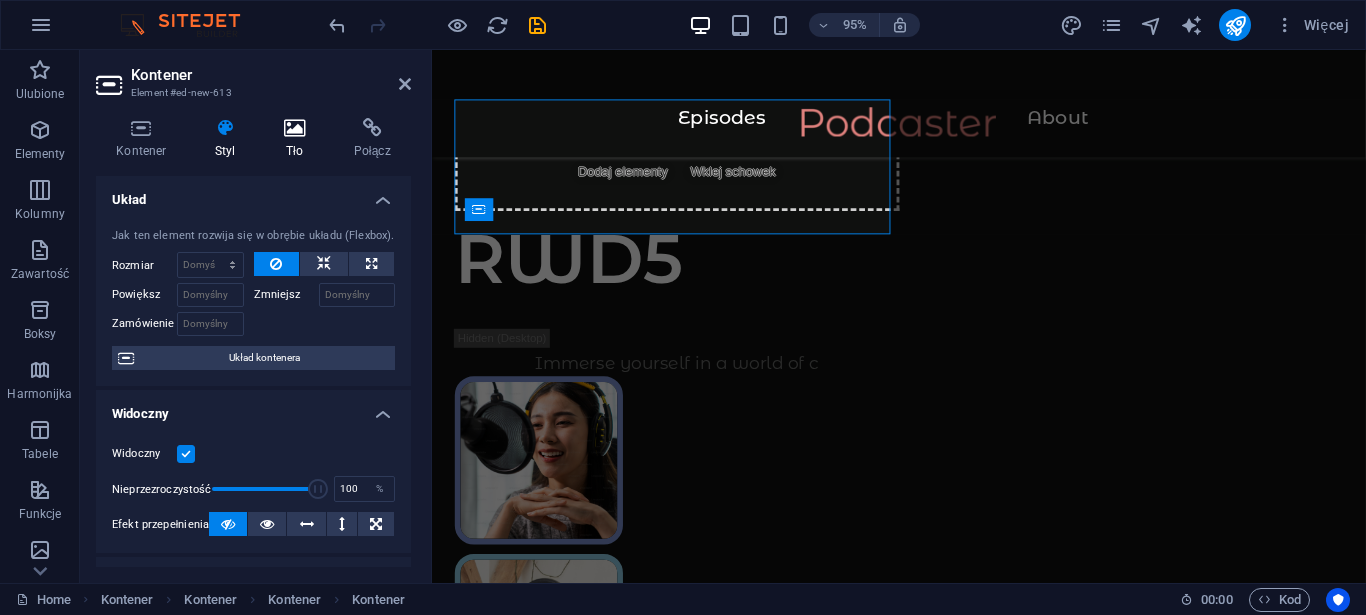 click at bounding box center (295, 128) 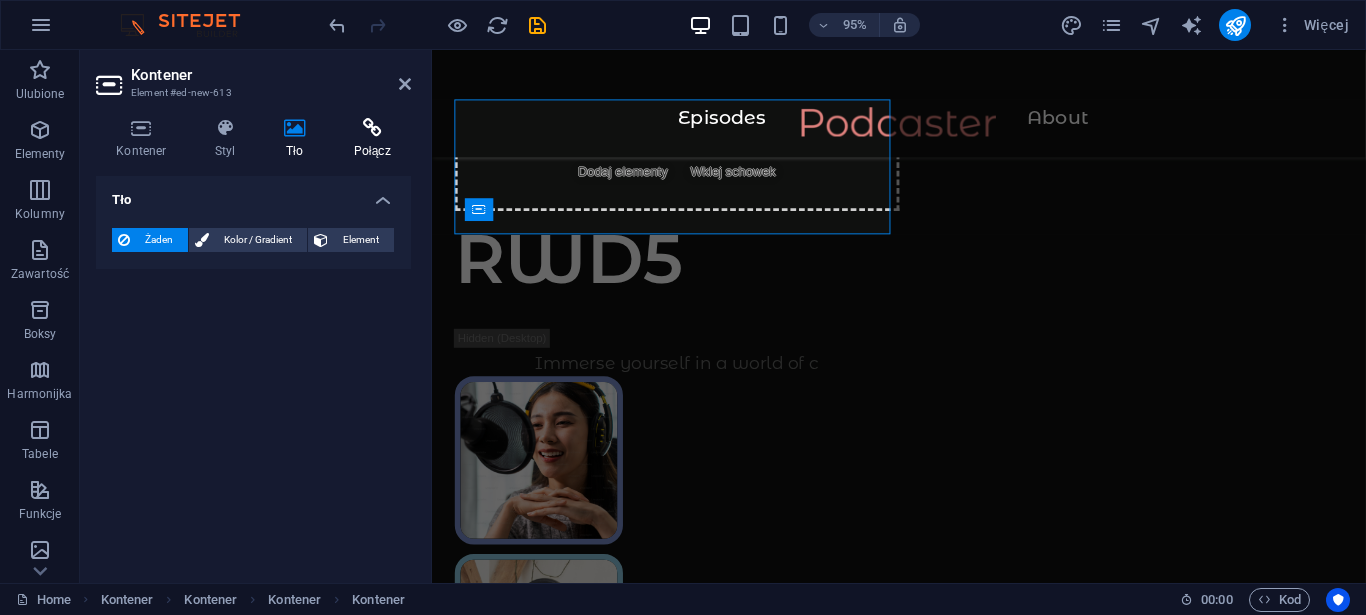 click at bounding box center [372, 128] 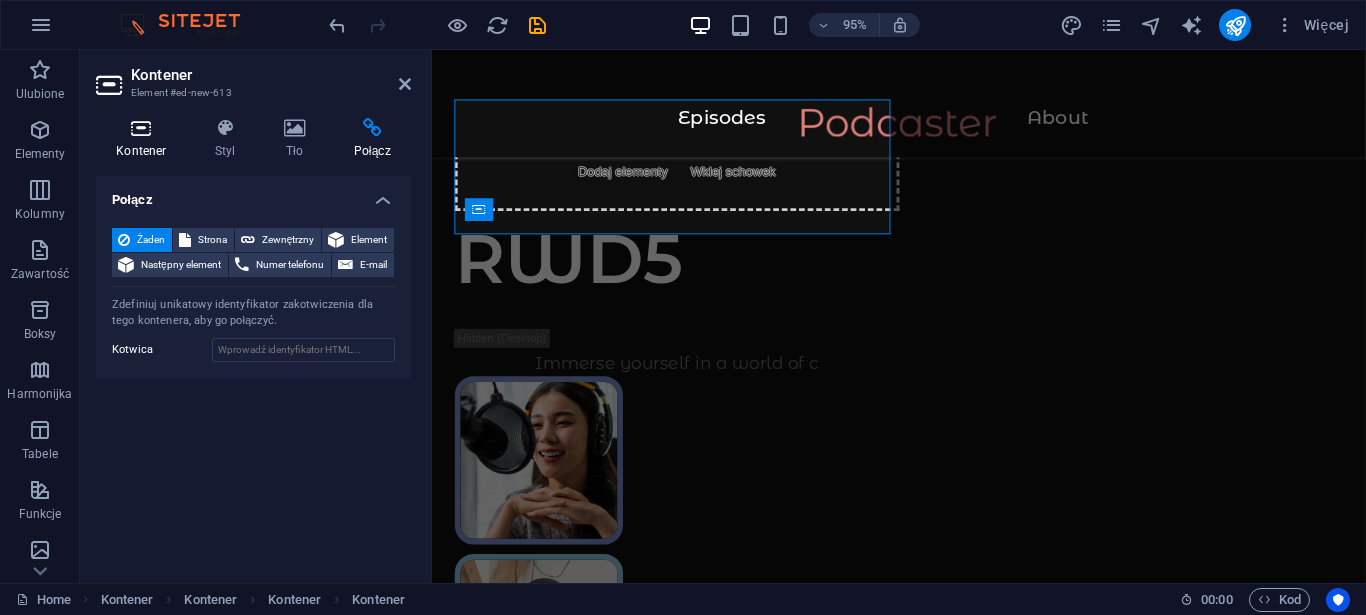 click at bounding box center [141, 128] 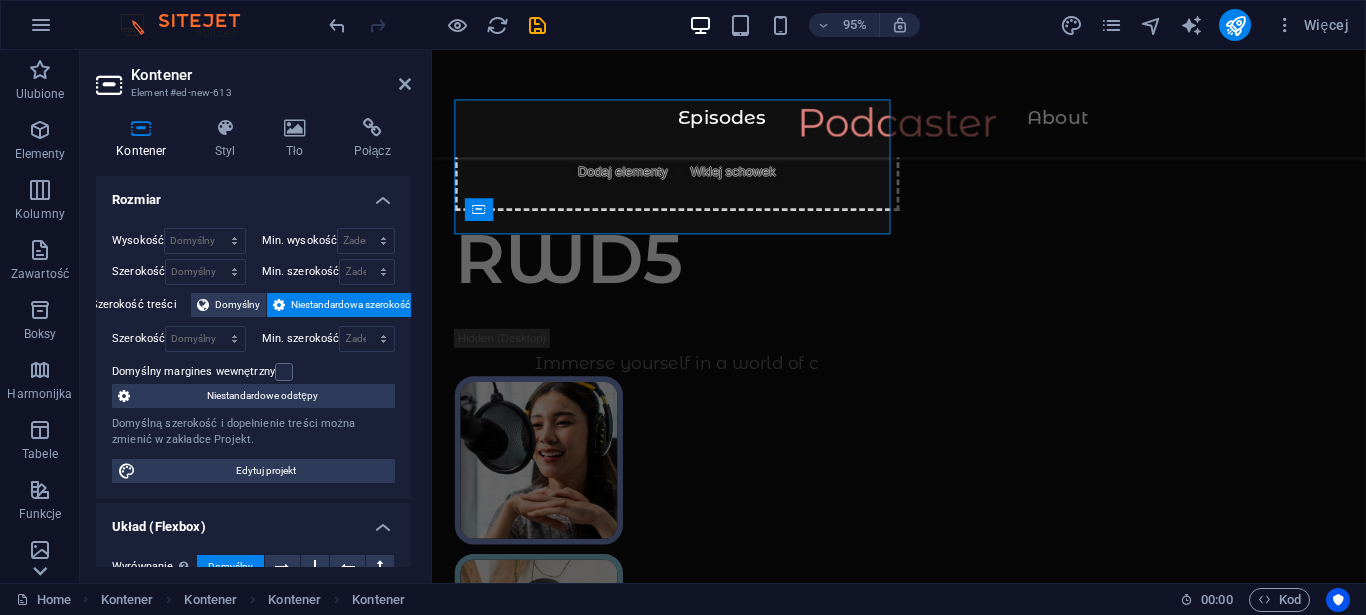 click 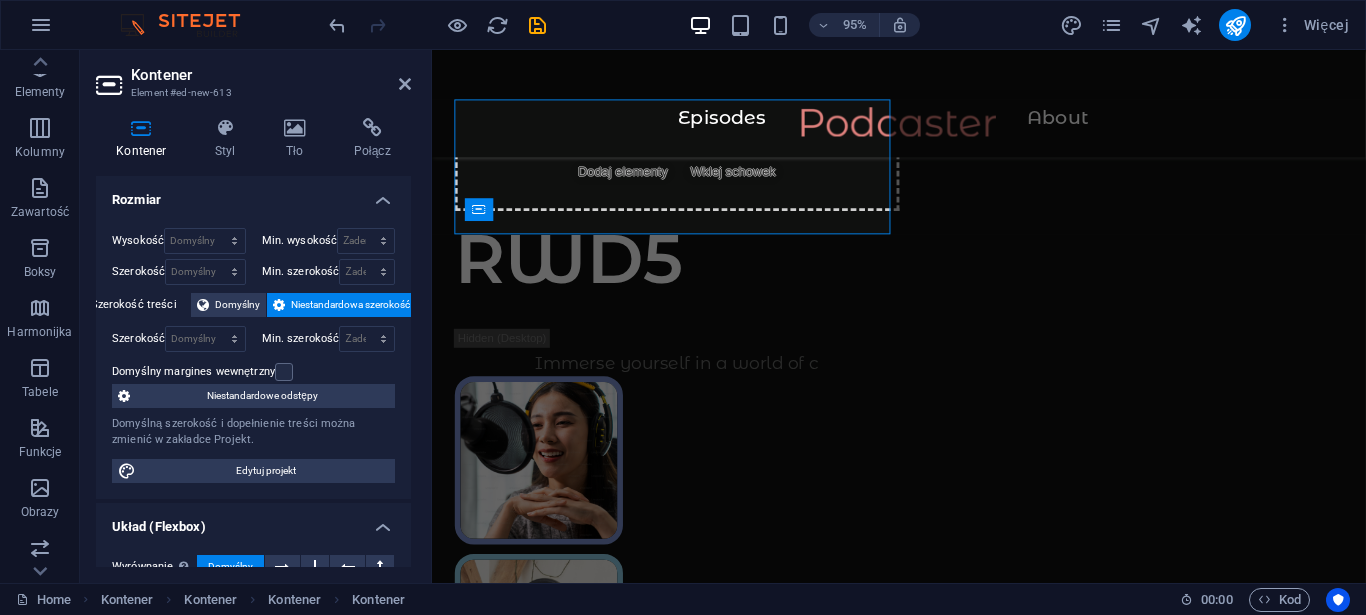 scroll, scrollTop: 0, scrollLeft: 0, axis: both 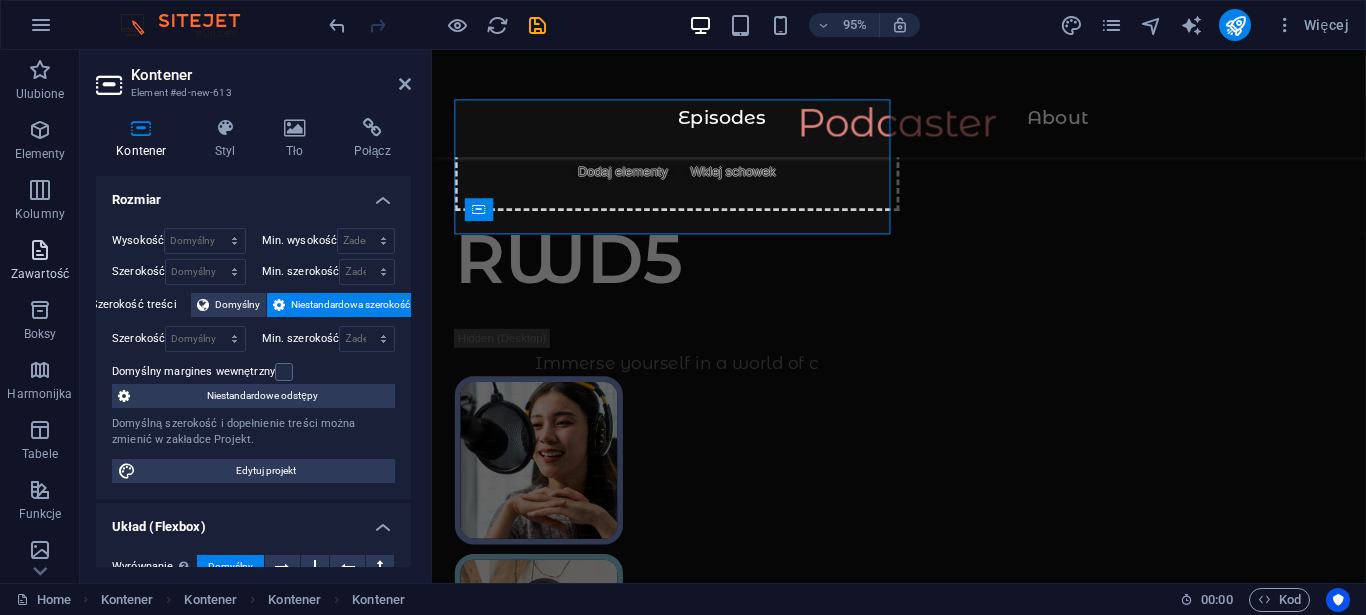 click on "Zawartość" at bounding box center (40, 262) 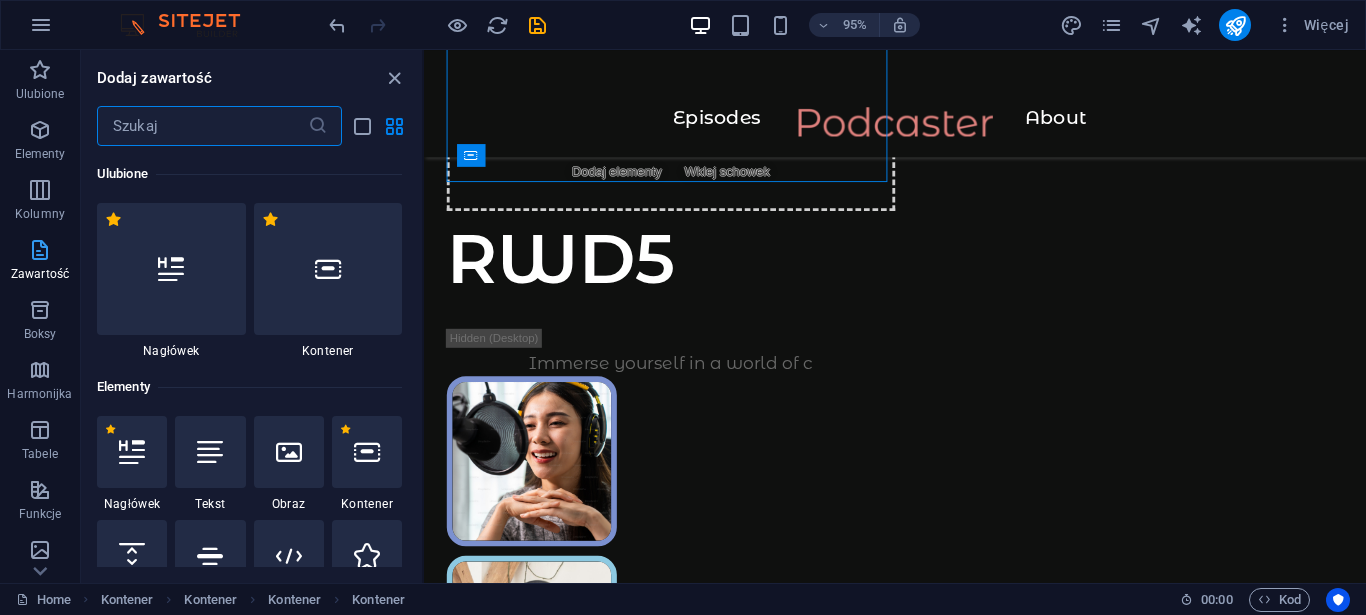scroll, scrollTop: 187, scrollLeft: 0, axis: vertical 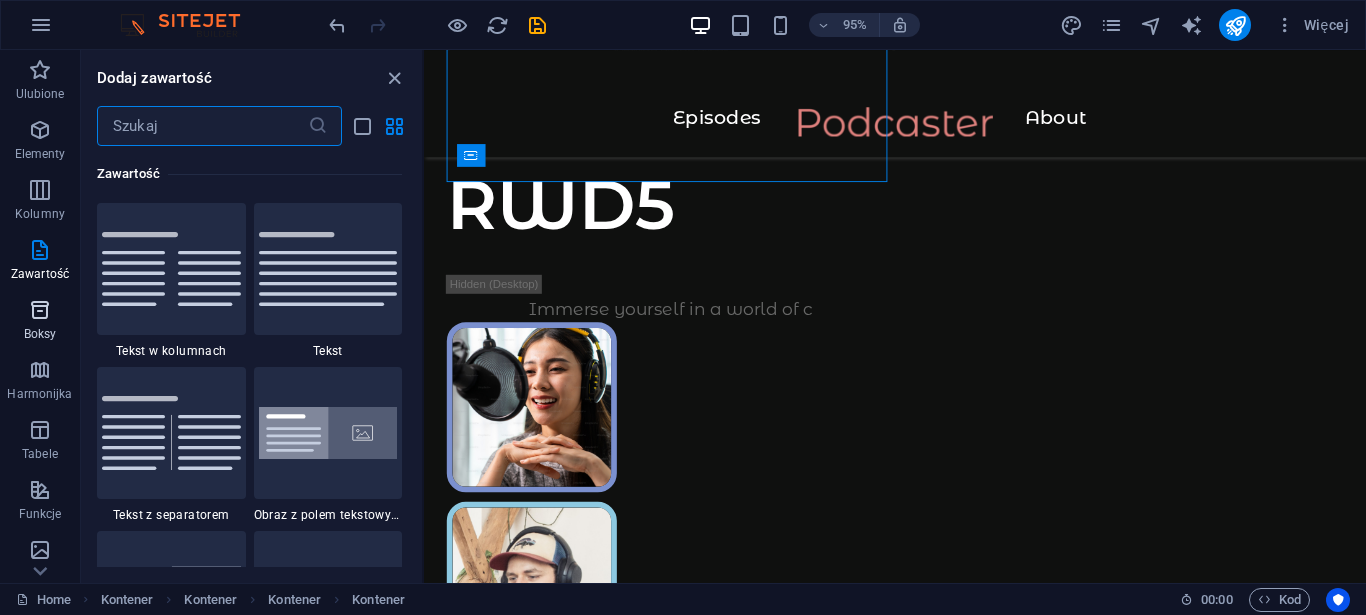 click at bounding box center (40, 310) 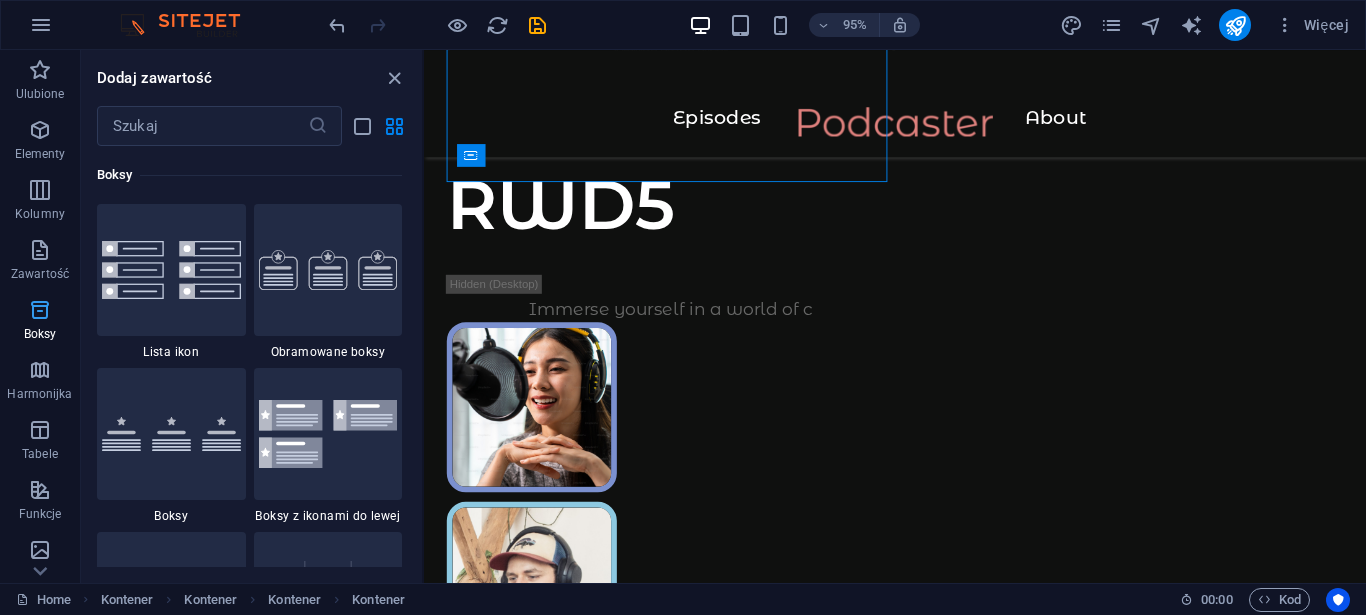 scroll, scrollTop: 5516, scrollLeft: 0, axis: vertical 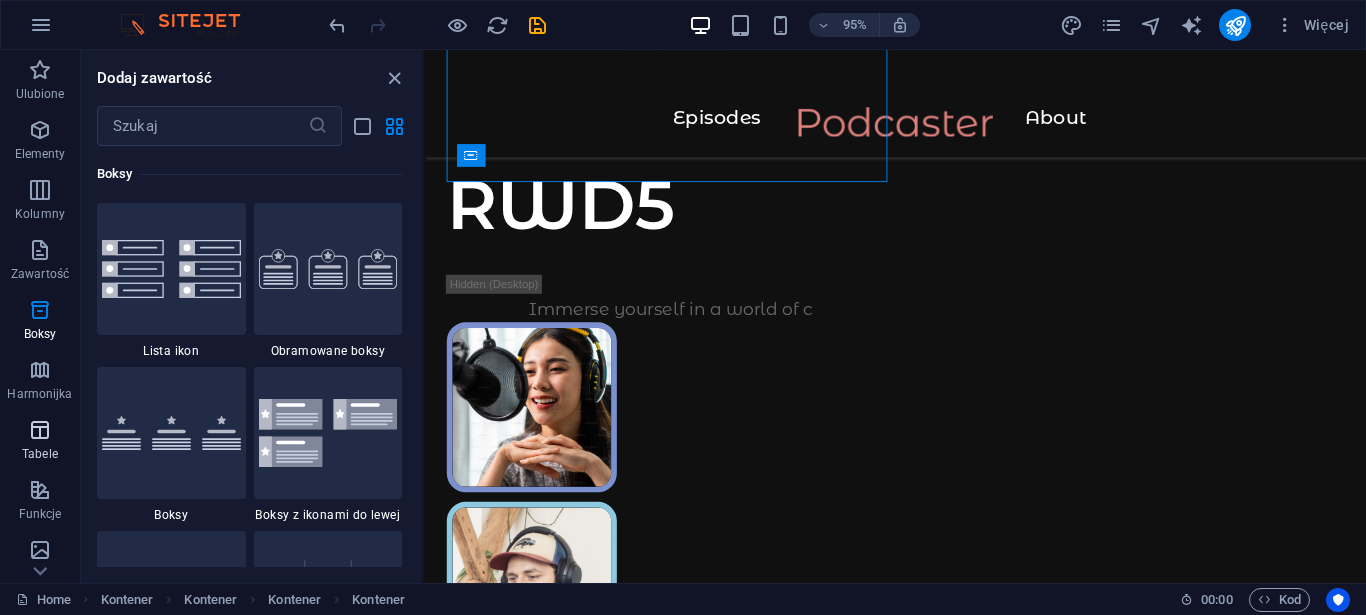 click at bounding box center (40, 430) 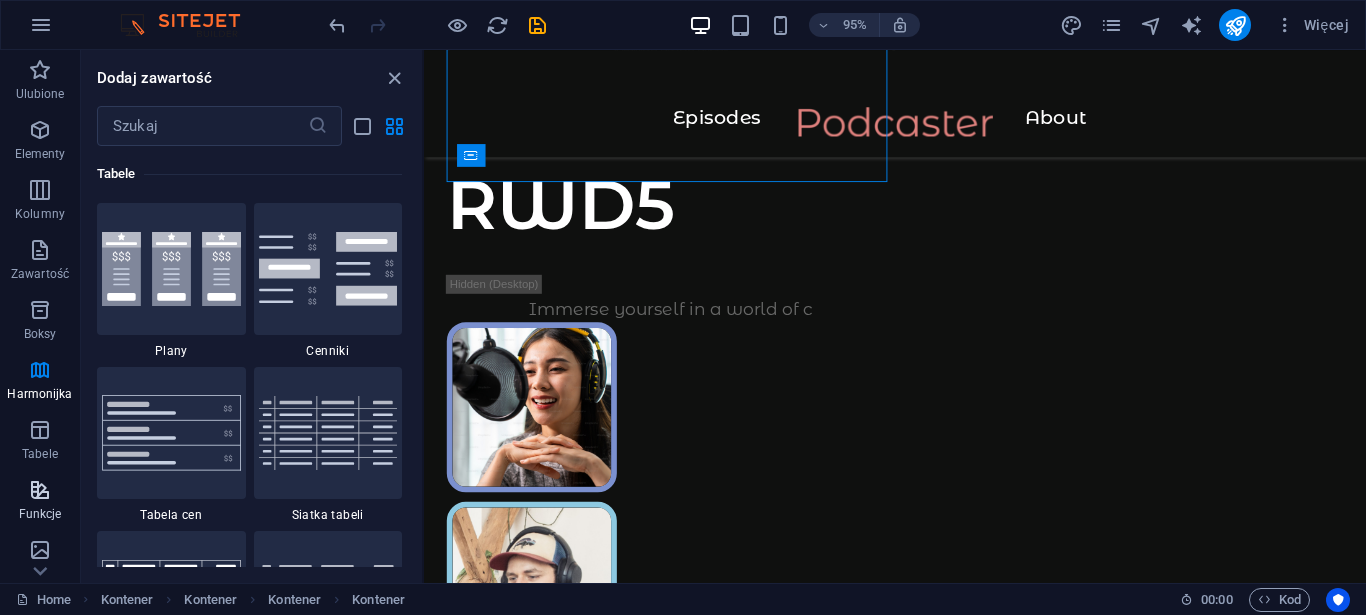 click at bounding box center (40, 490) 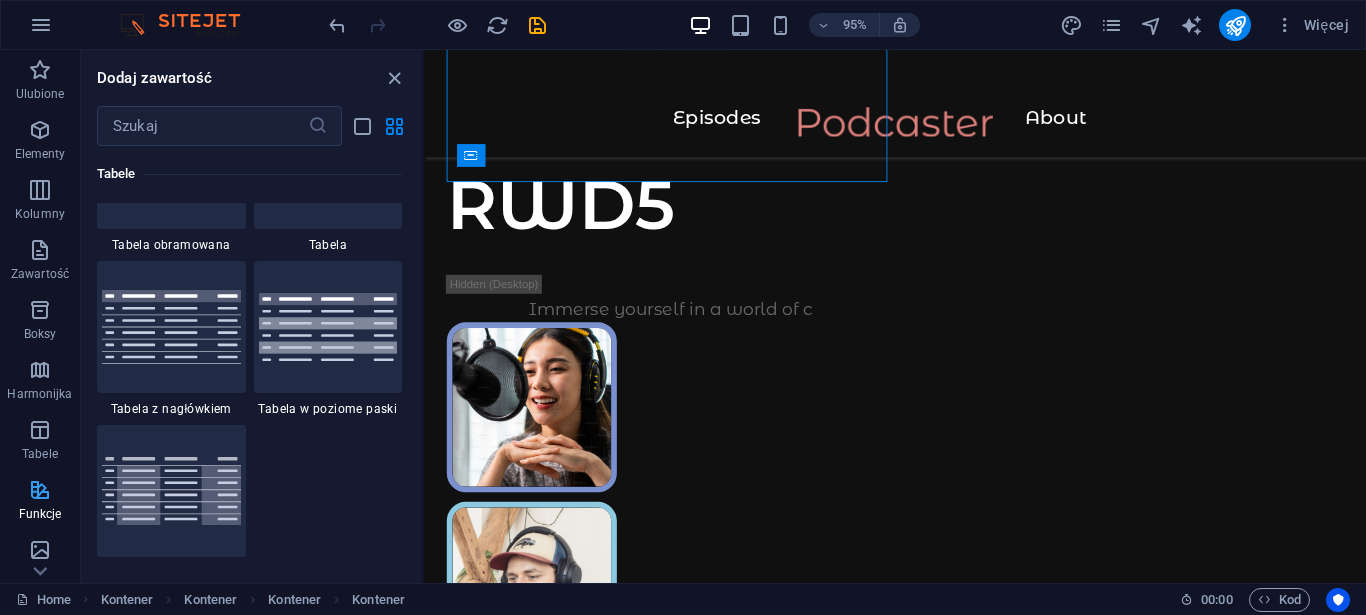 scroll, scrollTop: 7795, scrollLeft: 0, axis: vertical 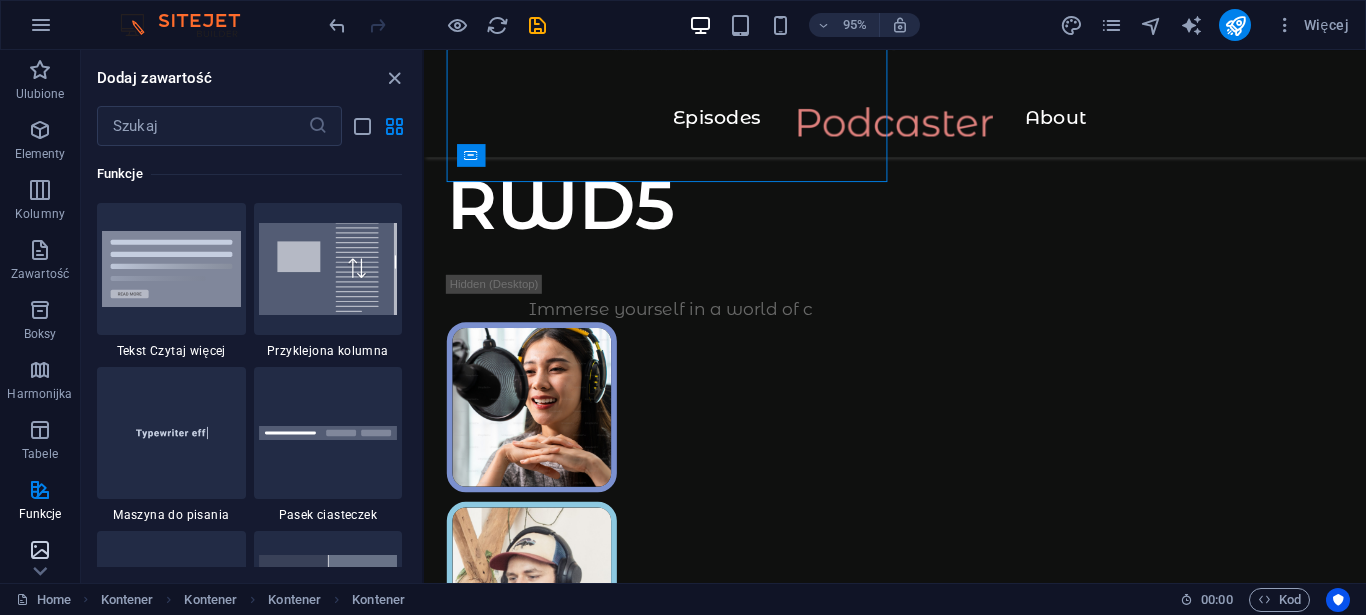 click at bounding box center [40, 550] 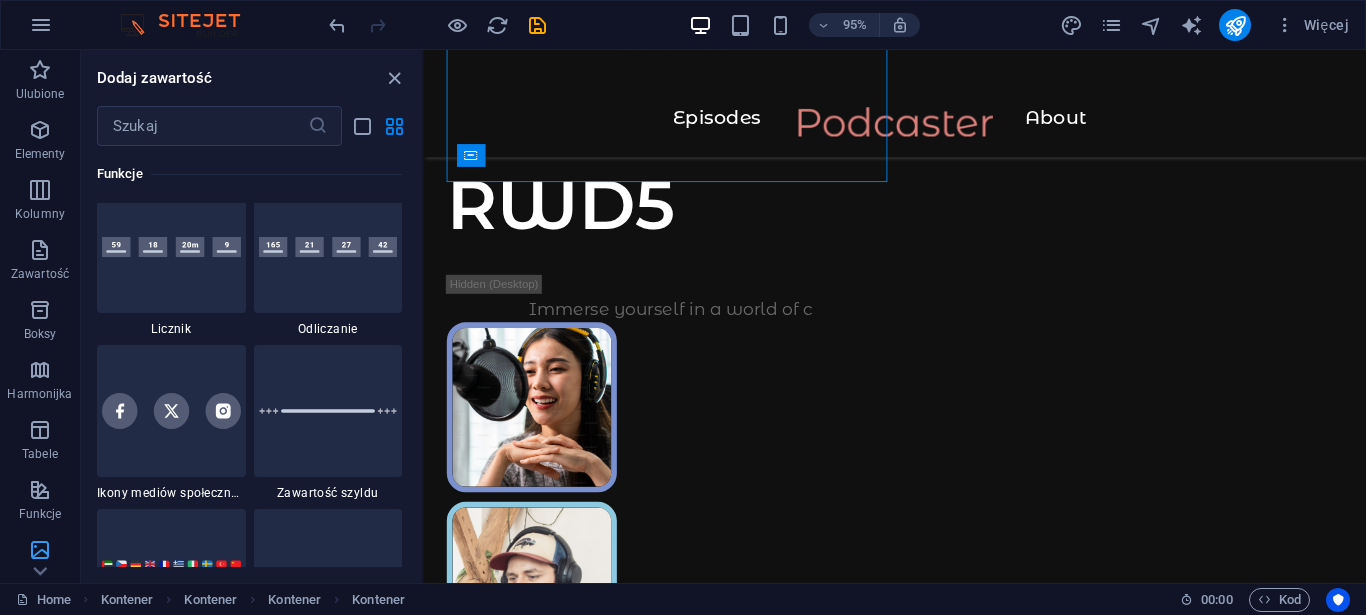 scroll, scrollTop: 10140, scrollLeft: 0, axis: vertical 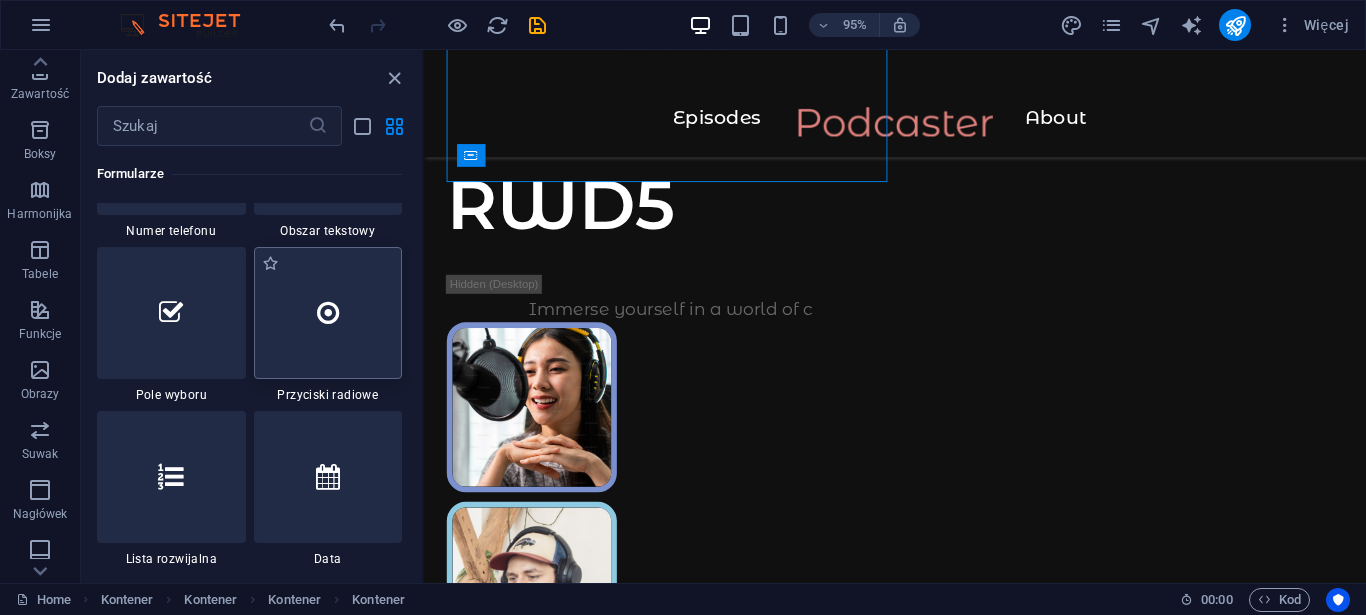 click at bounding box center [328, 313] 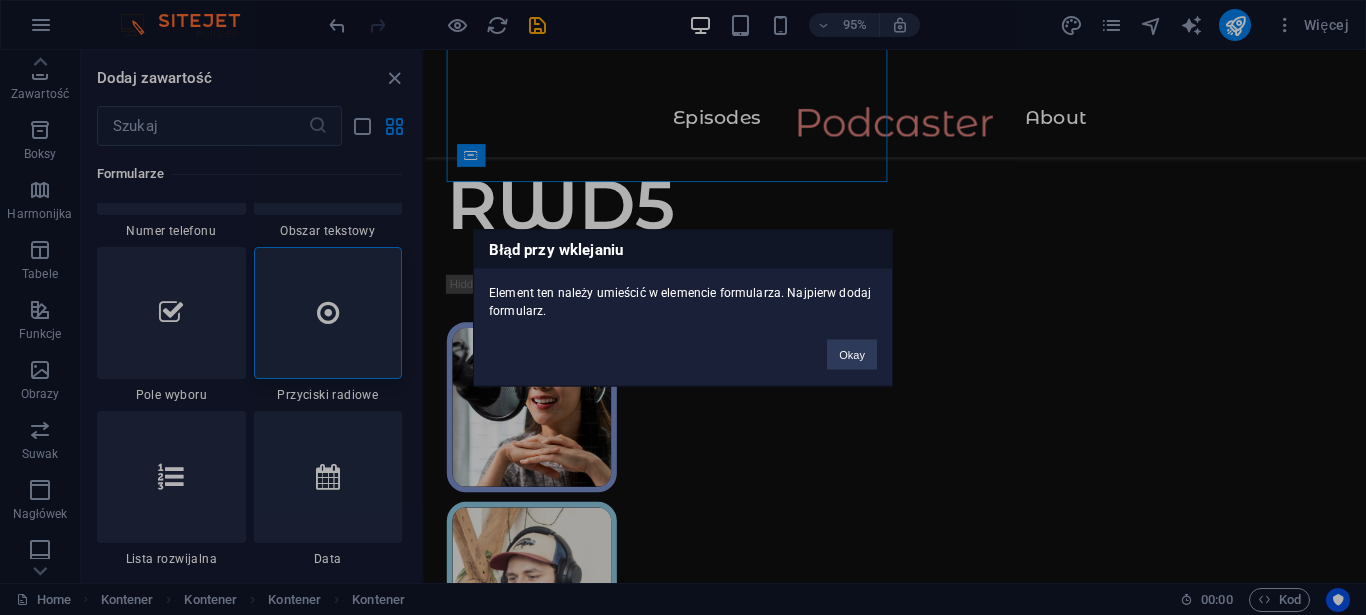 drag, startPoint x: 309, startPoint y: 324, endPoint x: 532, endPoint y: 132, distance: 294.26688 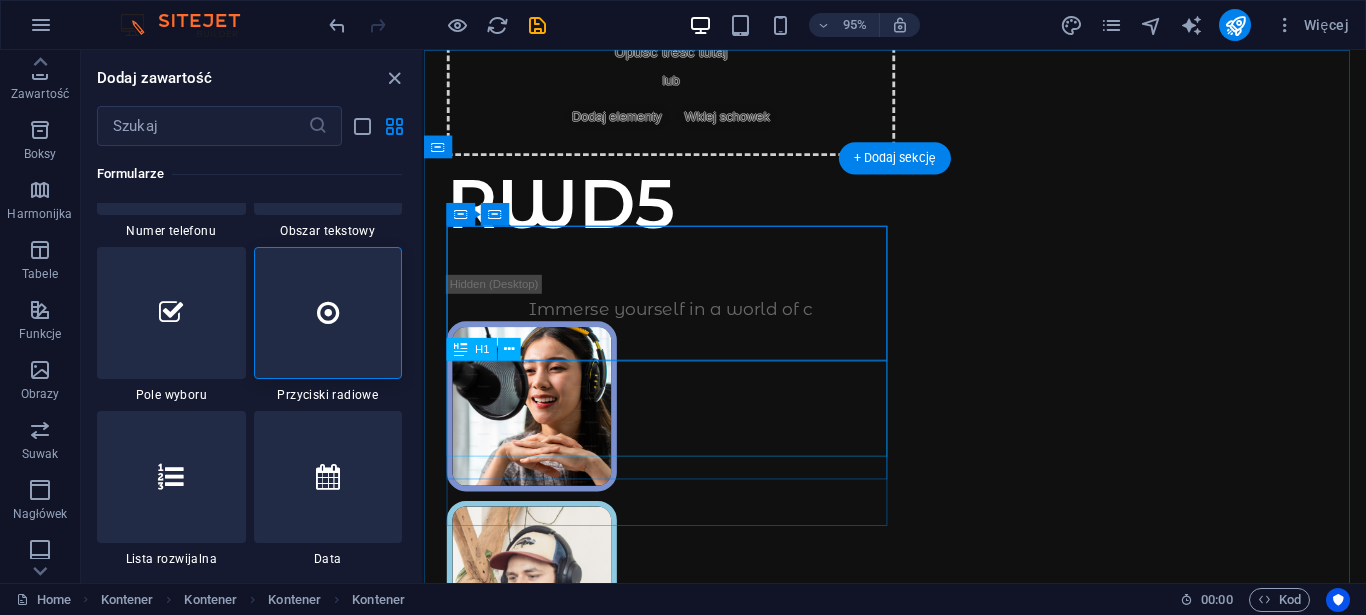 scroll, scrollTop: 0, scrollLeft: 0, axis: both 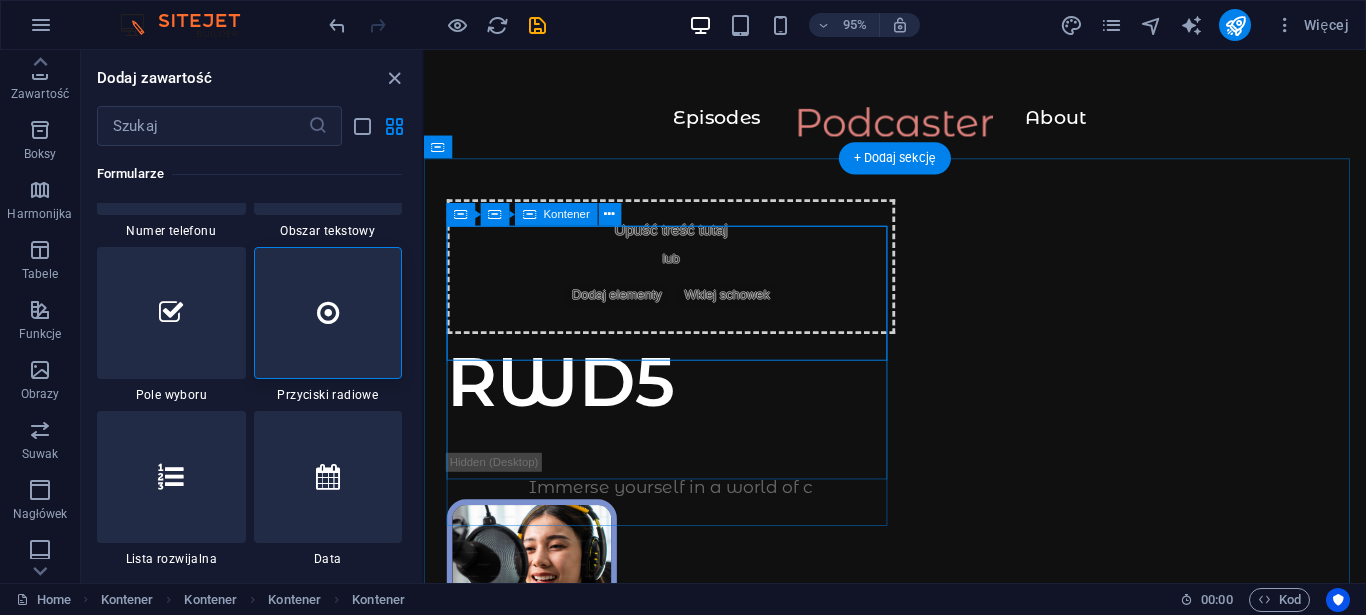 click on "Dodaj elementy" at bounding box center (627, 308) 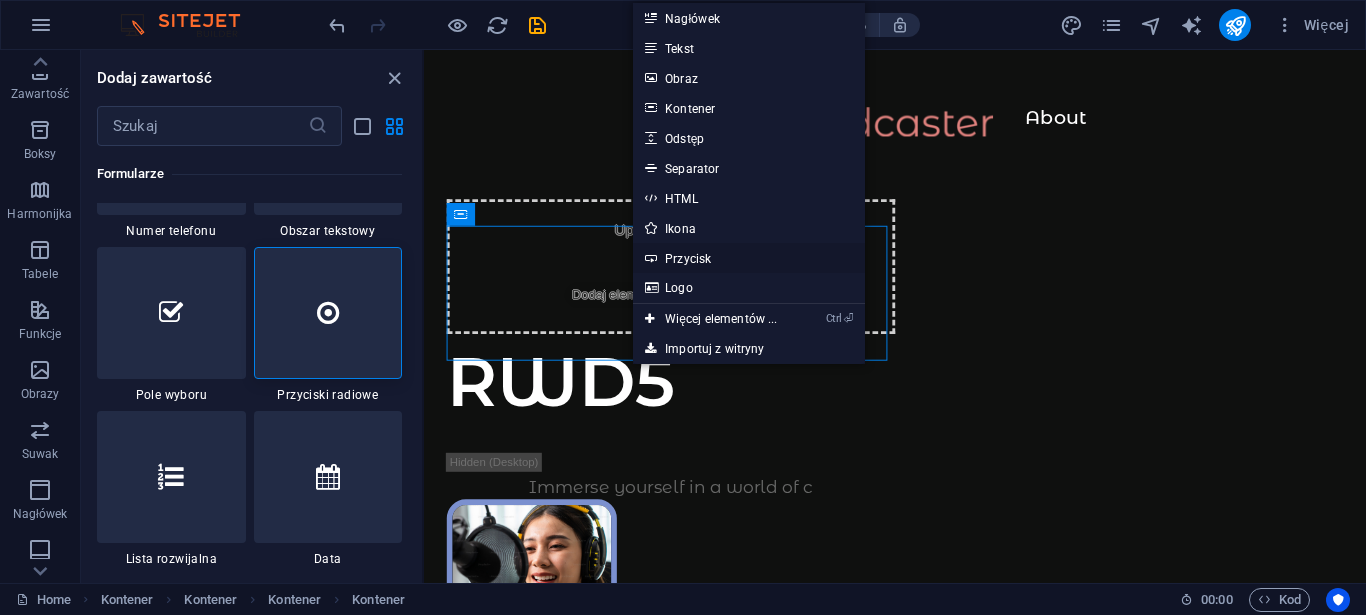 click on "Przycisk" at bounding box center [748, 258] 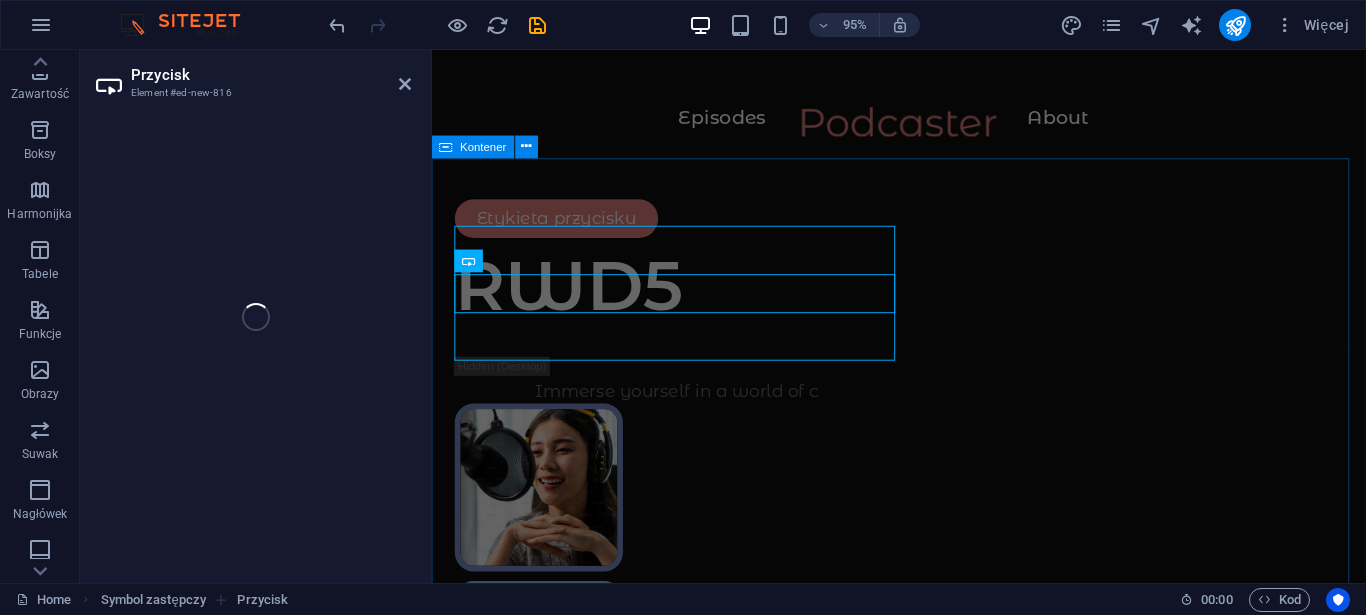 scroll, scrollTop: 180, scrollLeft: 0, axis: vertical 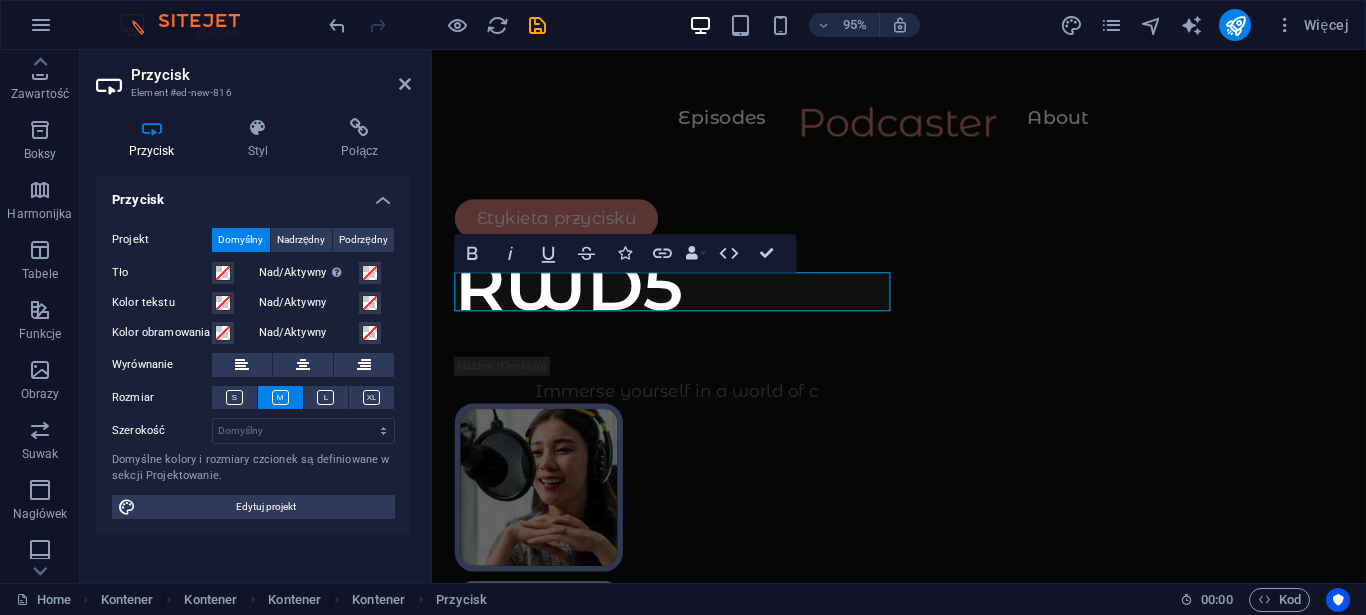 drag, startPoint x: 233, startPoint y: 191, endPoint x: 252, endPoint y: 197, distance: 19.924858 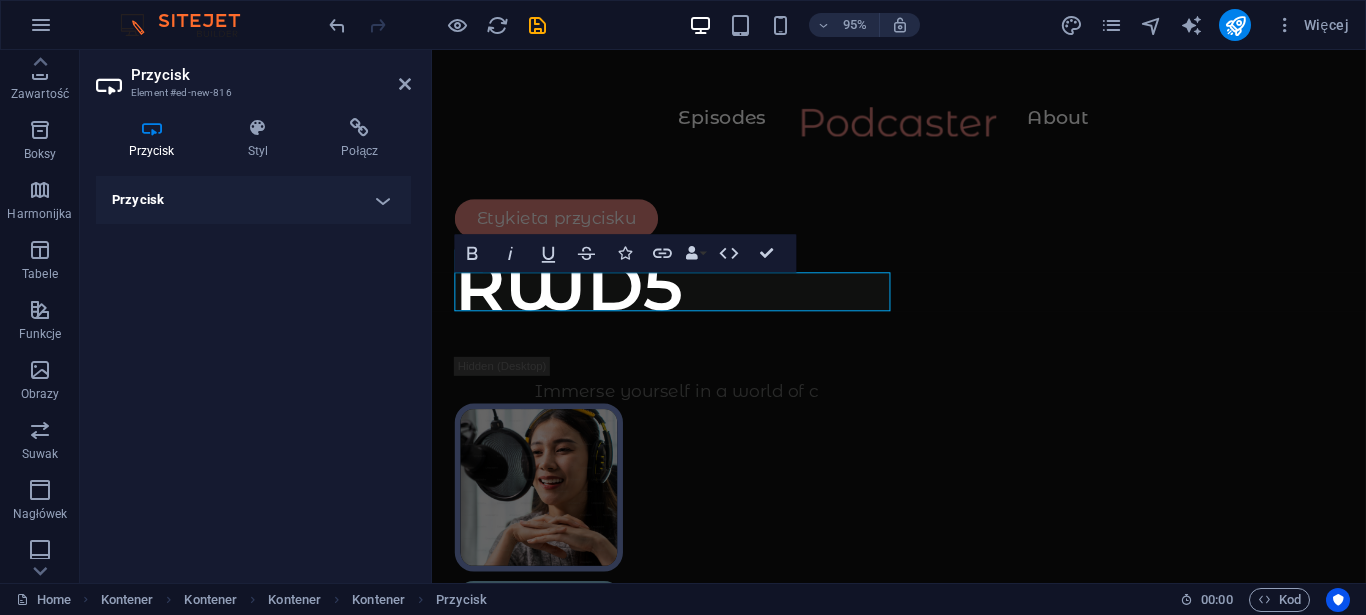 click on "Przycisk" at bounding box center [253, 200] 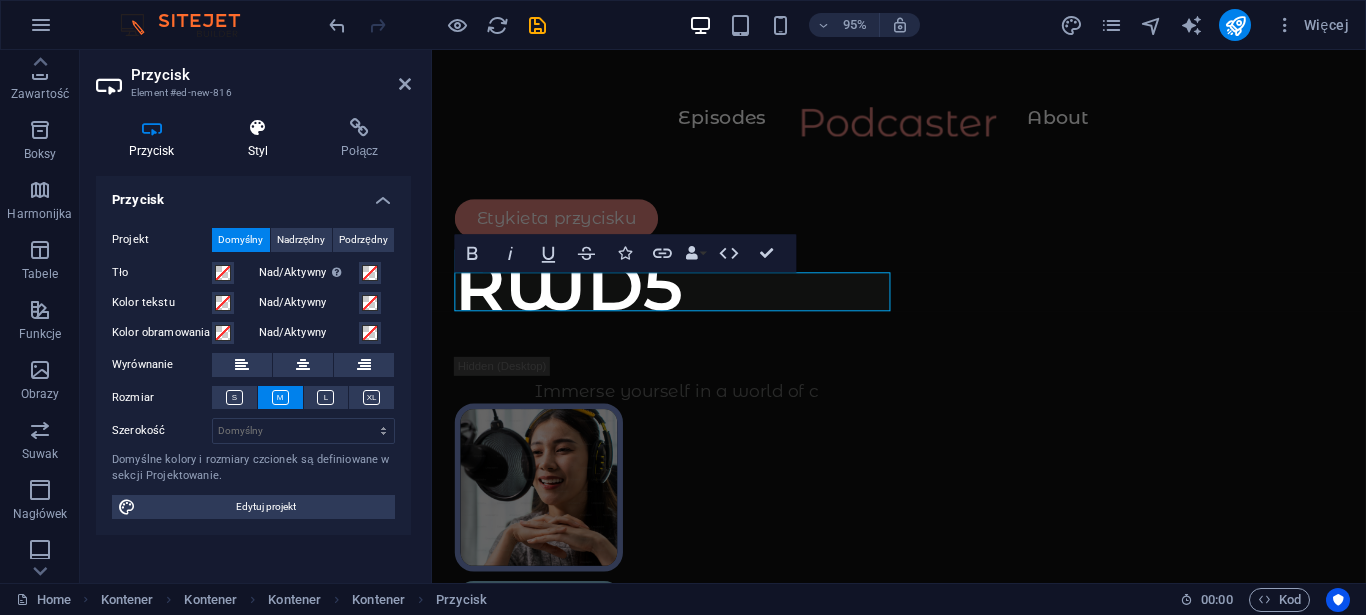 click at bounding box center [258, 128] 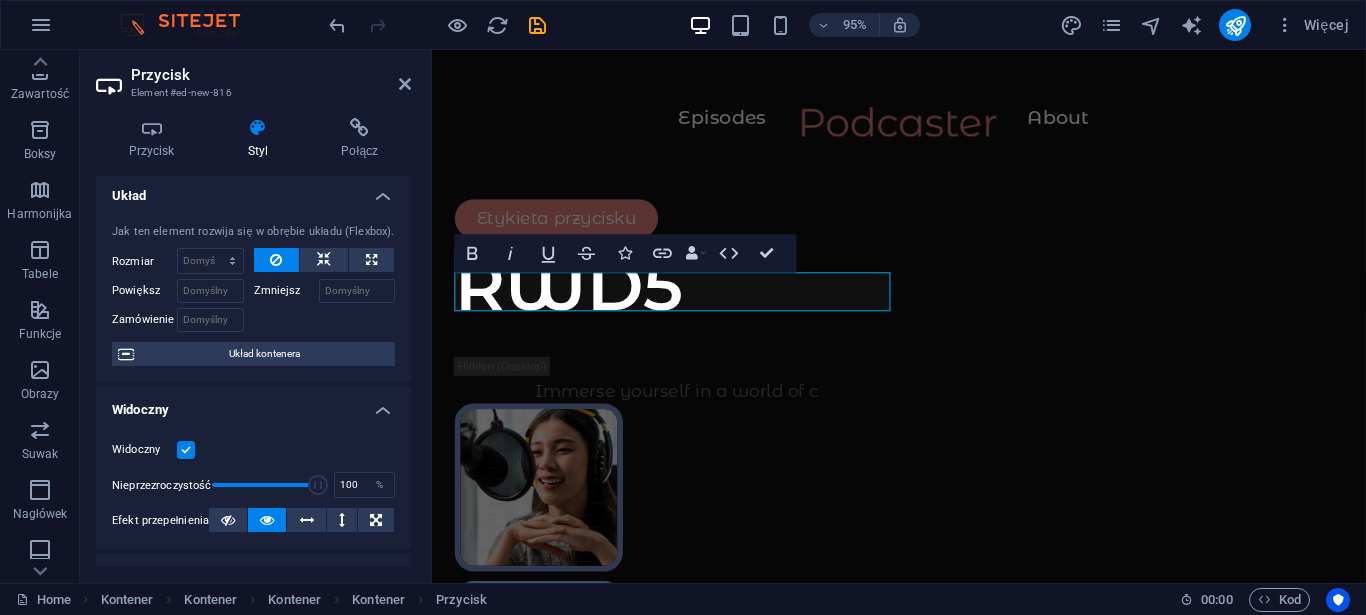 scroll, scrollTop: 0, scrollLeft: 0, axis: both 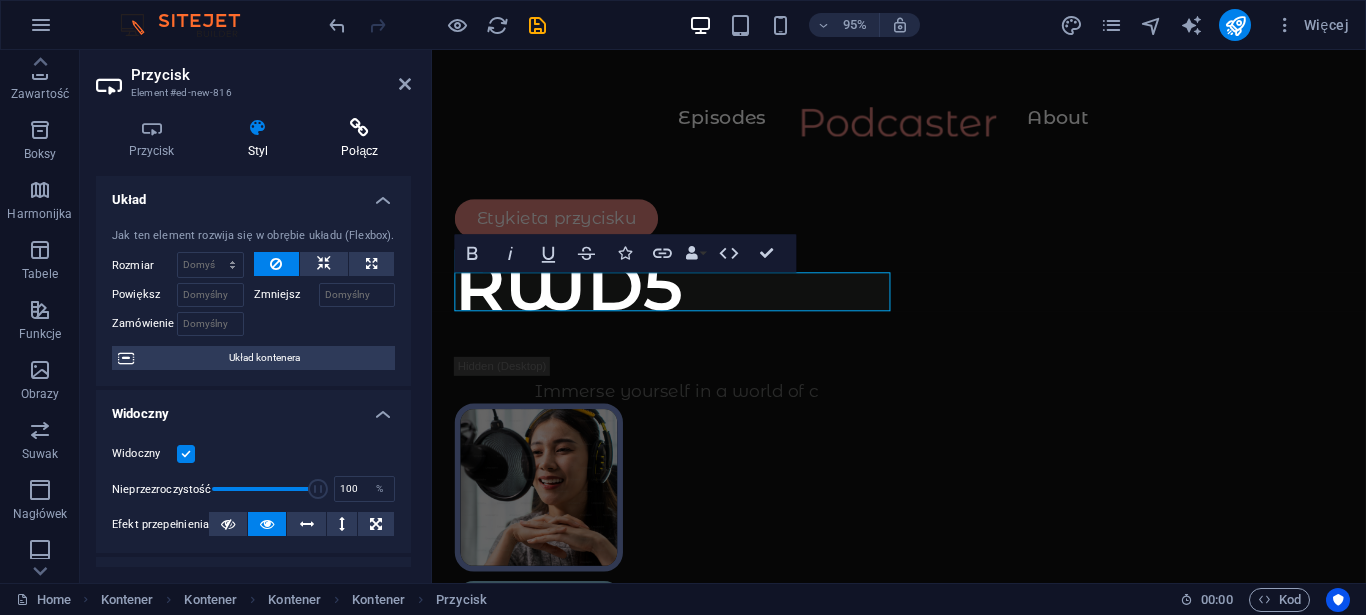 click at bounding box center [360, 128] 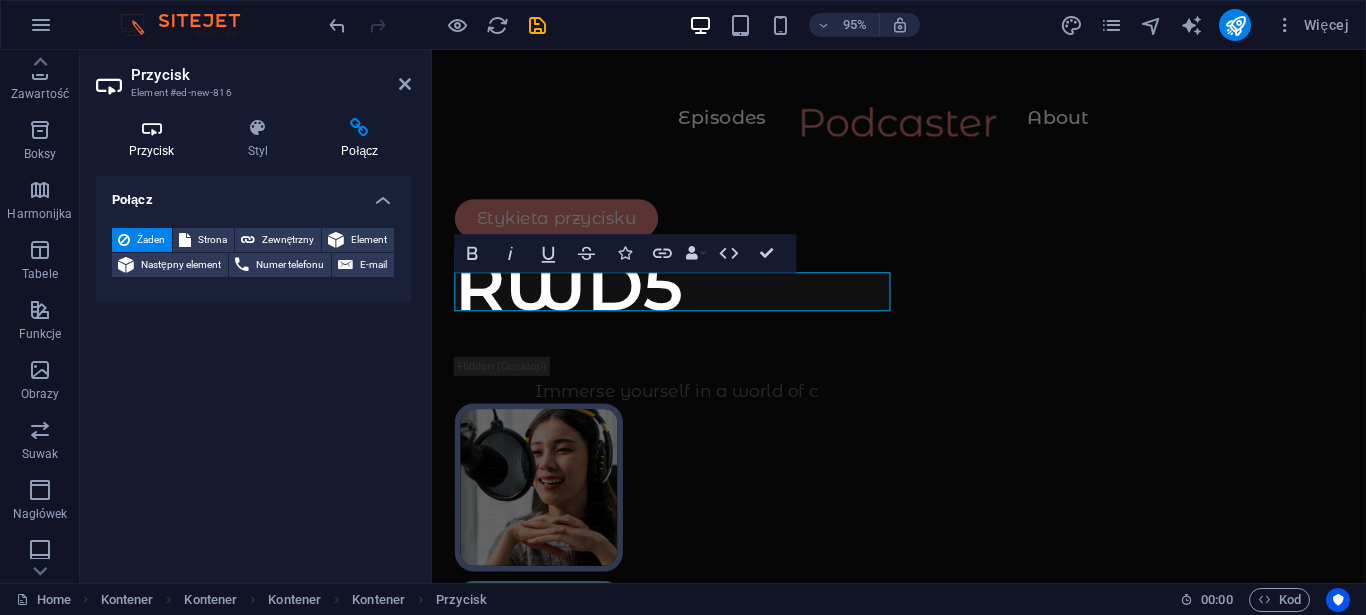 click on "Przycisk" at bounding box center (155, 139) 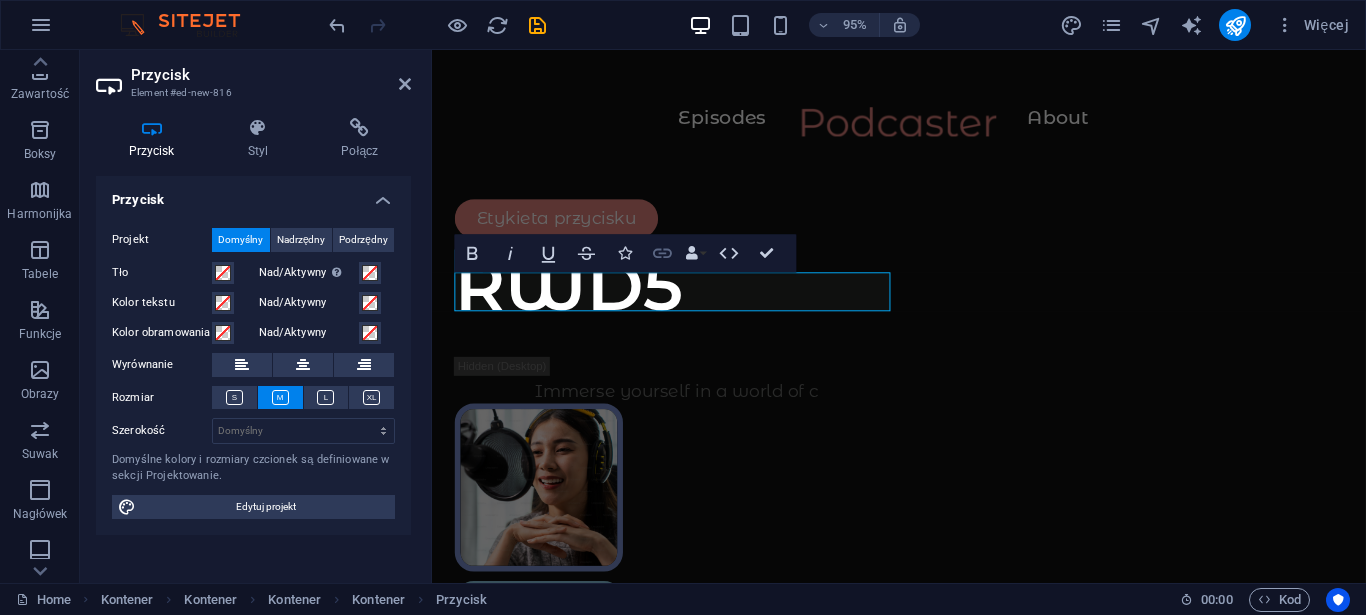 click 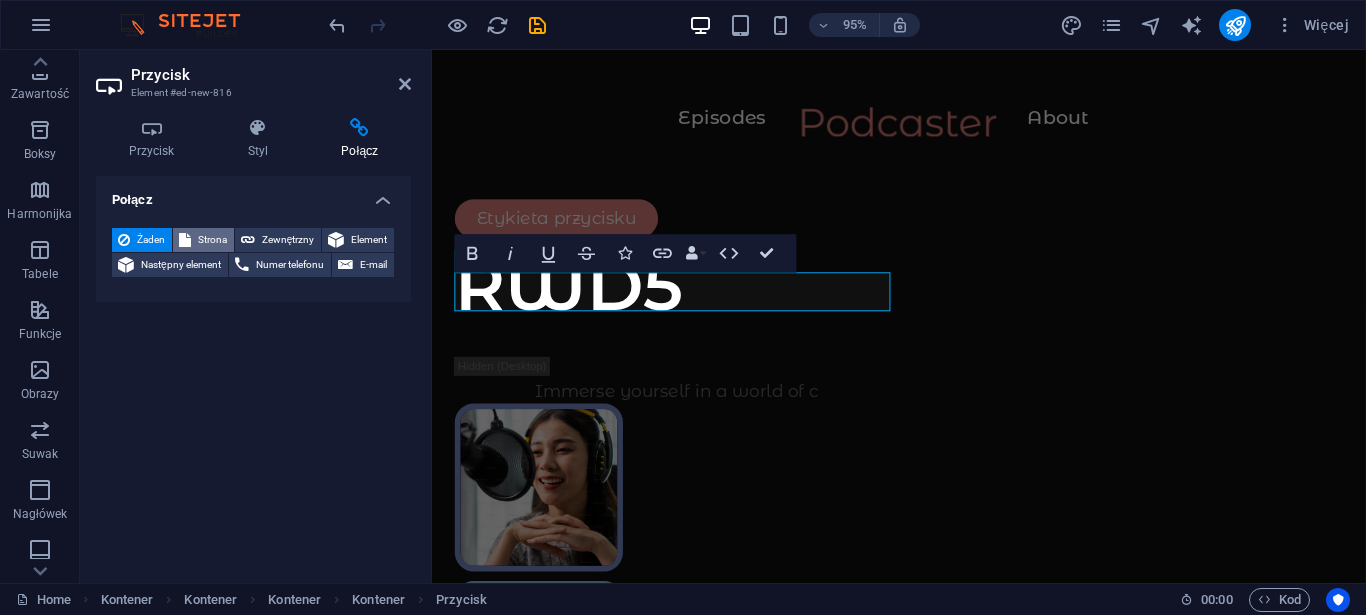 click on "Strona" at bounding box center (212, 240) 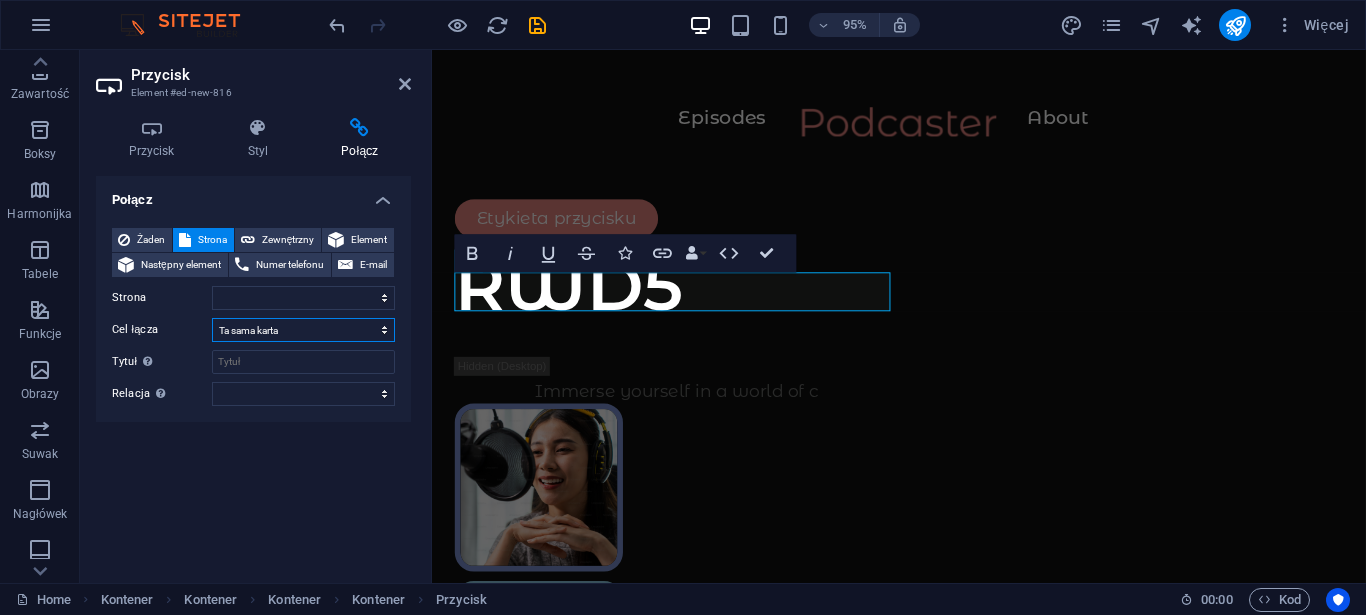 click on "Nowa karta Ta sama karta Nakładka" at bounding box center [303, 330] 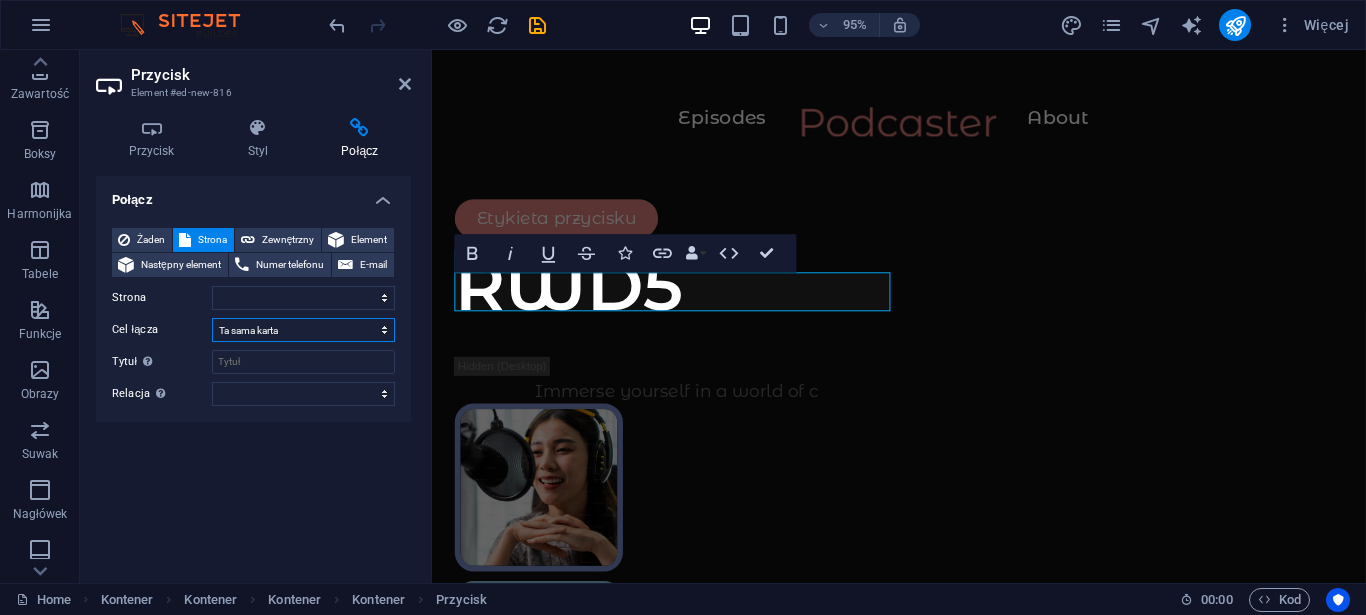select on "overlay" 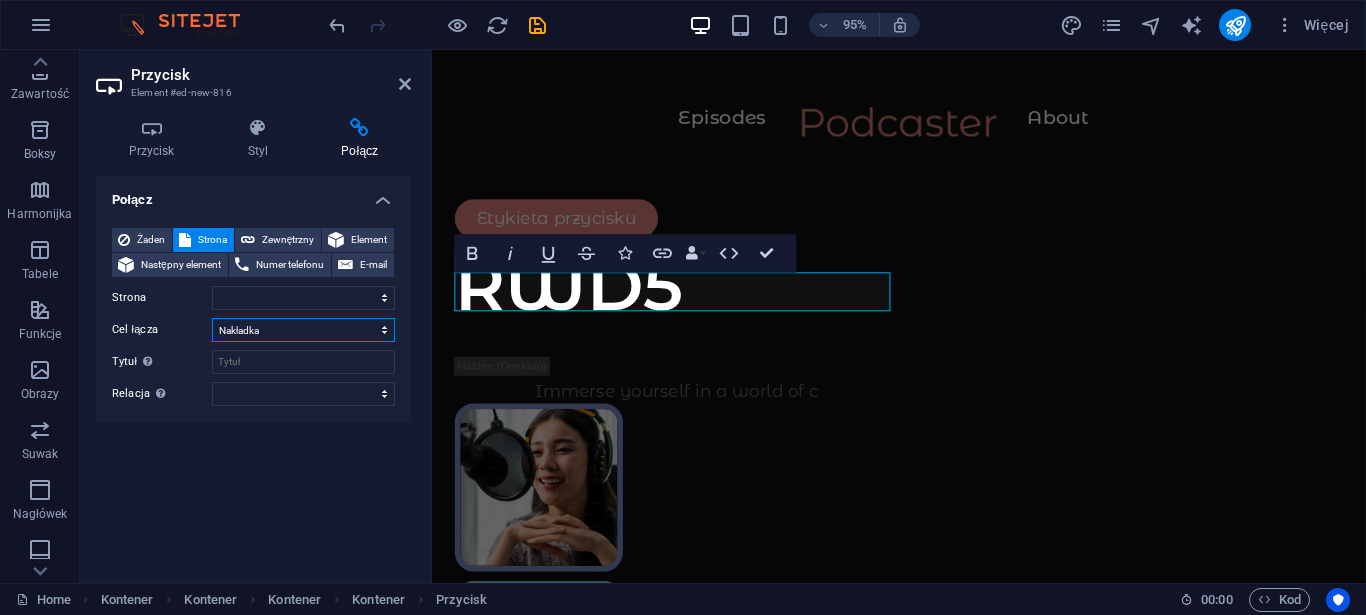 click on "Nakładka" at bounding box center [0, 0] 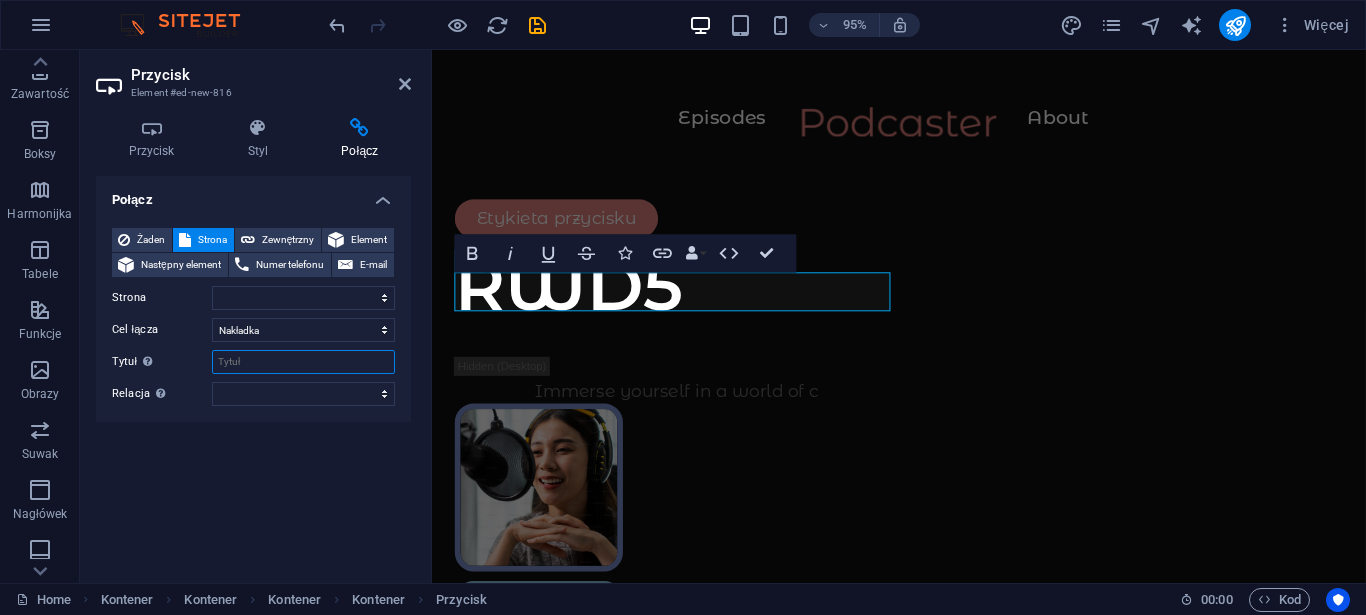 click on "Tytuł Dodatkowy opis linku nie powinien być taki sam jak treść linku. Tytuł jest najczęściej wyświetlany jako tekst podpowiedzi po najechaniu myszką nad element. Jeśli nie jesteś pewien, pozostaw puste." at bounding box center (303, 362) 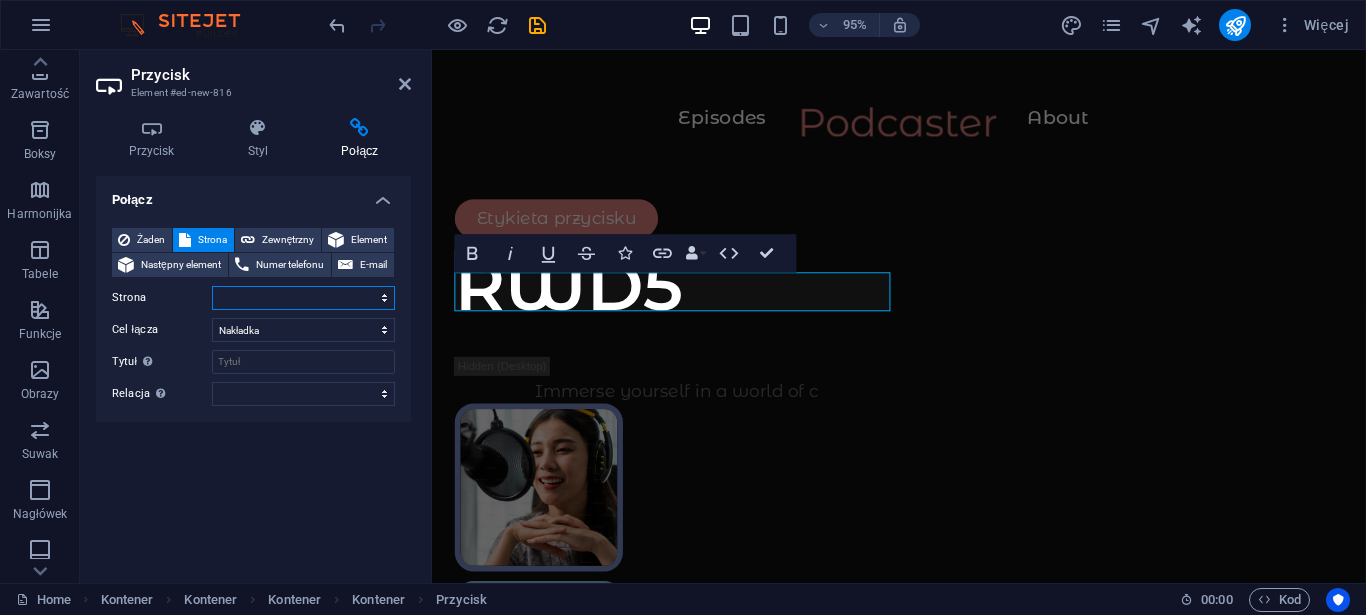 click on "Home Legal Notice Privacy Subpage" at bounding box center [303, 298] 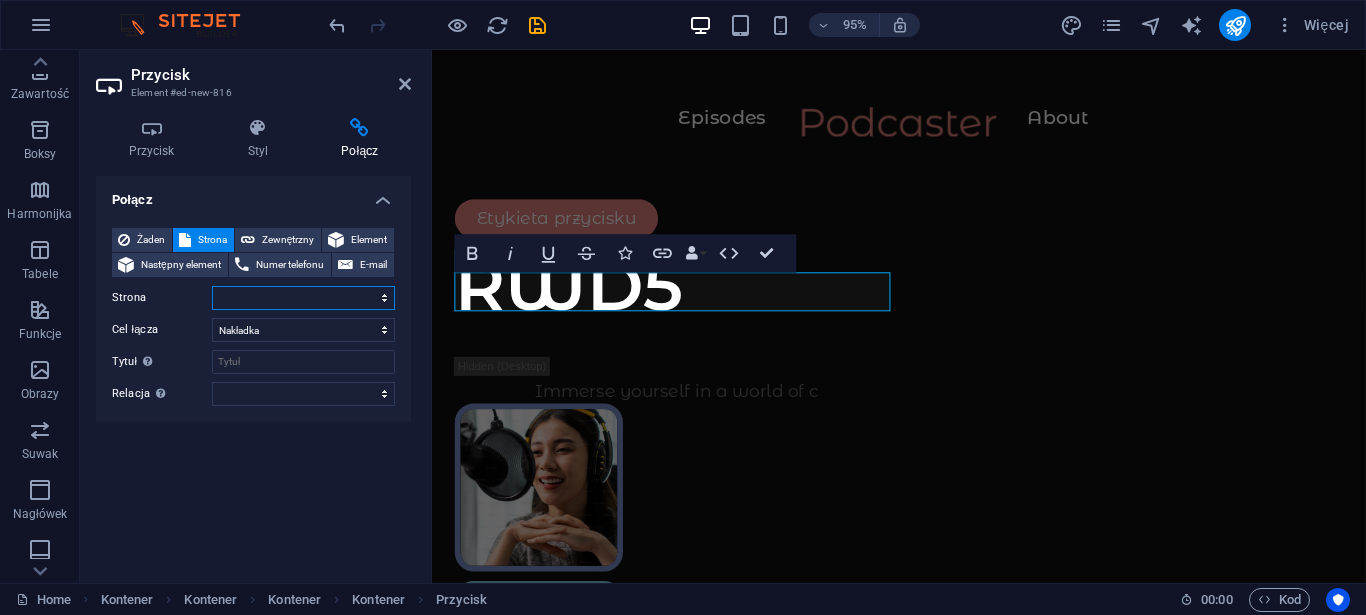 click on "Home Legal Notice Privacy Subpage" at bounding box center (303, 298) 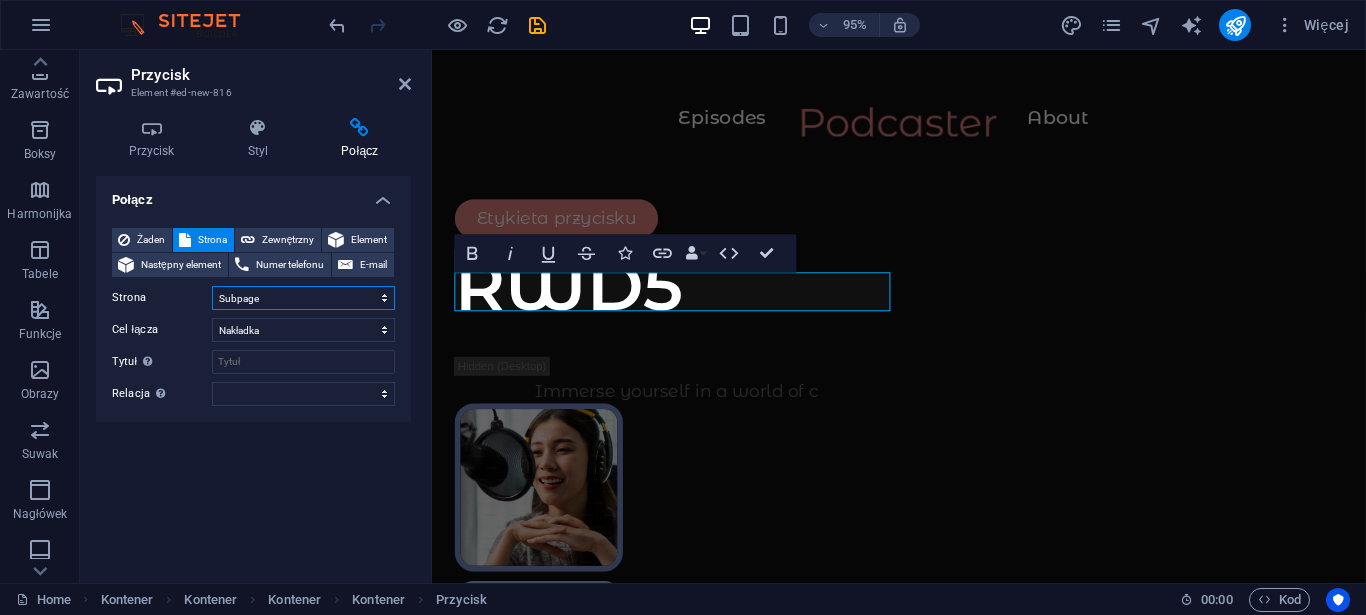 click on "Subpage" at bounding box center [0, 0] 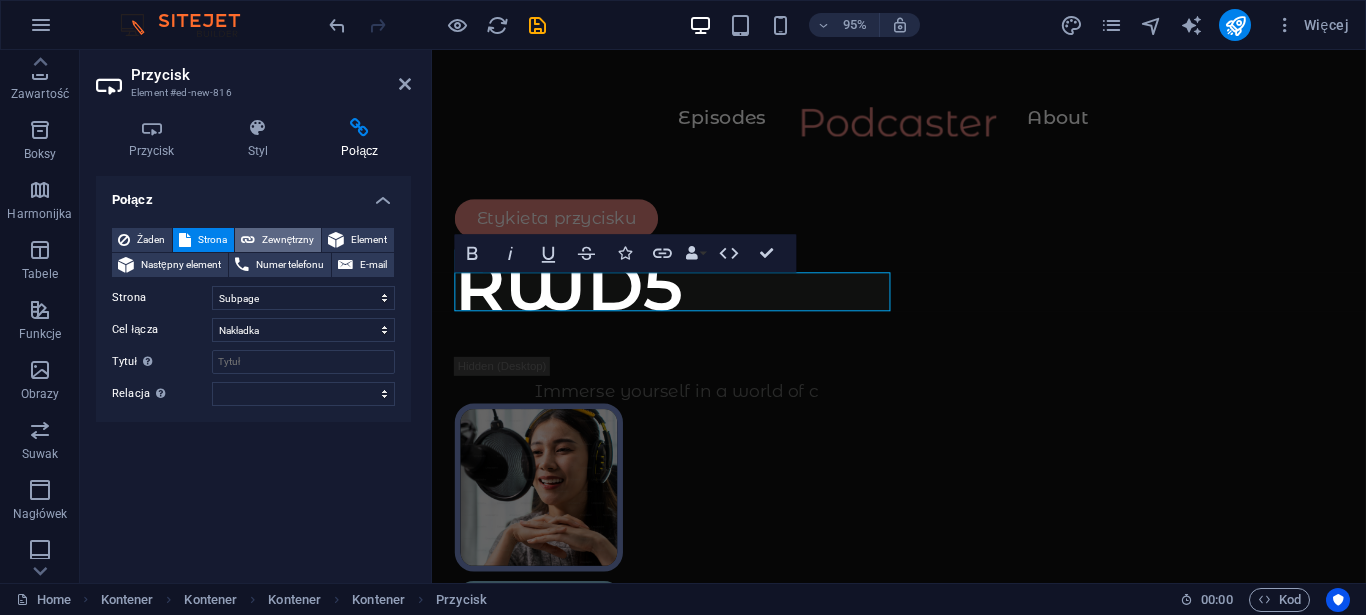 click on "Zewnętrzny" at bounding box center [288, 240] 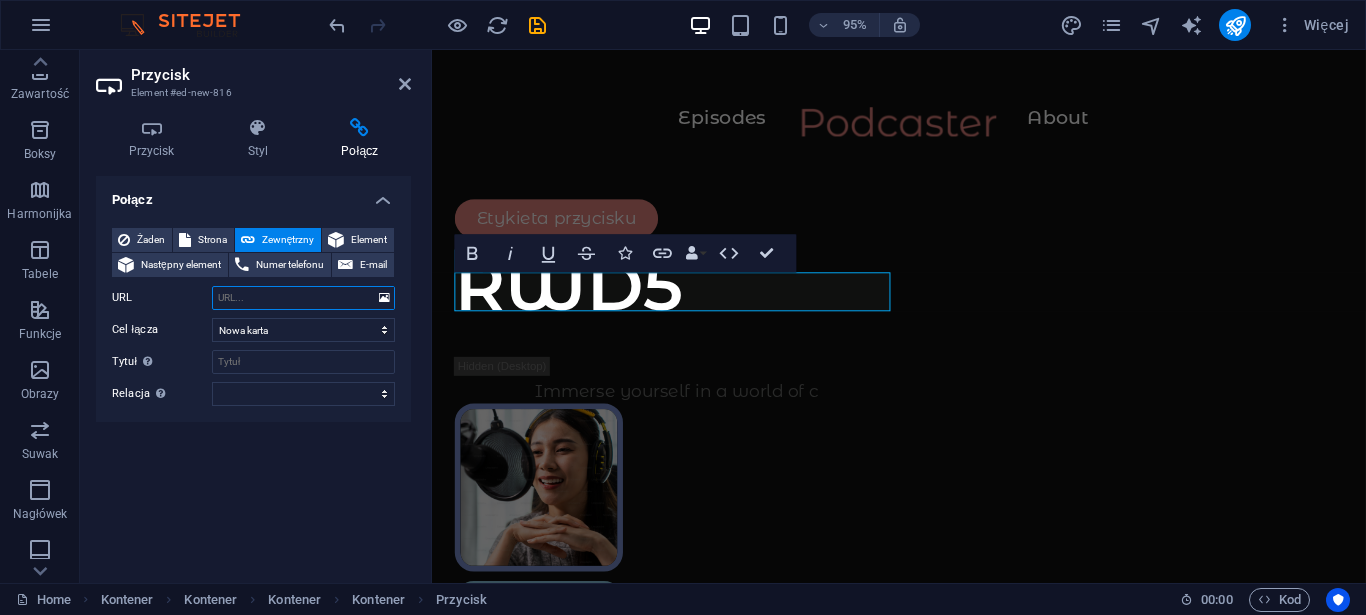 click on "URL" at bounding box center (303, 298) 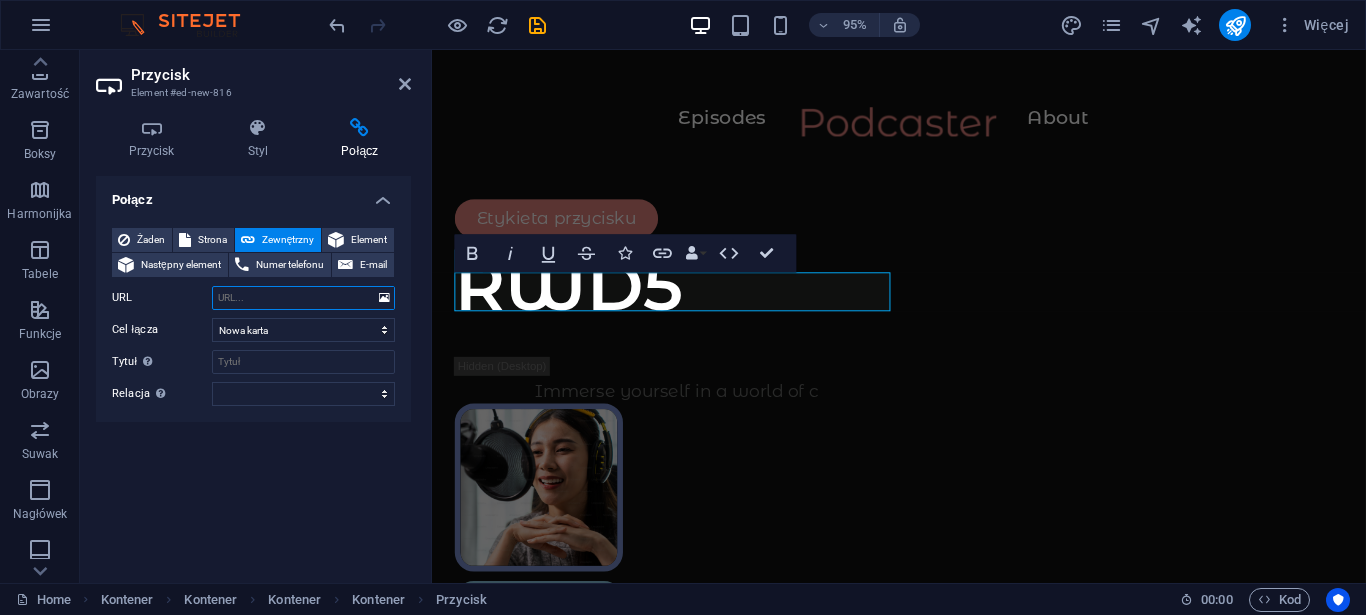 paste on "https://renek.com.pl/rwd5/11%2C02___1.mp3" 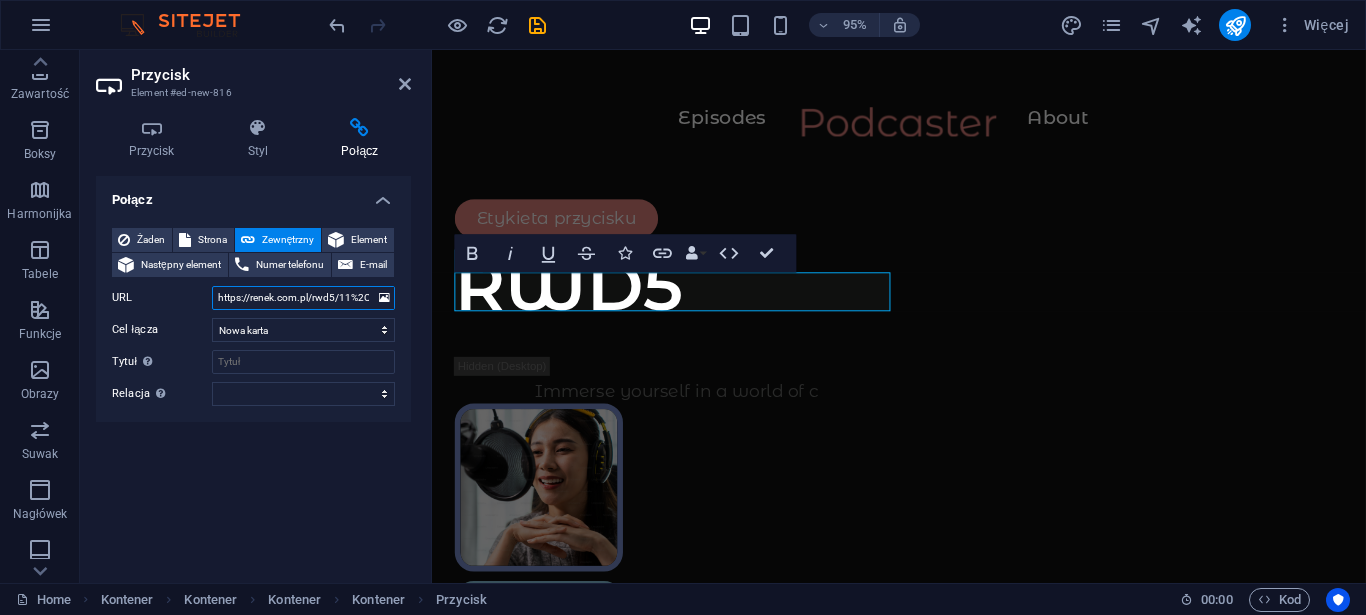 scroll, scrollTop: 0, scrollLeft: 53, axis: horizontal 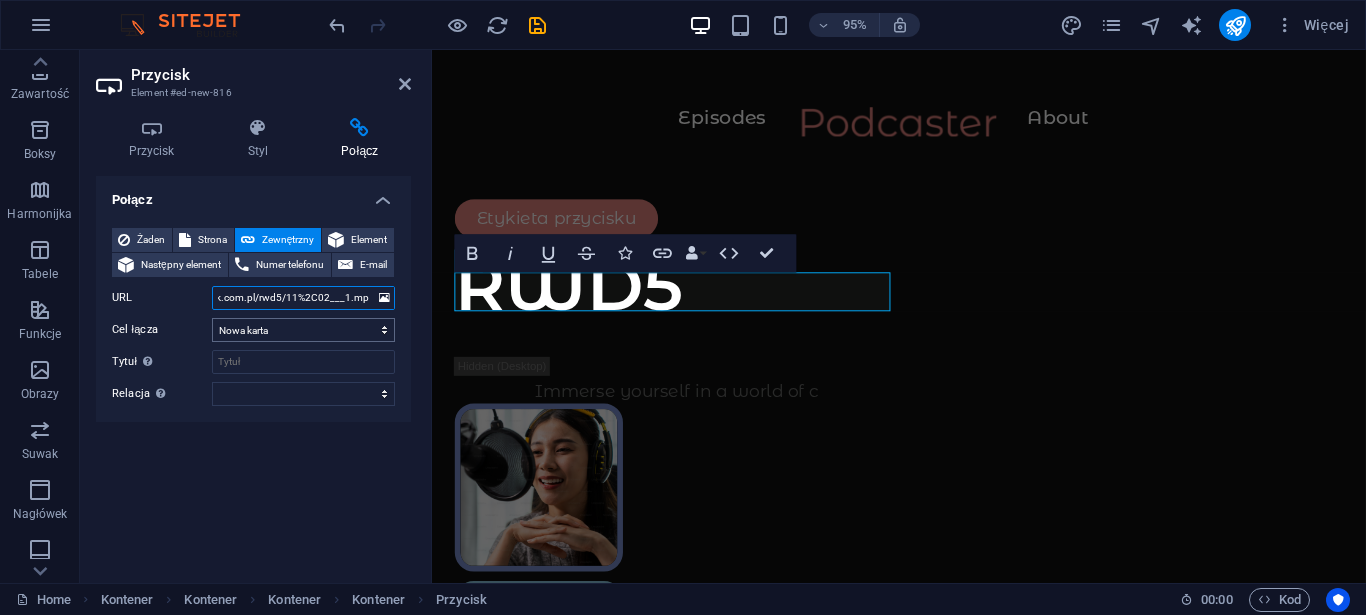type on "https://renek.com.pl/rwd5/11%2C02___1.mp3" 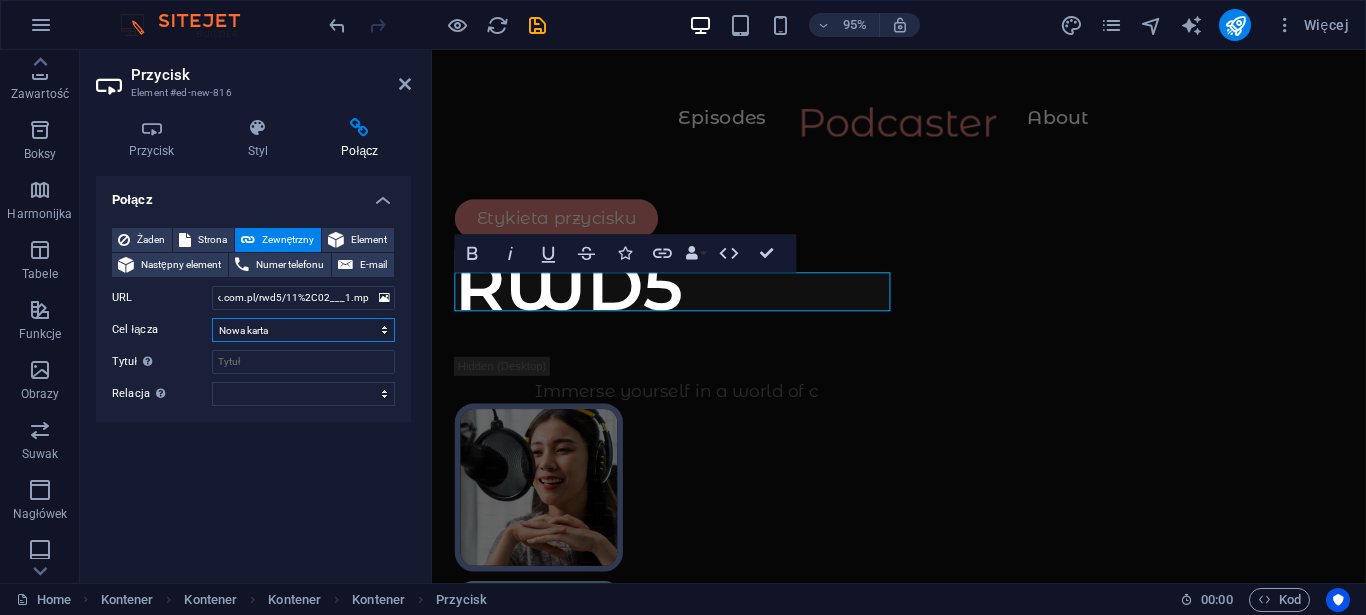 click on "Nowa karta Ta sama karta Nakładka" at bounding box center (303, 330) 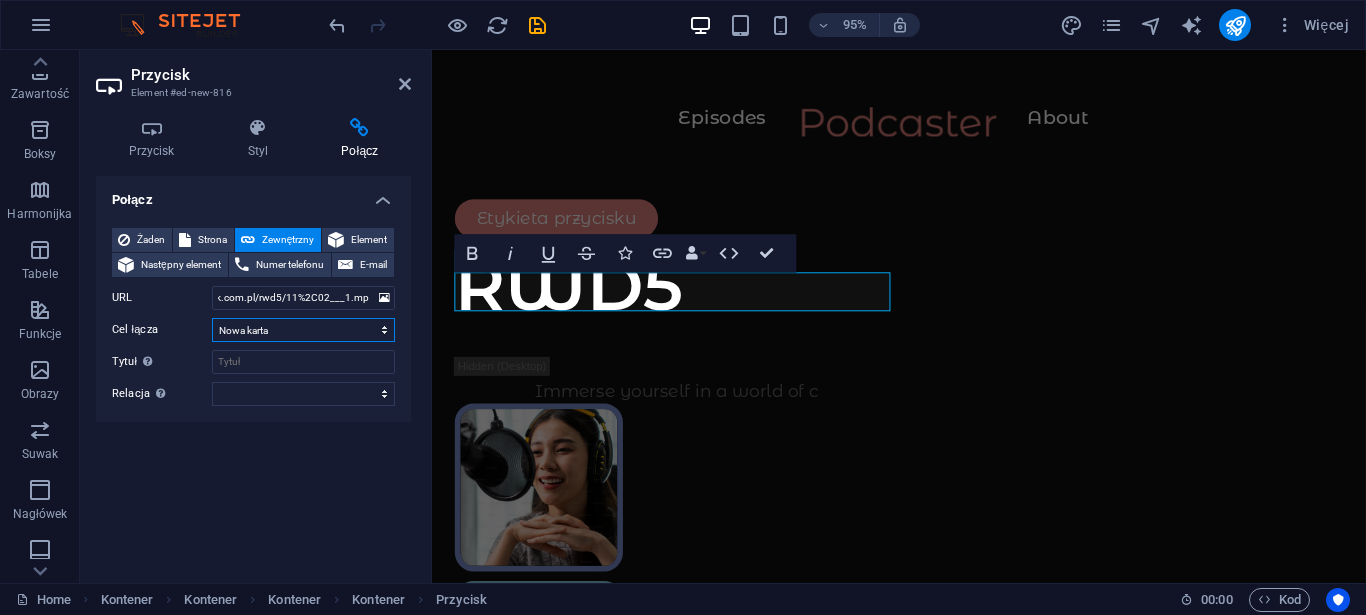 select on "overlay" 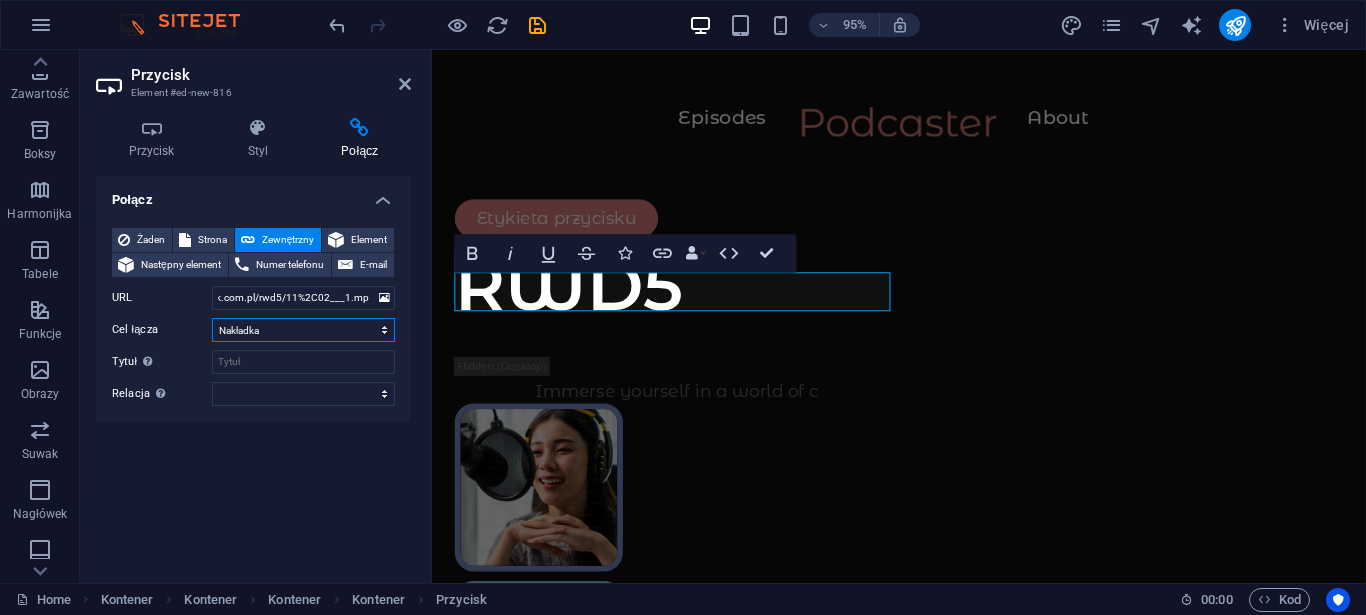 click on "Nakładka" at bounding box center (0, 0) 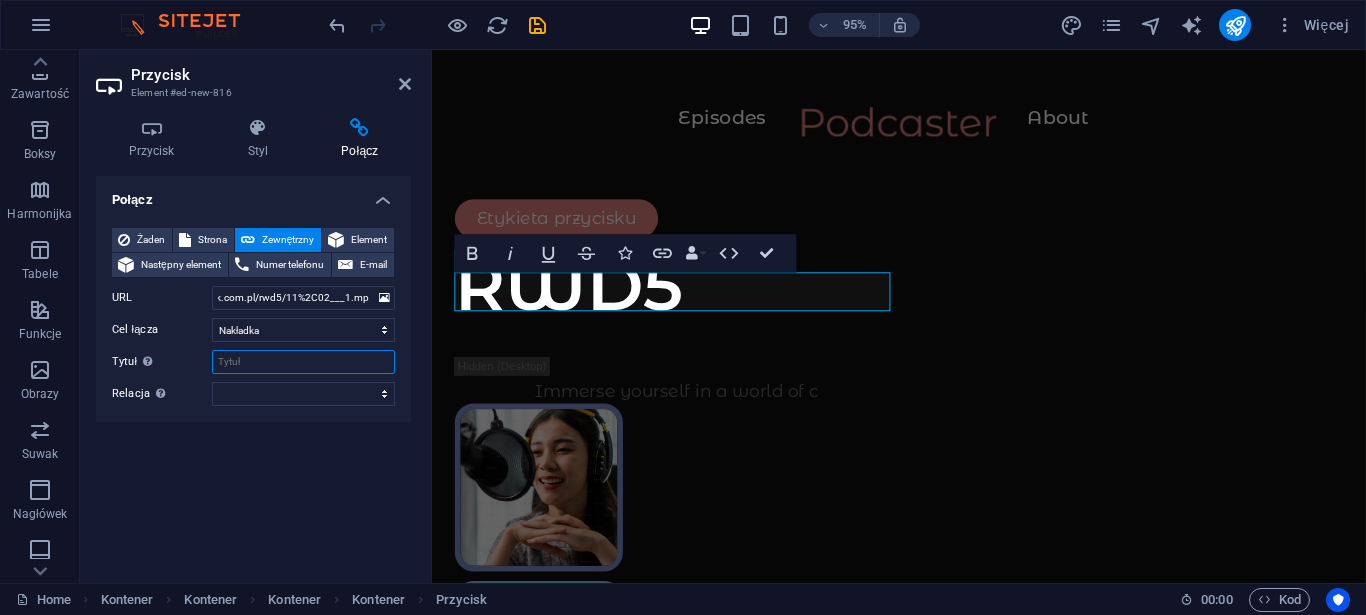 click on "Tytuł Dodatkowy opis linku nie powinien być taki sam jak treść linku. Tytuł jest najczęściej wyświetlany jako tekst podpowiedzi po najechaniu myszką nad element. Jeśli nie jesteś pewien, pozostaw puste." at bounding box center [303, 362] 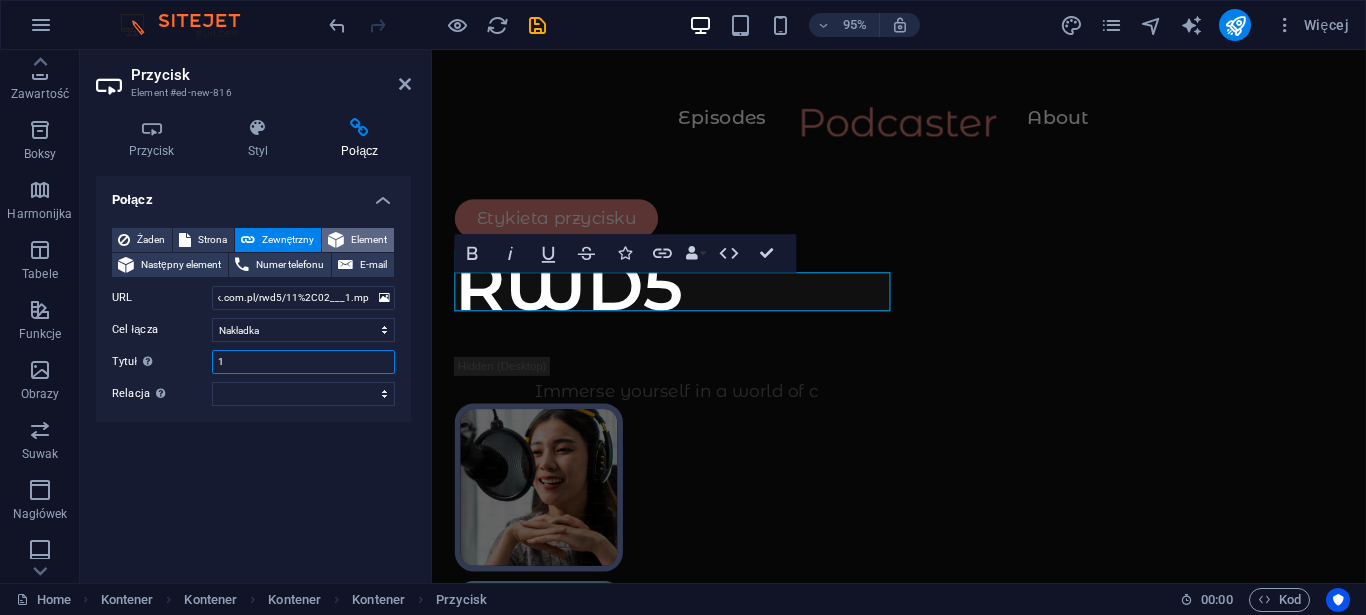 type on "1" 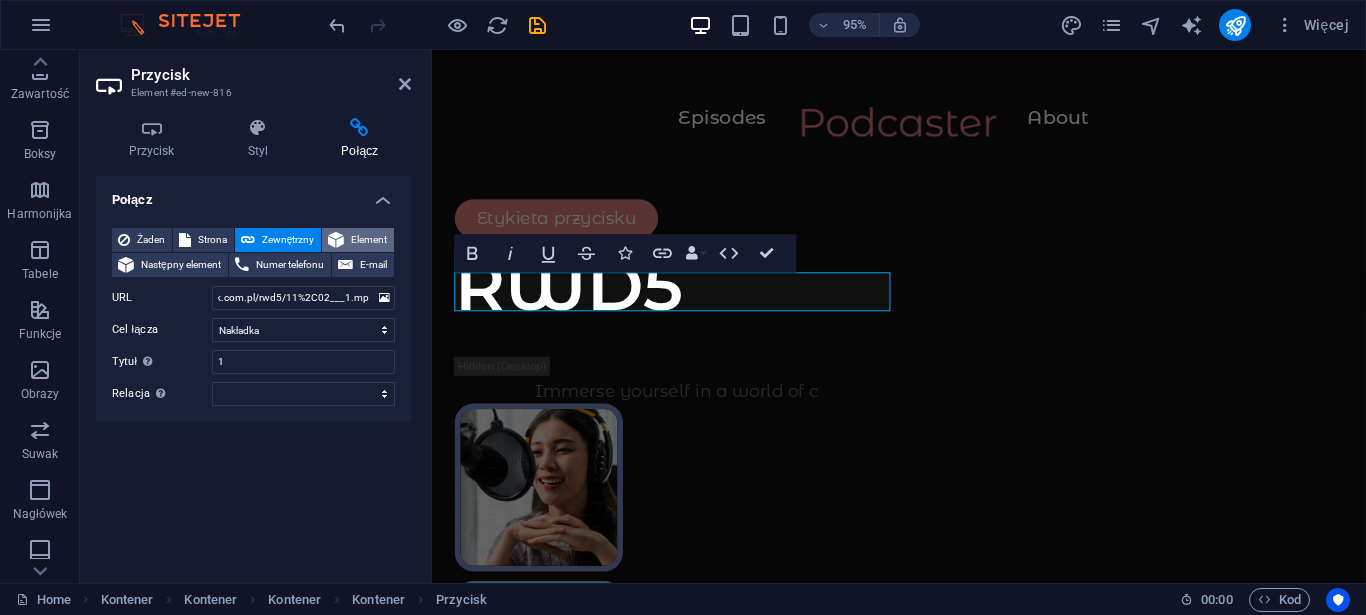 click on "Element" at bounding box center [369, 240] 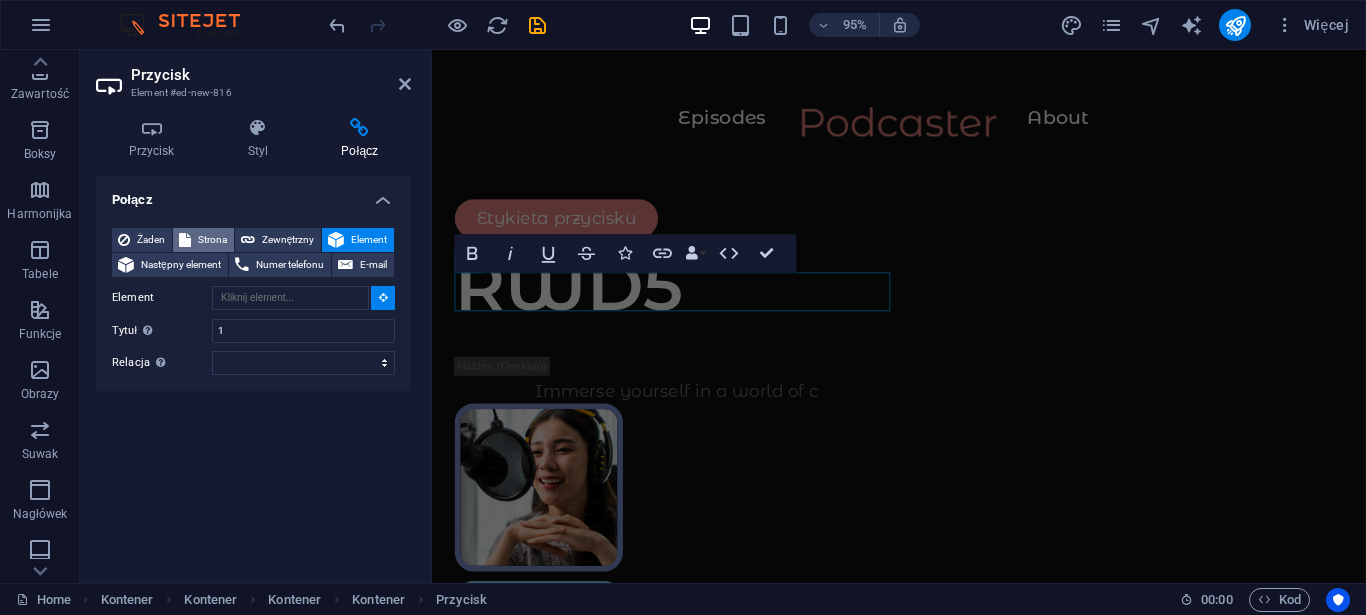 click on "Strona" at bounding box center (203, 240) 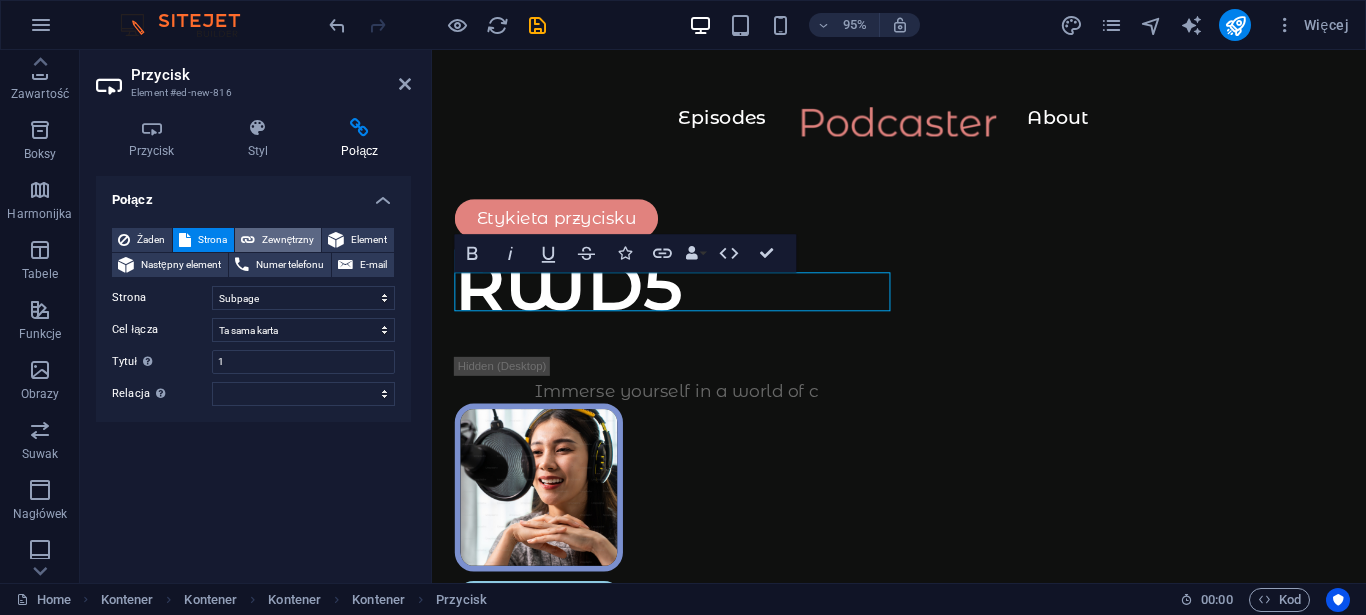 click on "Zewnętrzny" at bounding box center [288, 240] 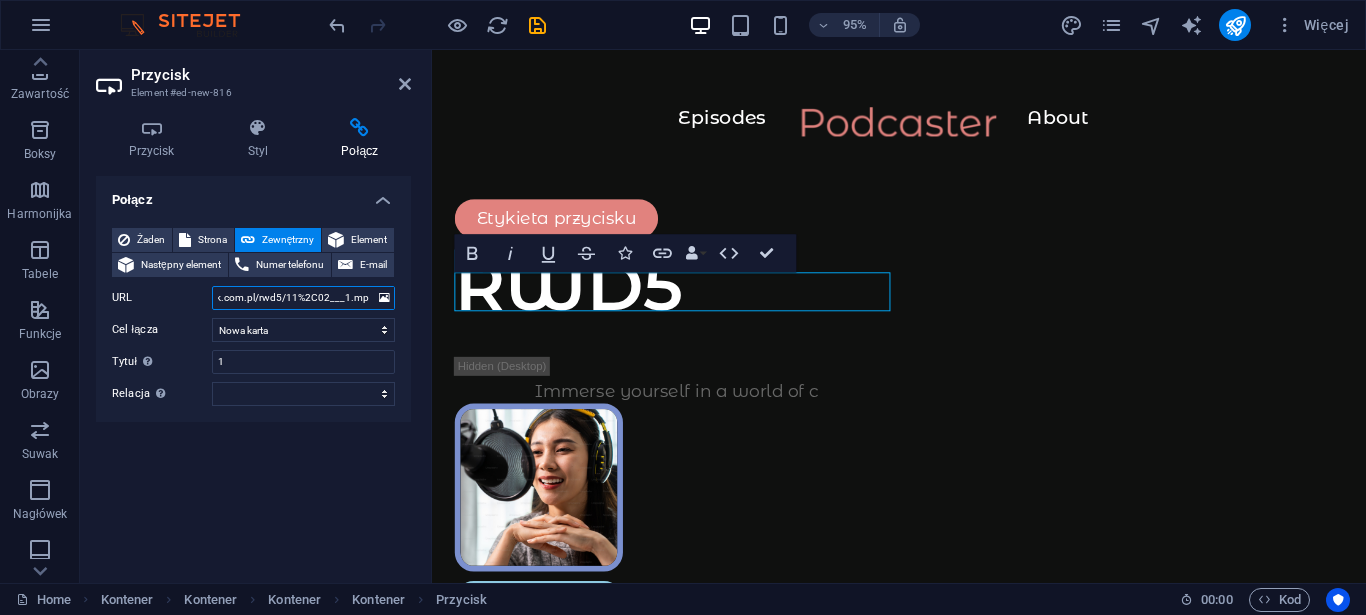 scroll, scrollTop: 0, scrollLeft: 53, axis: horizontal 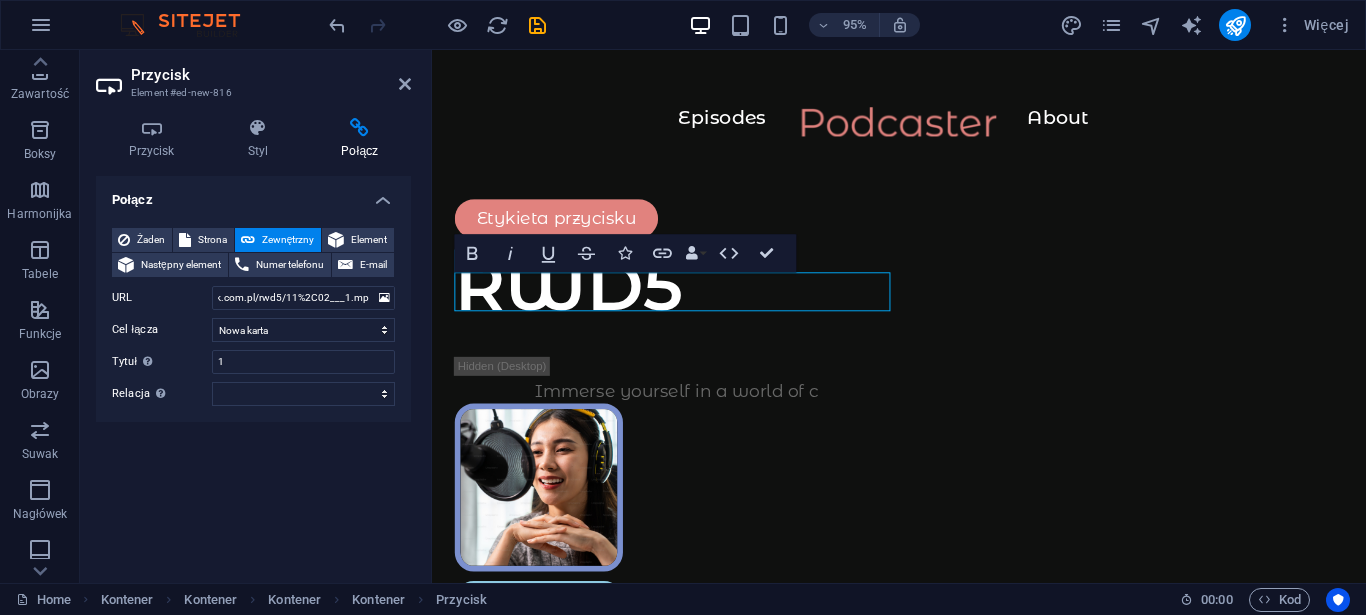 click on "Połącz" at bounding box center (253, 194) 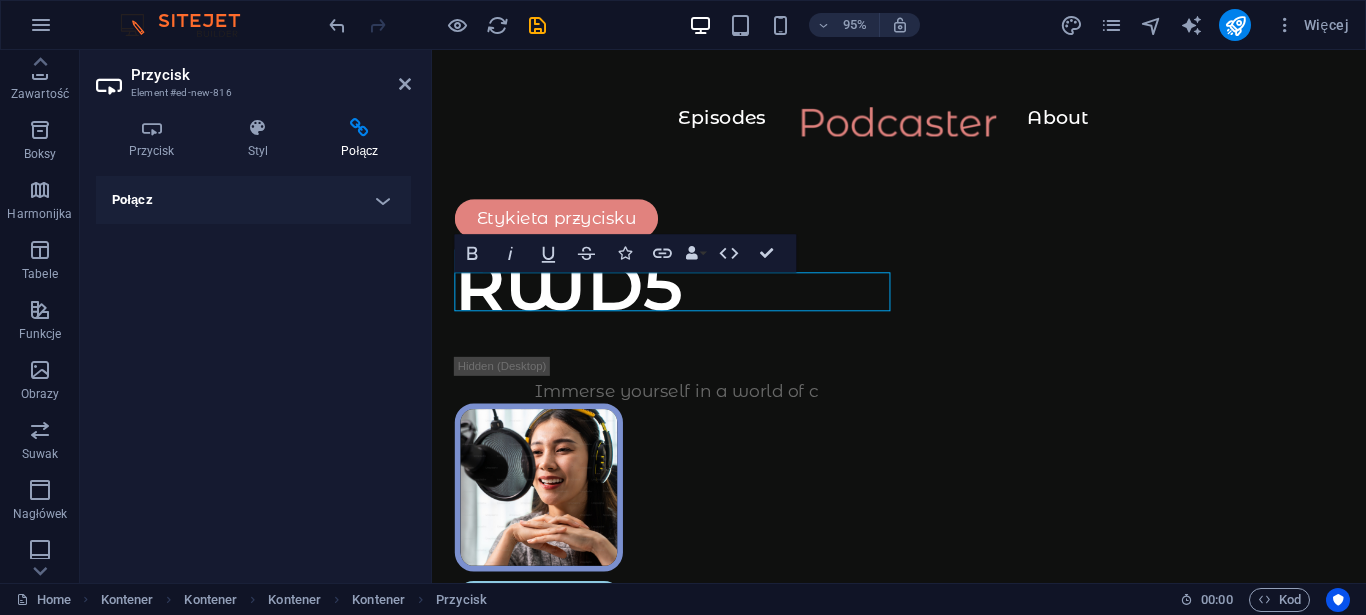 click on "Połącz" at bounding box center [253, 200] 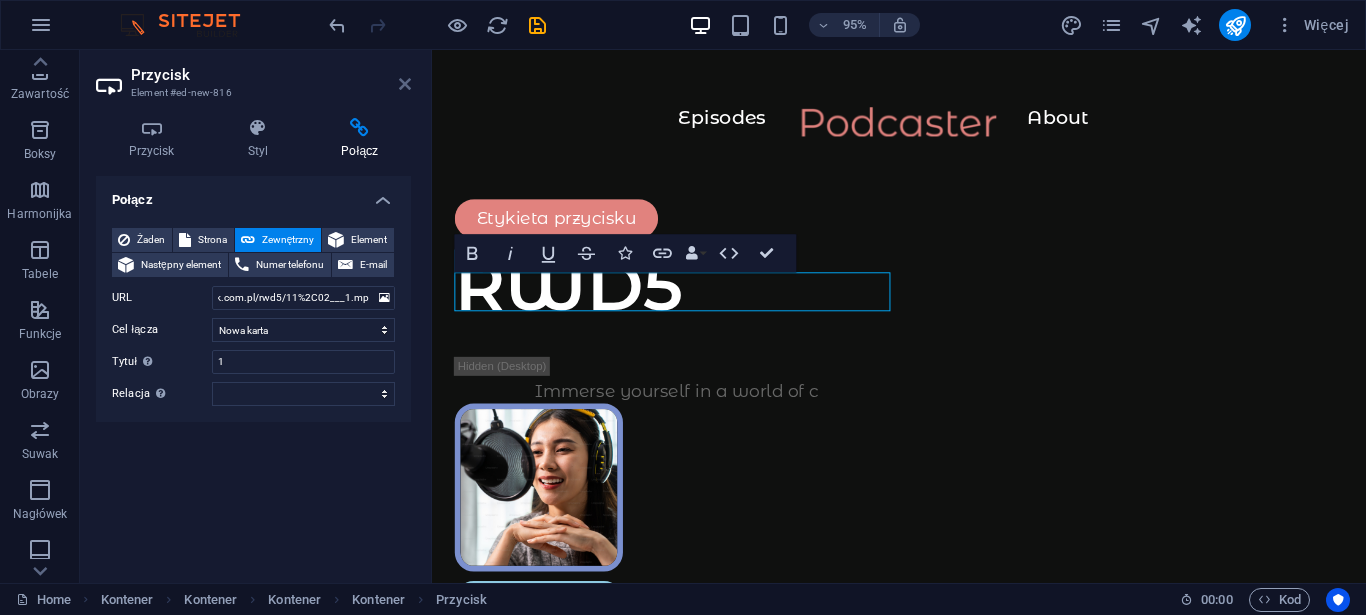 click at bounding box center [405, 84] 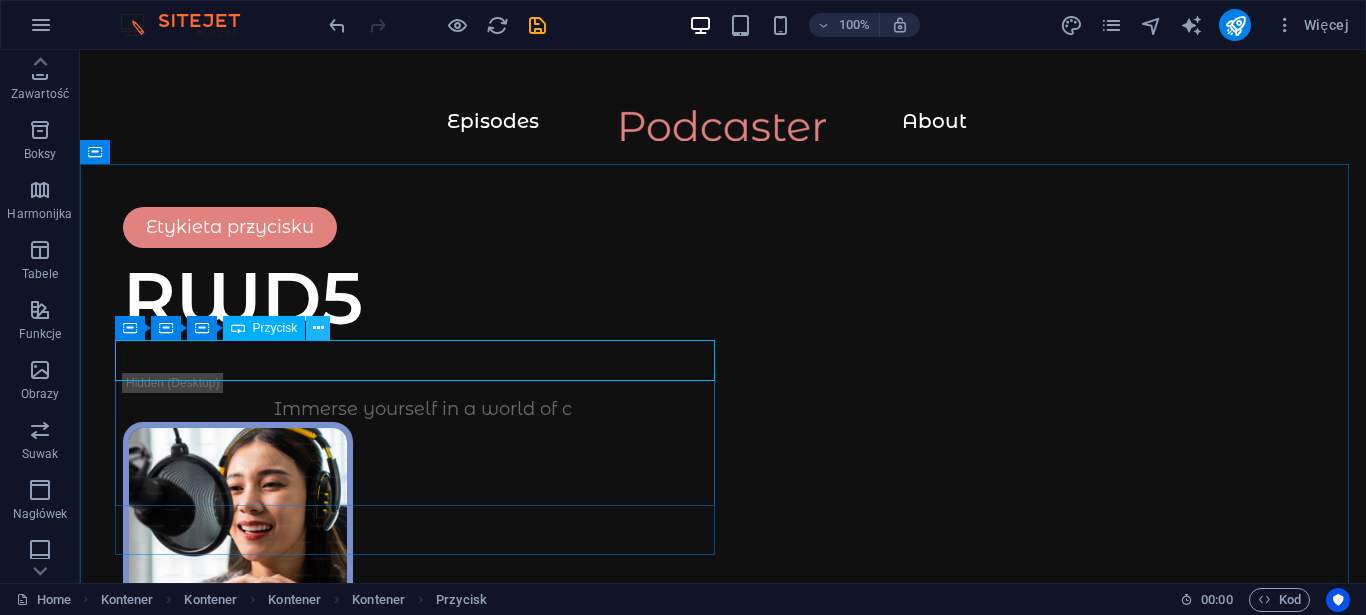 click at bounding box center [318, 328] 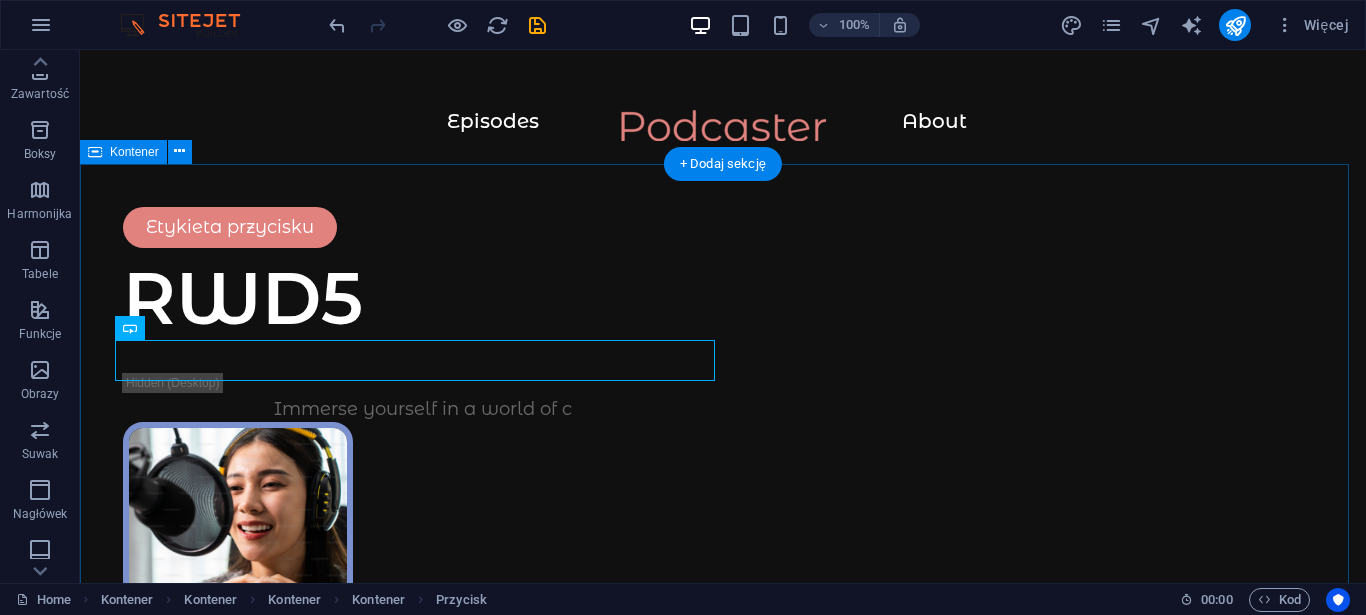 click on "Etykieta przycisku RWD5 Immerse yourself in a world of c Supported by:" at bounding box center [723, 875] 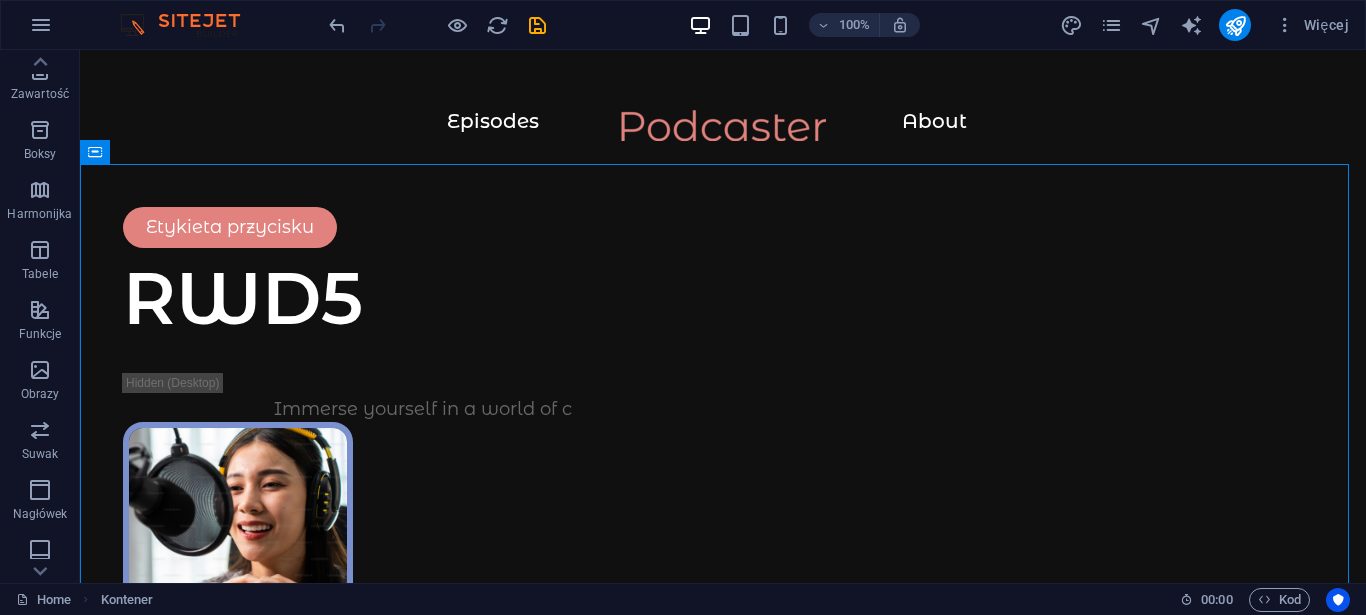 click at bounding box center [190, 25] 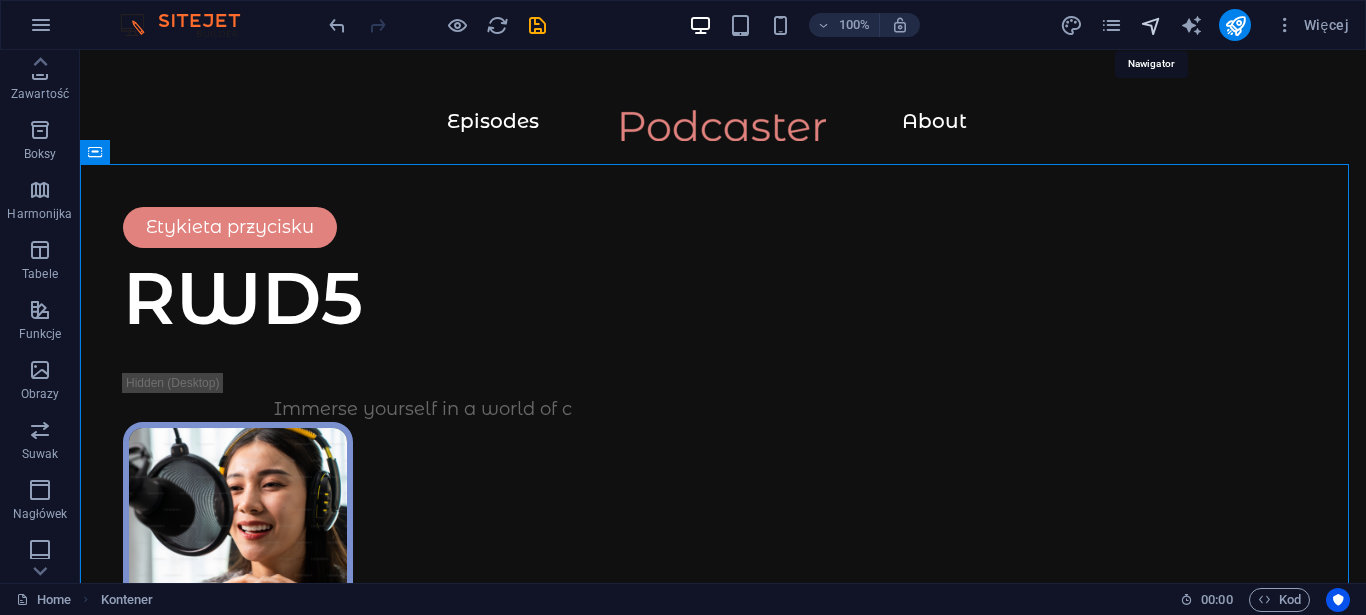 click at bounding box center [1151, 25] 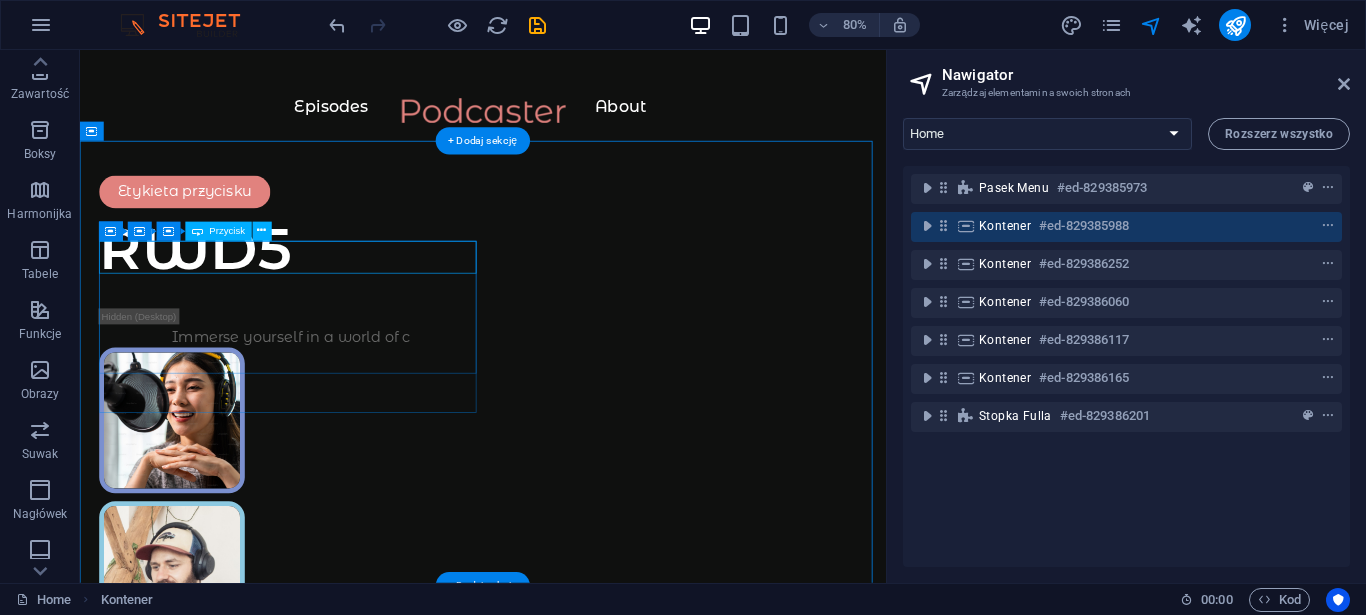 click on "Etykieta przycisku" at bounding box center [344, 227] 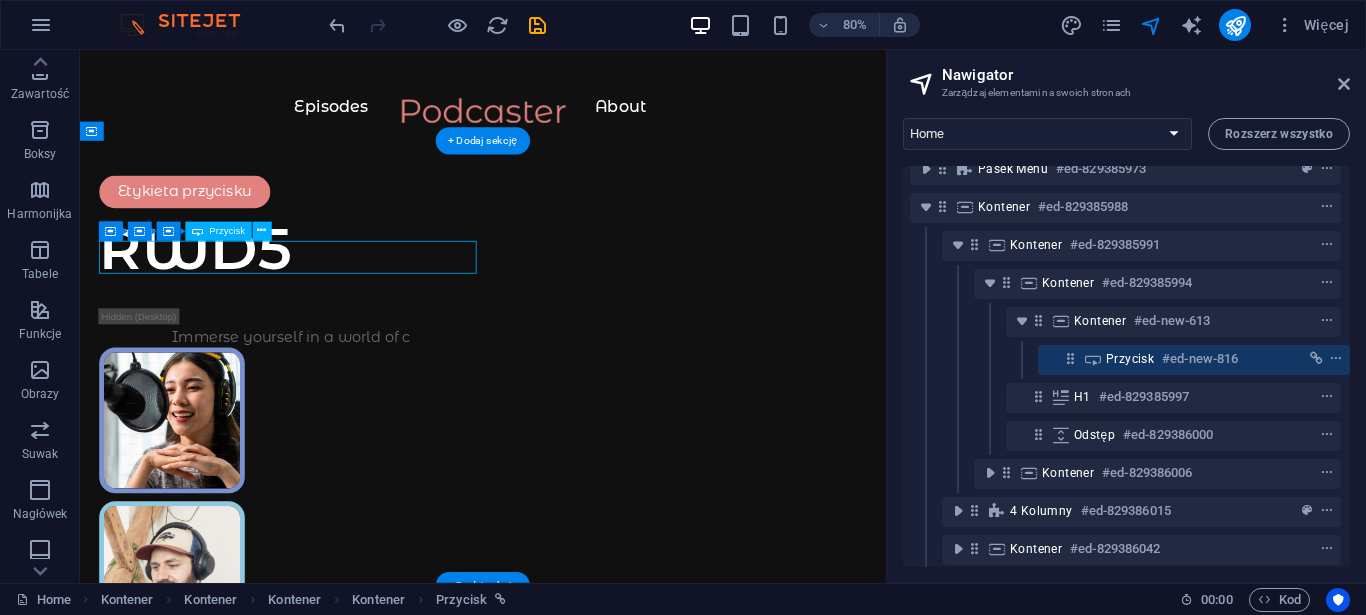 scroll, scrollTop: 21, scrollLeft: 18, axis: both 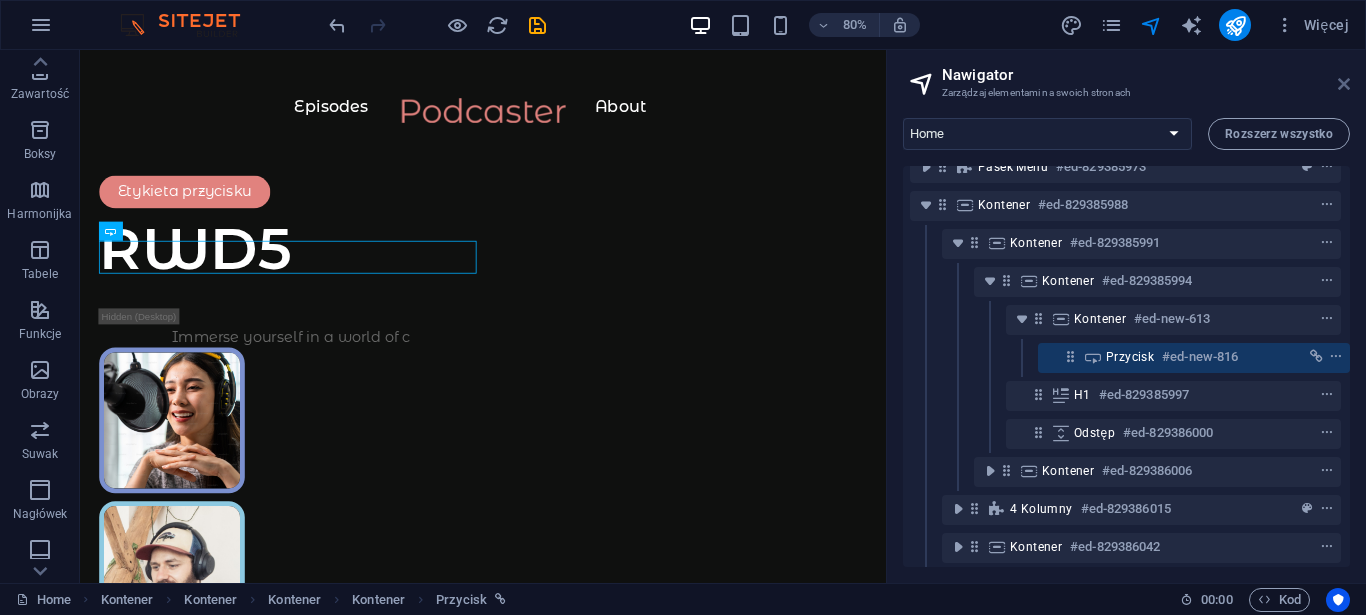 click at bounding box center [1344, 84] 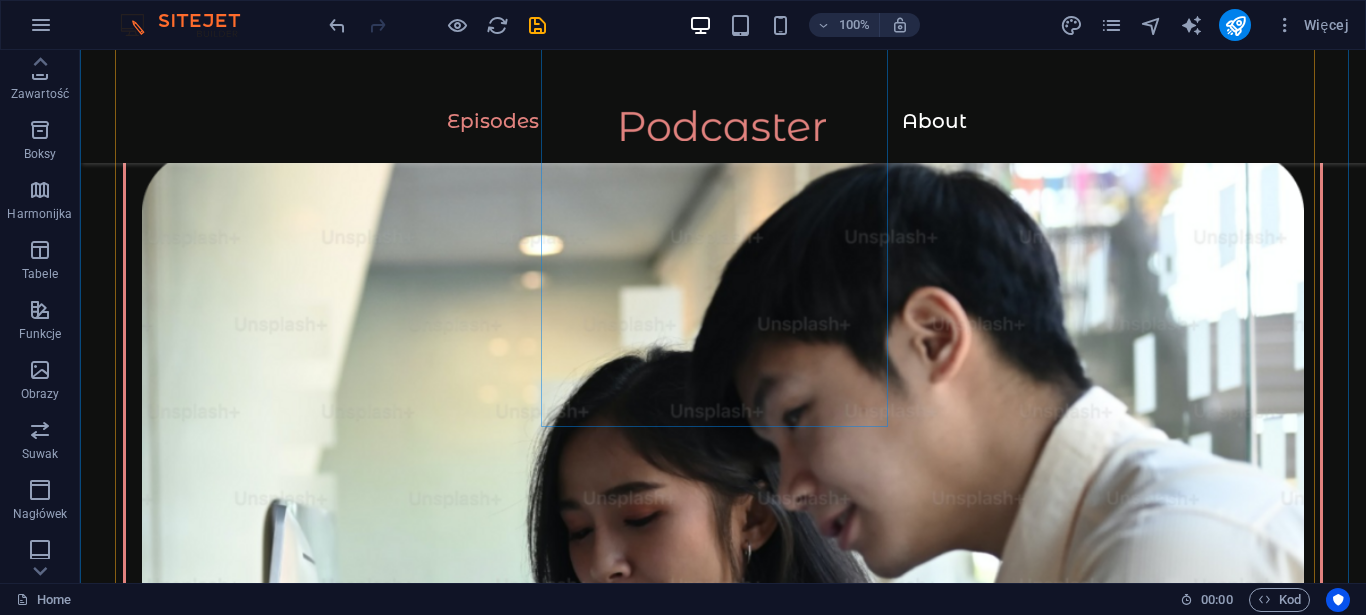 scroll, scrollTop: 2040, scrollLeft: 0, axis: vertical 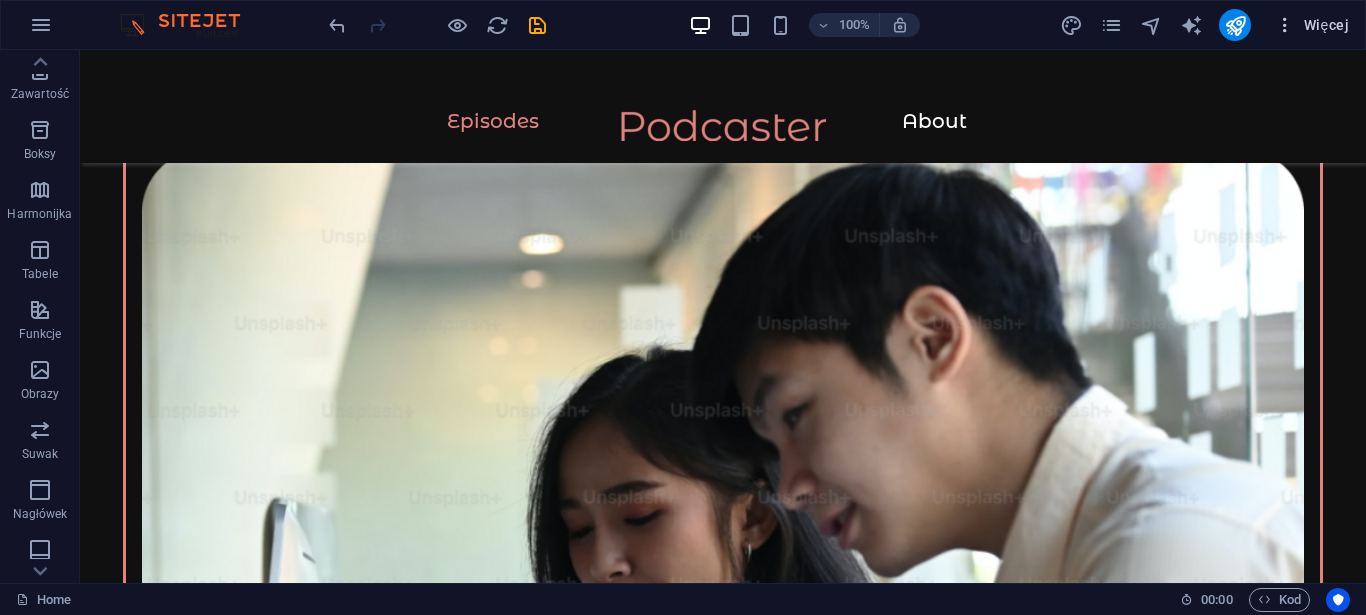 click on "Więcej" at bounding box center [1312, 25] 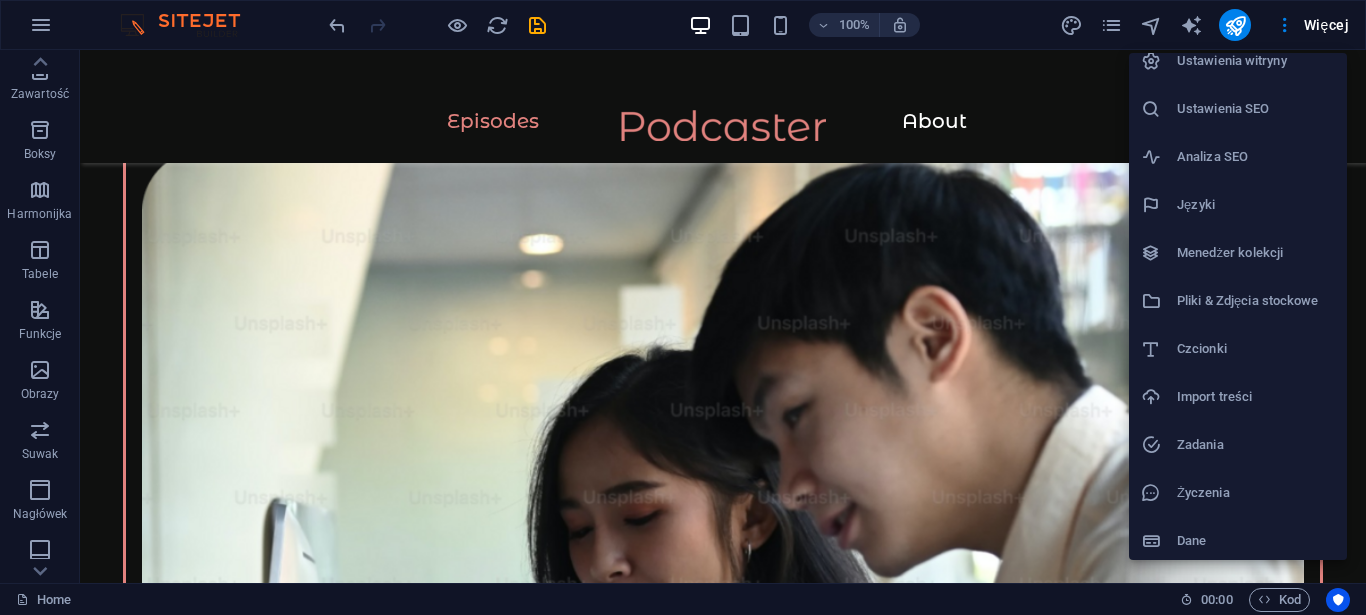 scroll, scrollTop: 21, scrollLeft: 0, axis: vertical 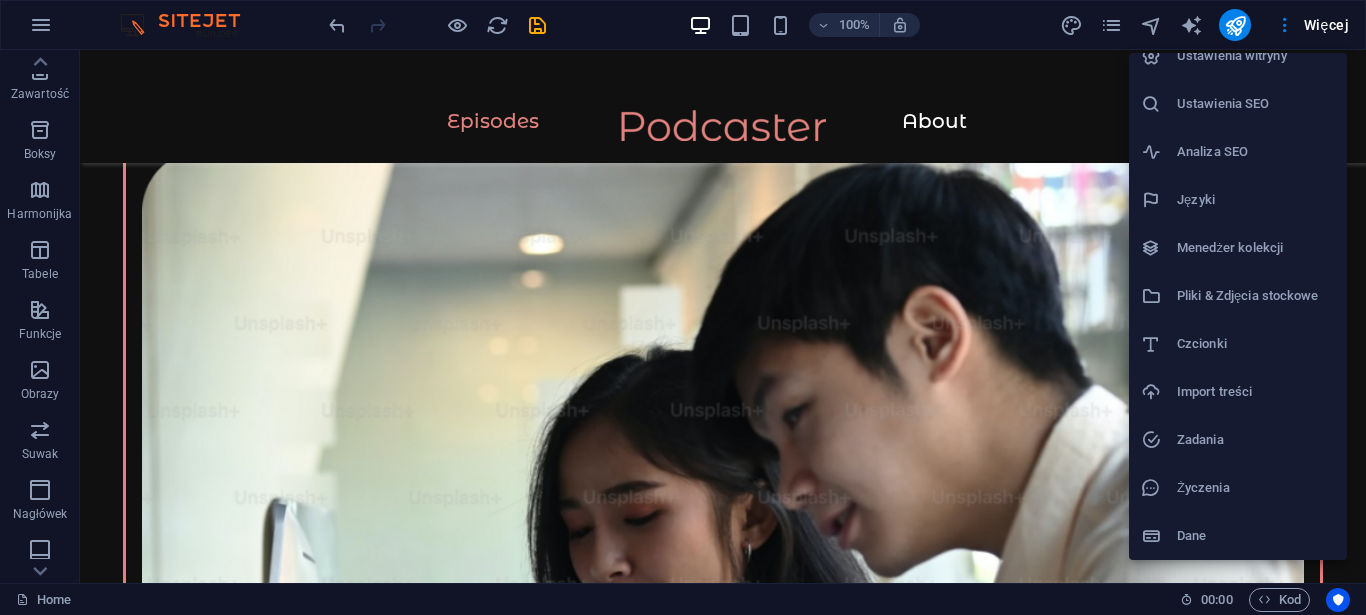 click on "Życzenia" at bounding box center (1256, 488) 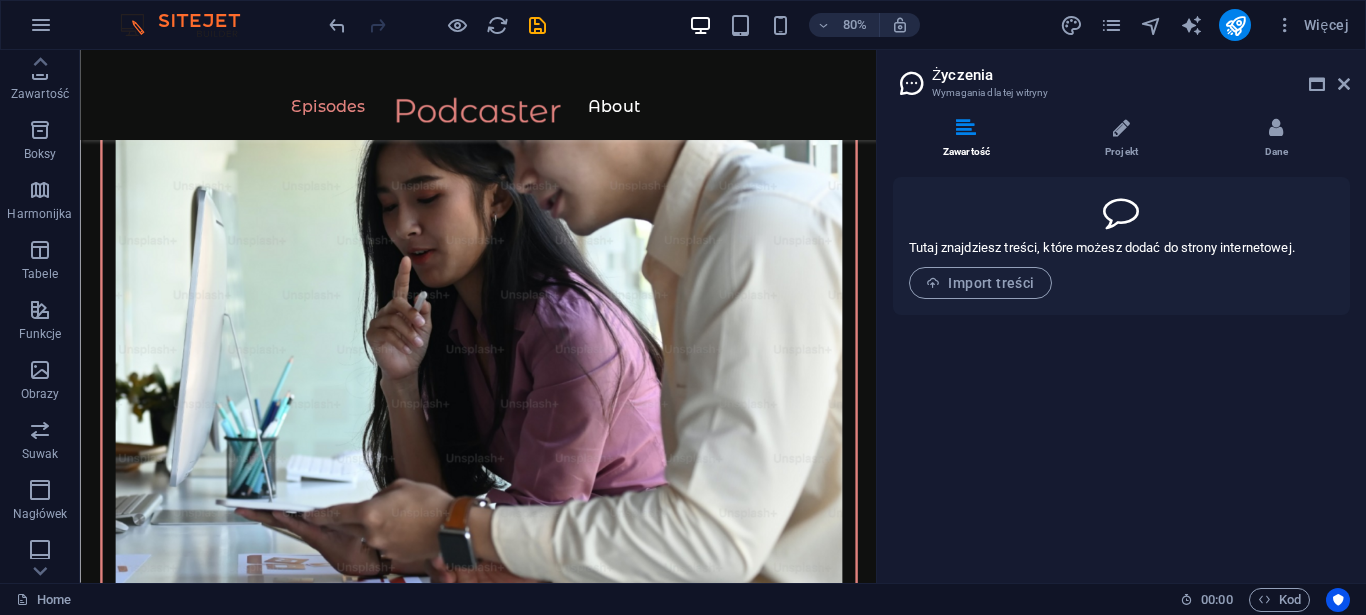 scroll, scrollTop: 1901, scrollLeft: 0, axis: vertical 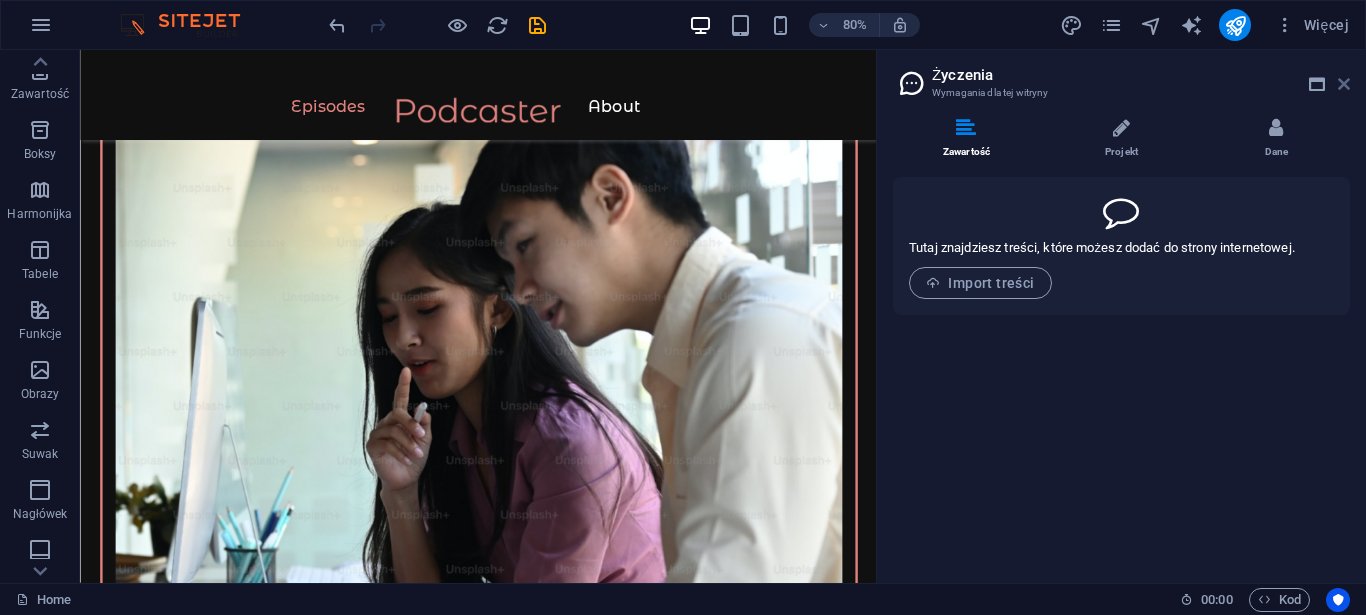 click at bounding box center [1344, 84] 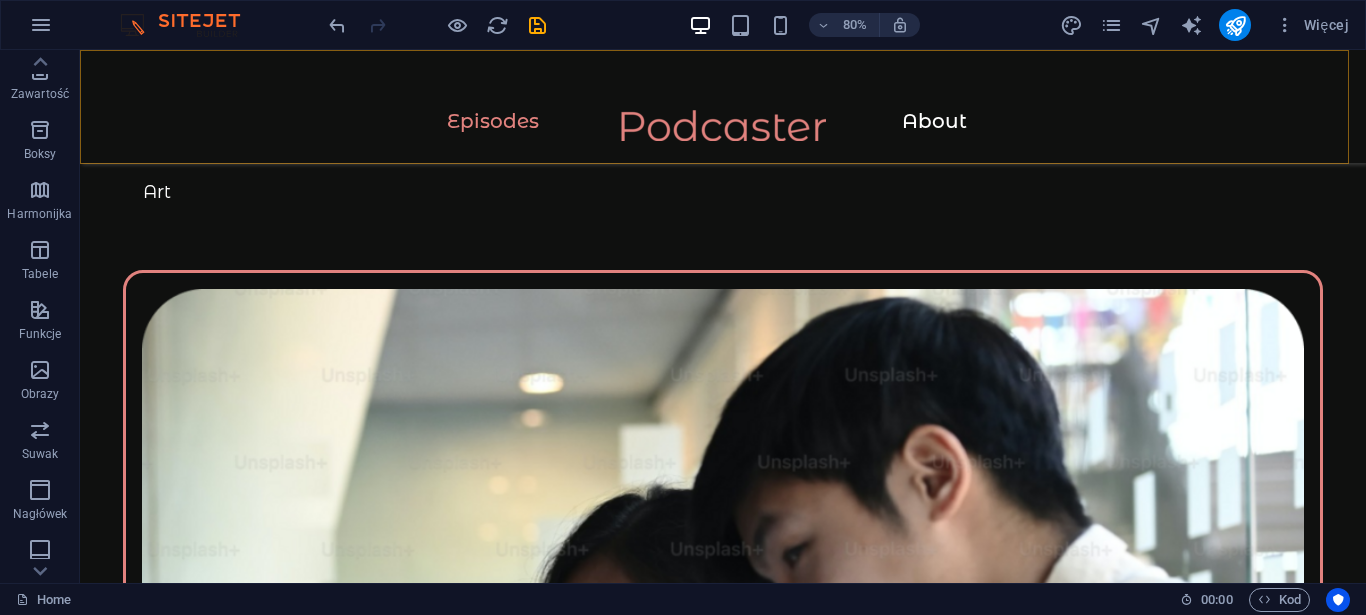 scroll, scrollTop: 2040, scrollLeft: 0, axis: vertical 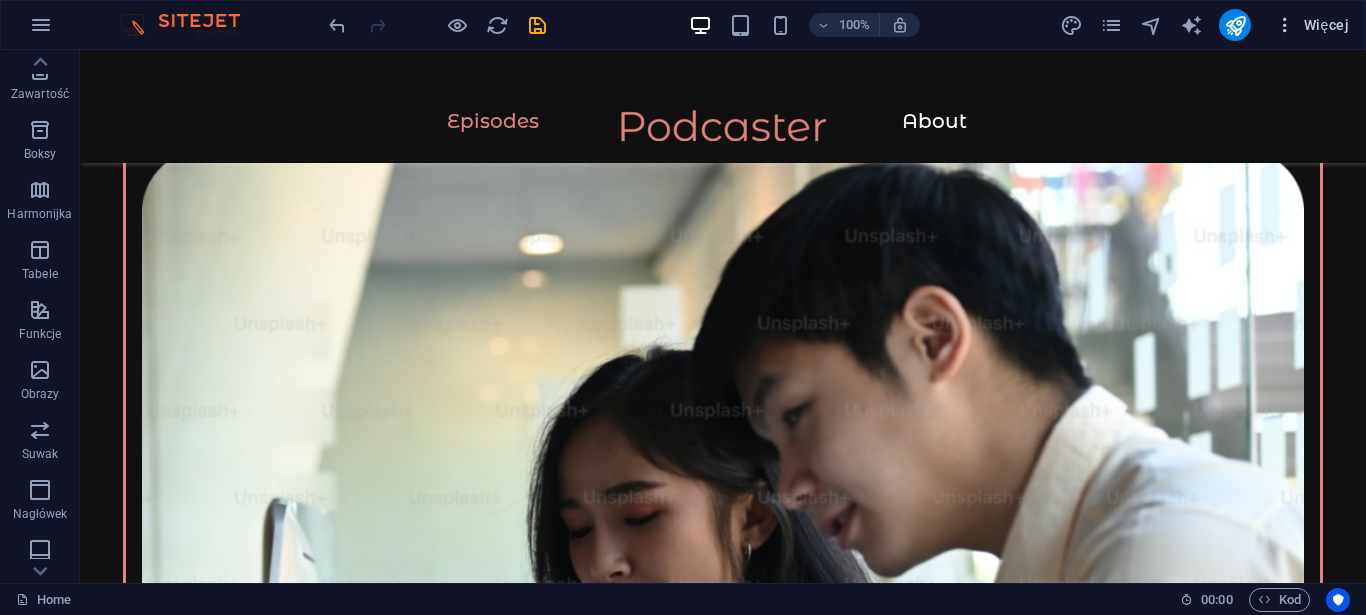 click on "Więcej" at bounding box center [1312, 25] 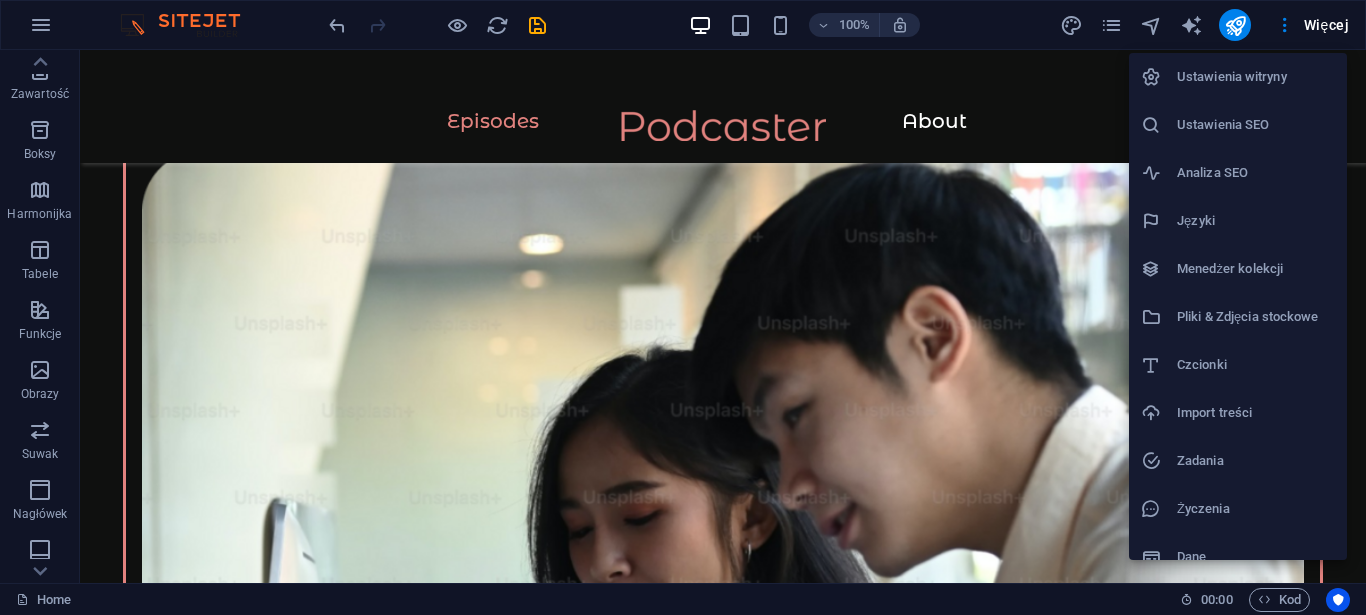 click on "Pliki & Zdjęcia stockowe" at bounding box center (1256, 317) 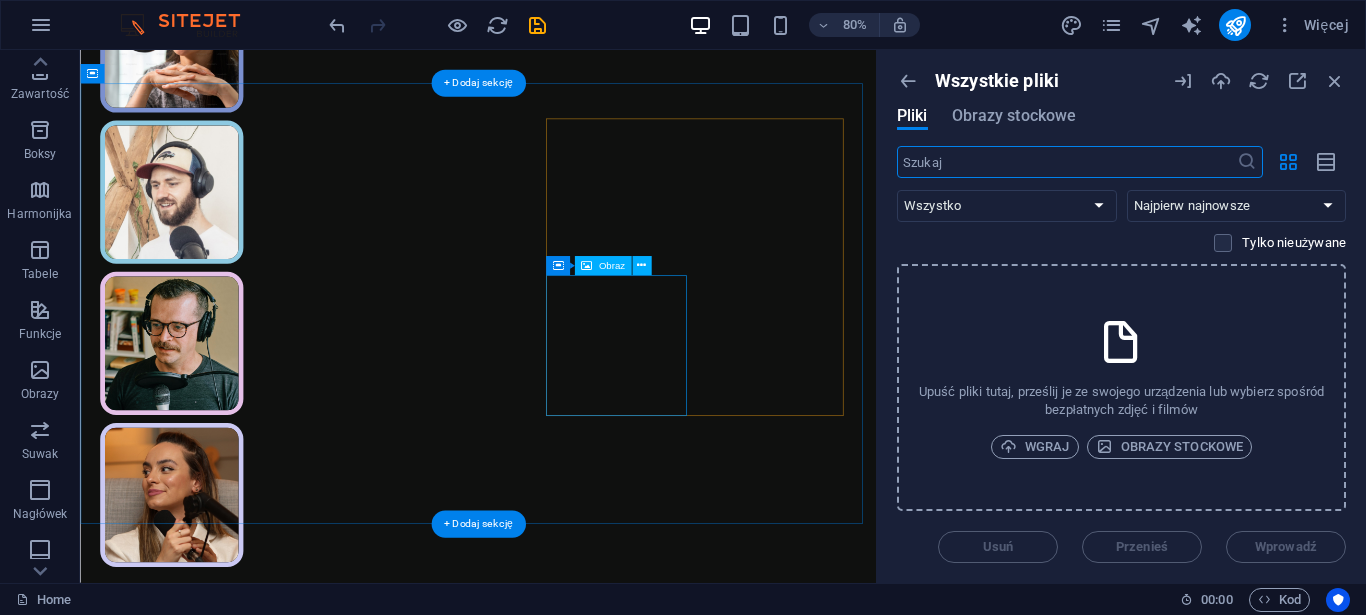 scroll, scrollTop: 0, scrollLeft: 0, axis: both 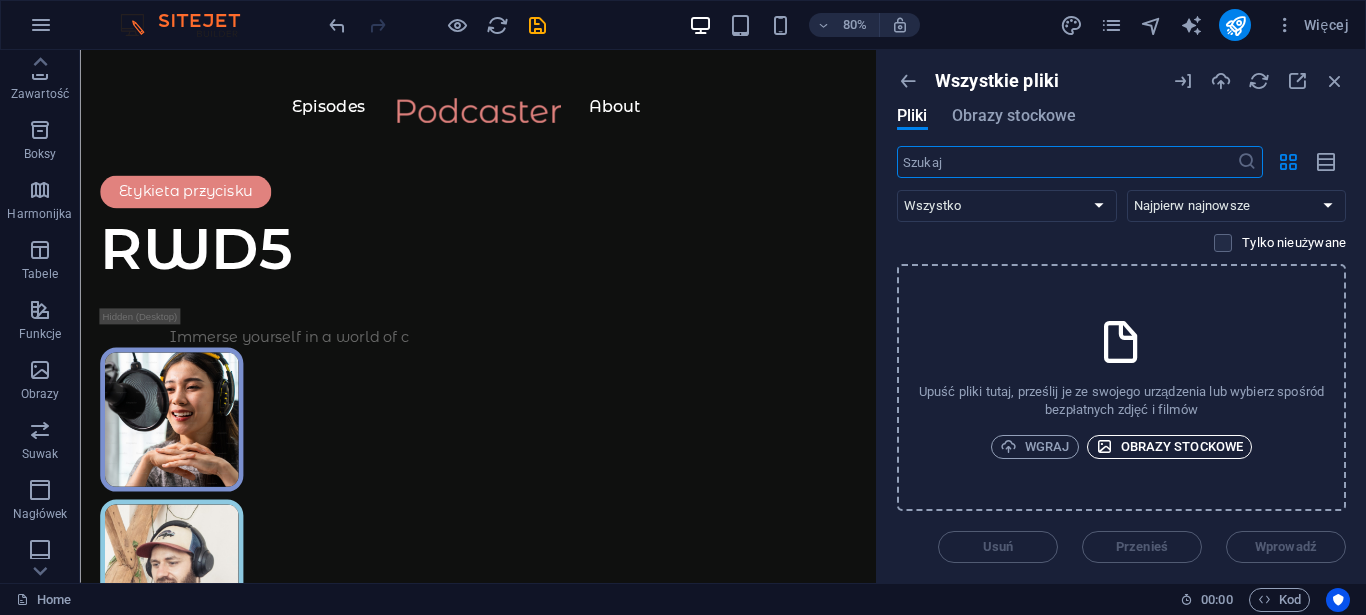 click on "Obrazy stockowe" at bounding box center [1170, 447] 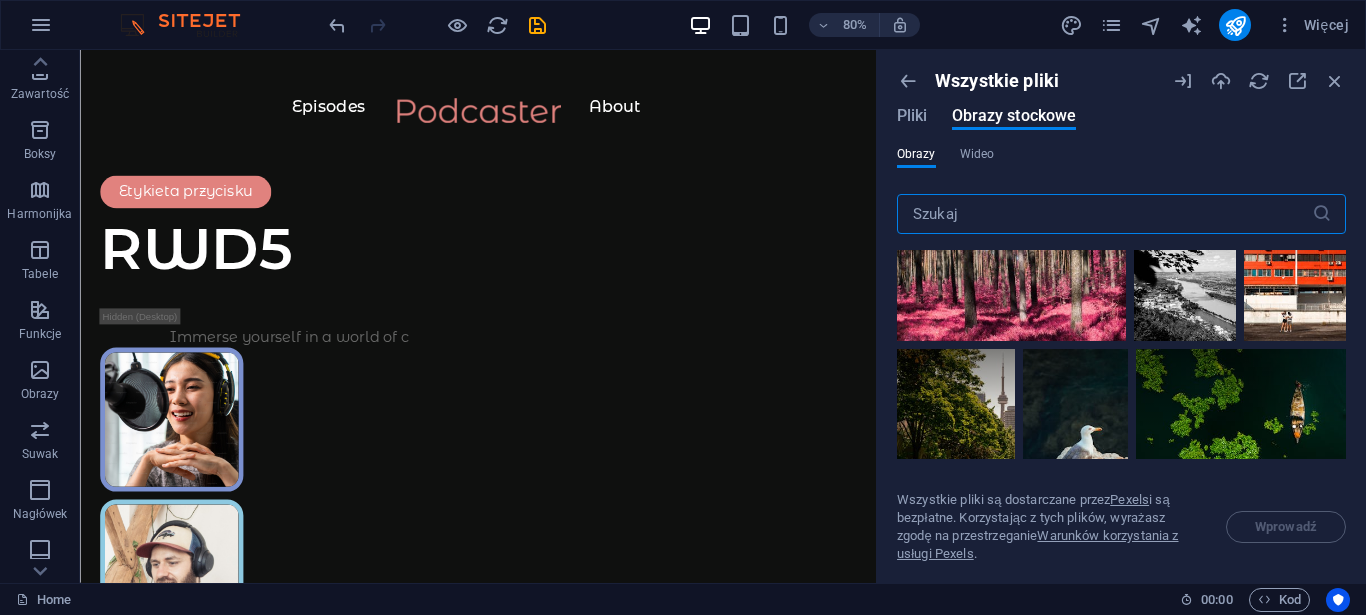 scroll, scrollTop: 180, scrollLeft: 0, axis: vertical 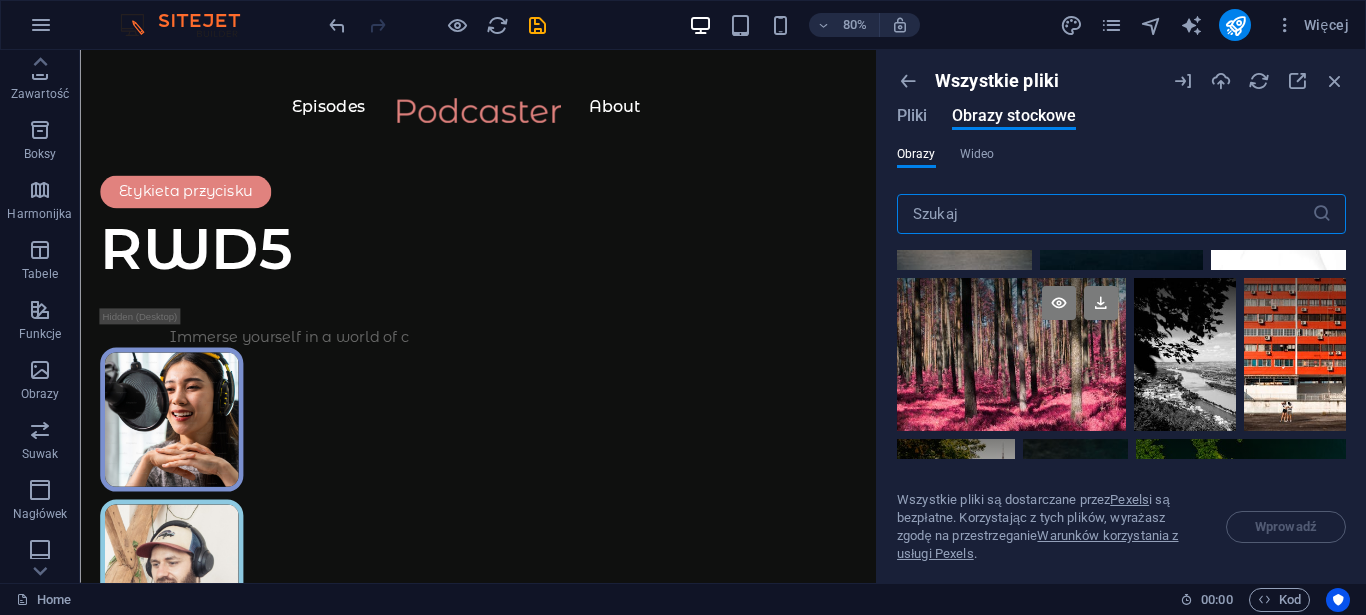 click at bounding box center [1011, 354] 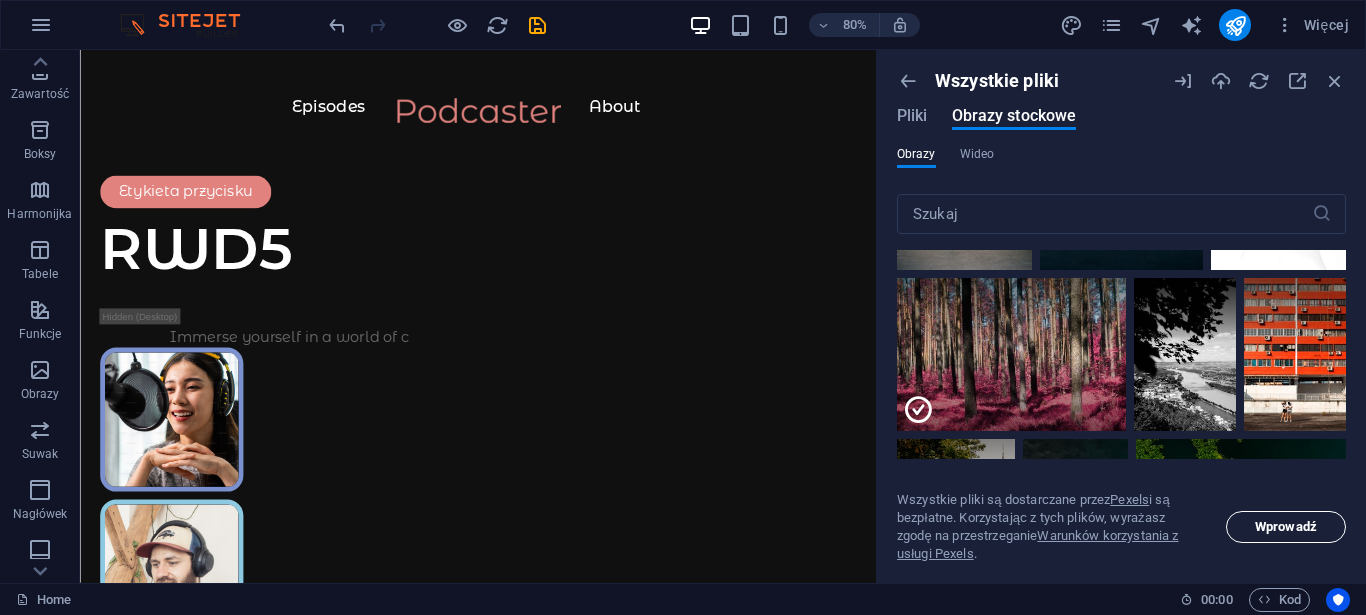 click on "Wprowadź" at bounding box center (1286, 527) 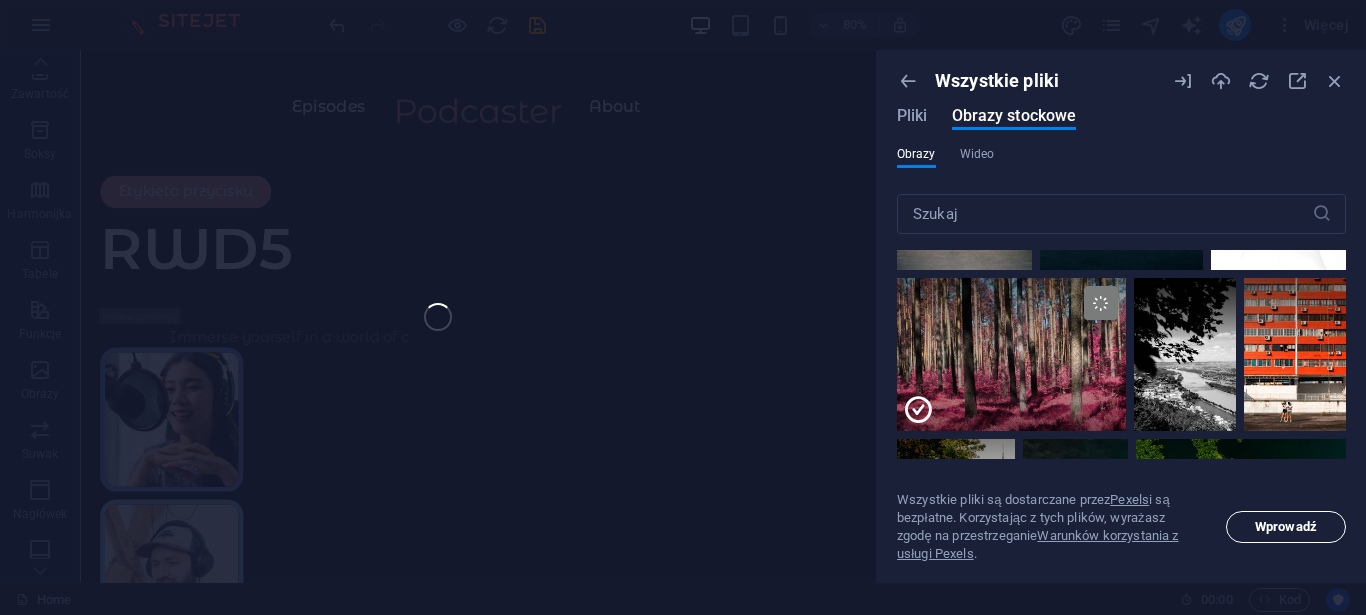scroll, scrollTop: 180, scrollLeft: 0, axis: vertical 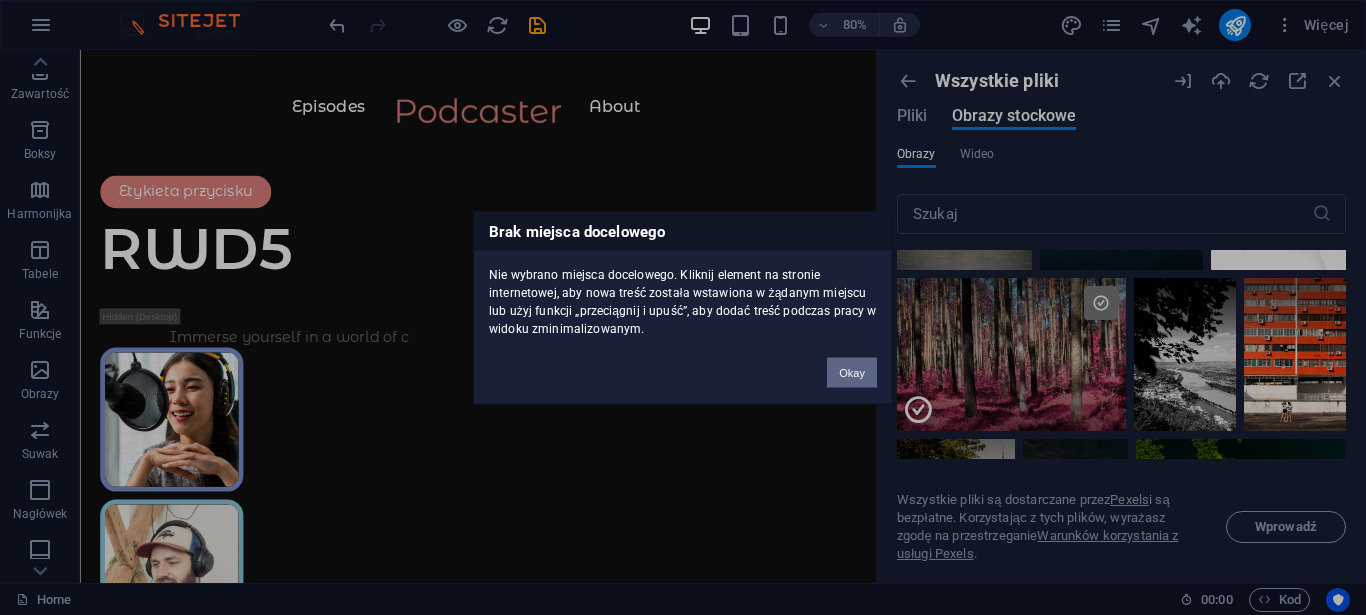 click on "Okay" at bounding box center (852, 372) 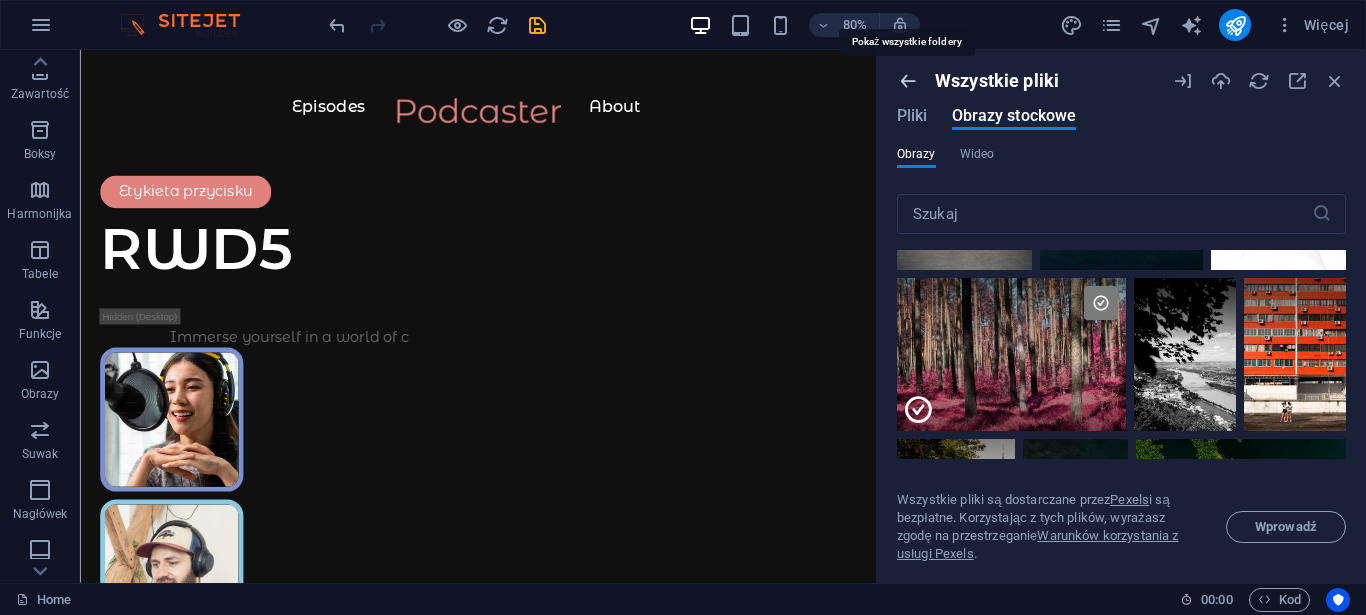 click at bounding box center (908, 81) 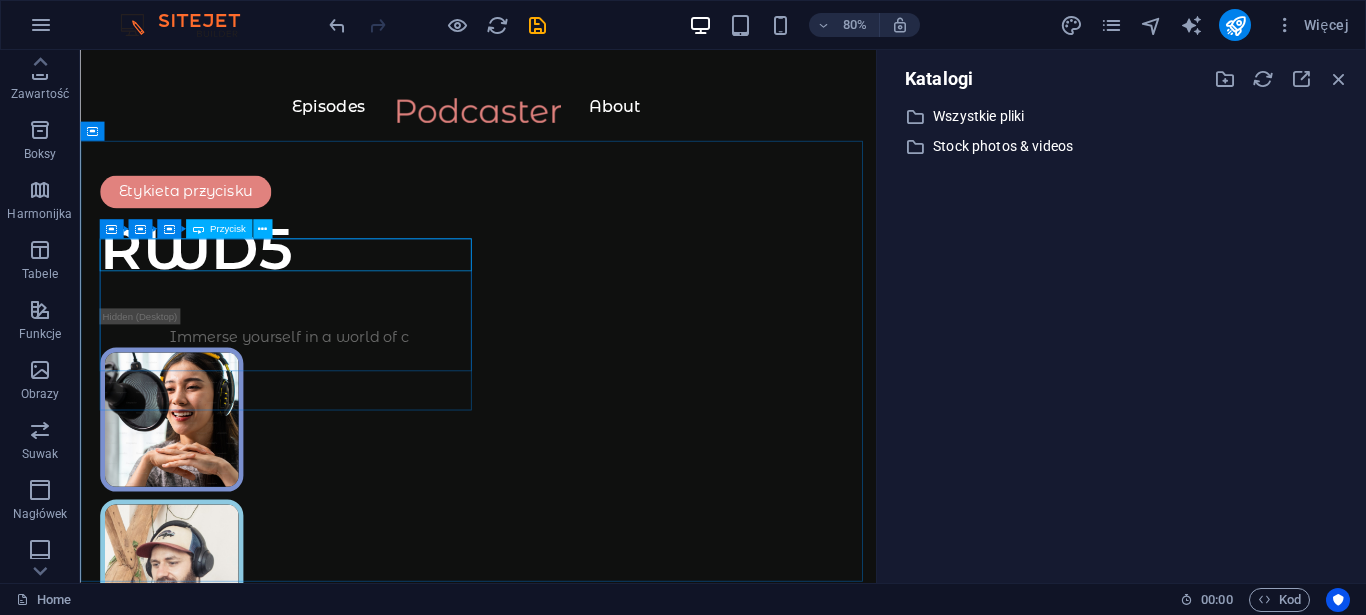 click on "Przycisk" at bounding box center (228, 230) 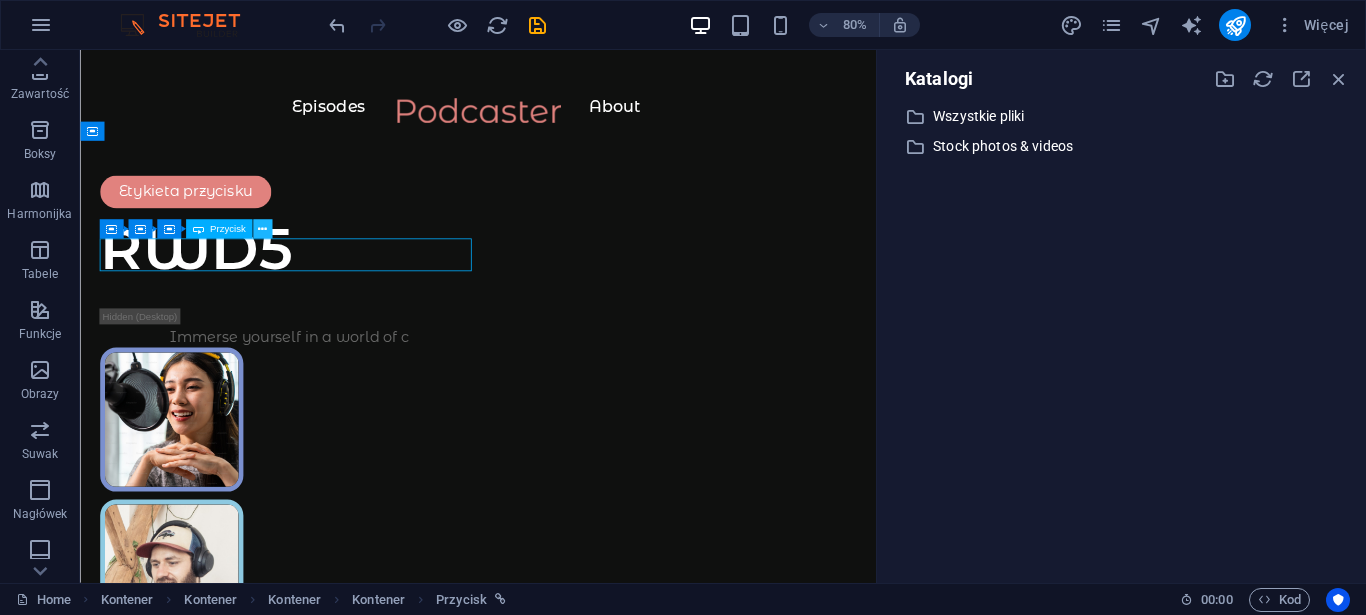 click at bounding box center (262, 229) 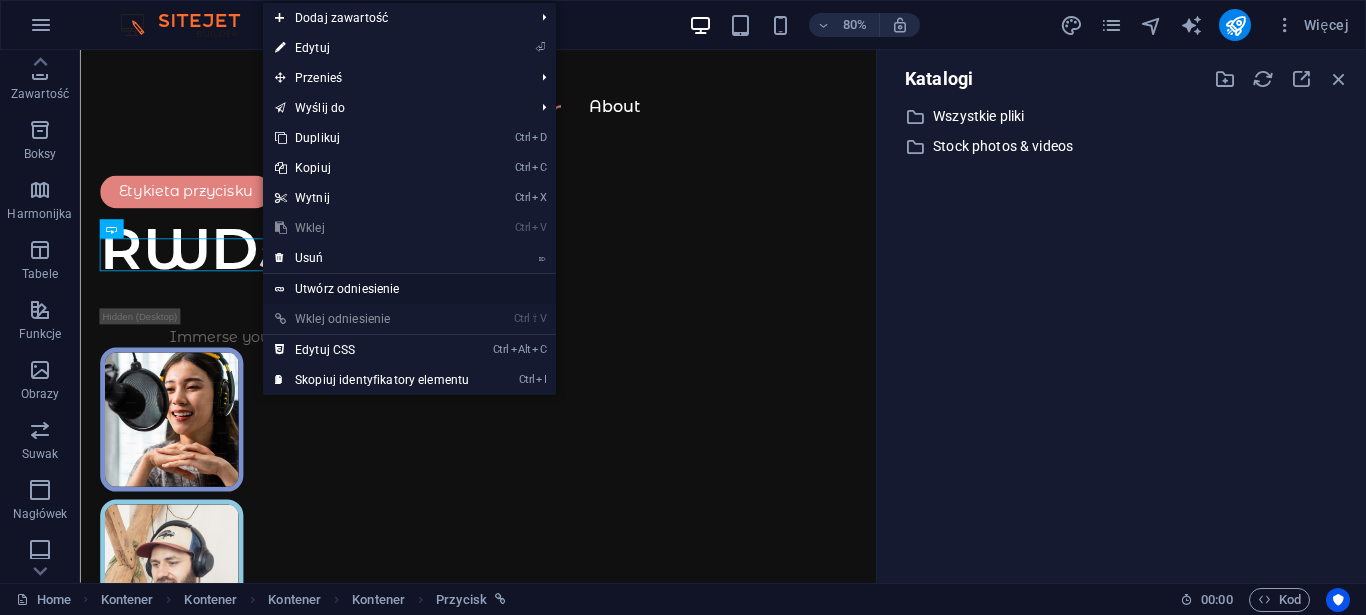 click on "Utwórz odniesienie" at bounding box center [409, 289] 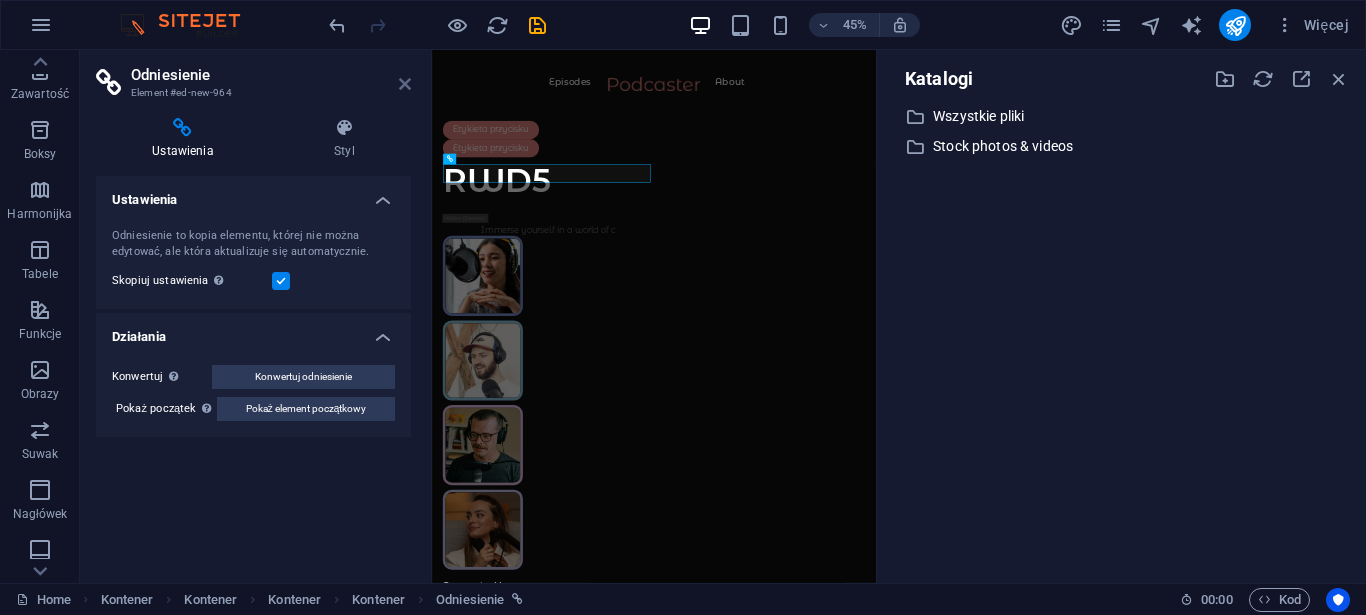 click at bounding box center [405, 84] 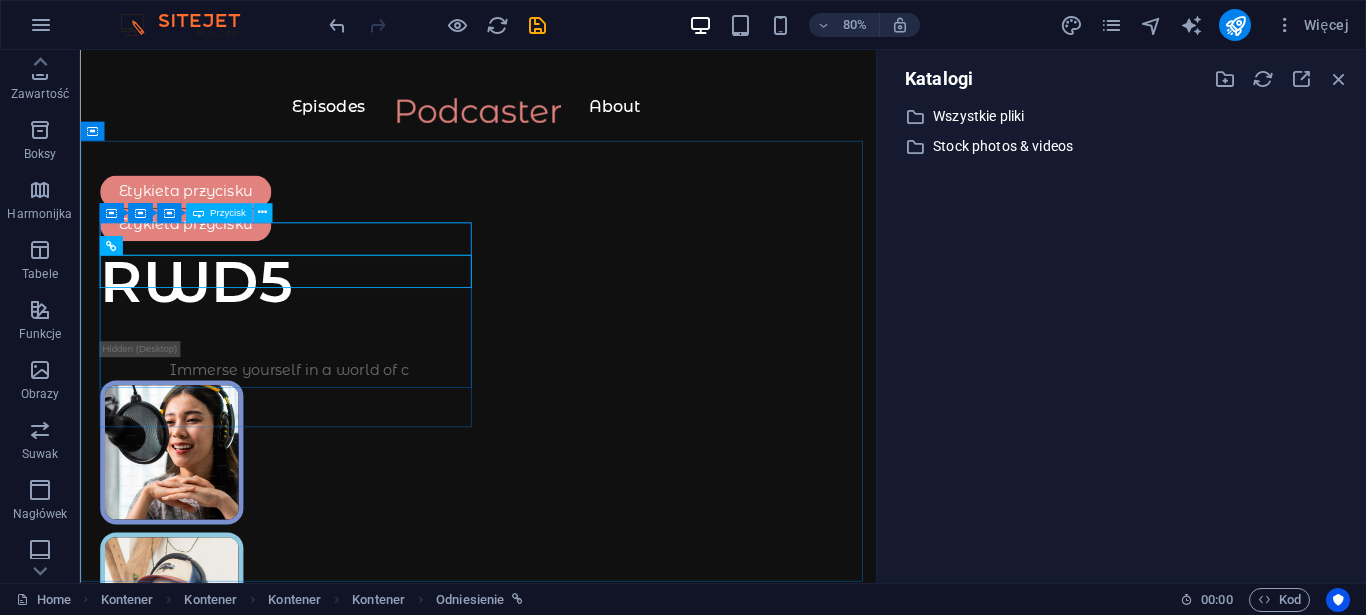 click on "Przycisk" at bounding box center [228, 213] 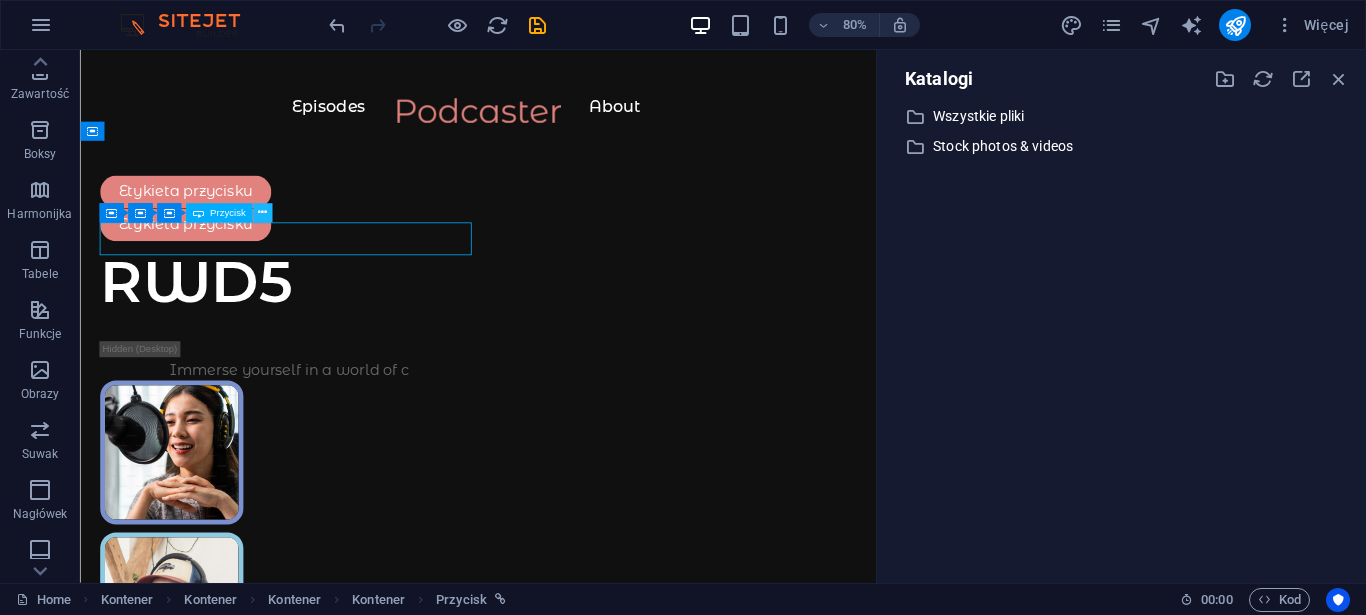 click at bounding box center [262, 212] 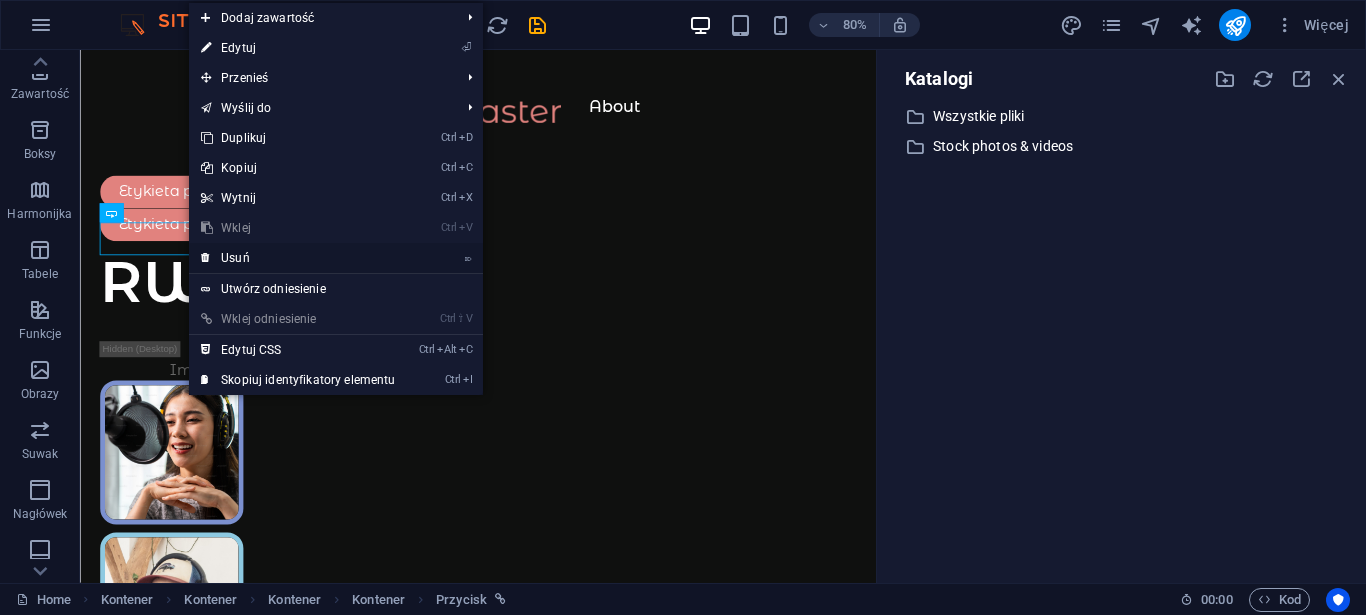 click on "⌦  Usuń" at bounding box center (298, 258) 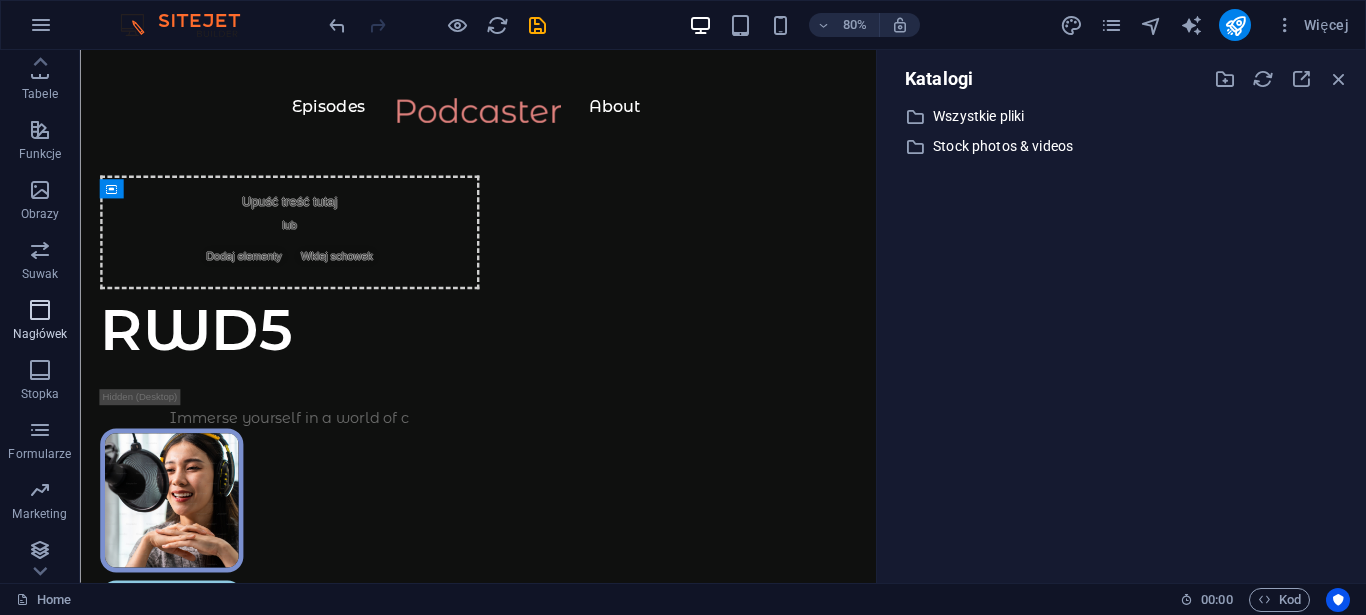 scroll, scrollTop: 367, scrollLeft: 0, axis: vertical 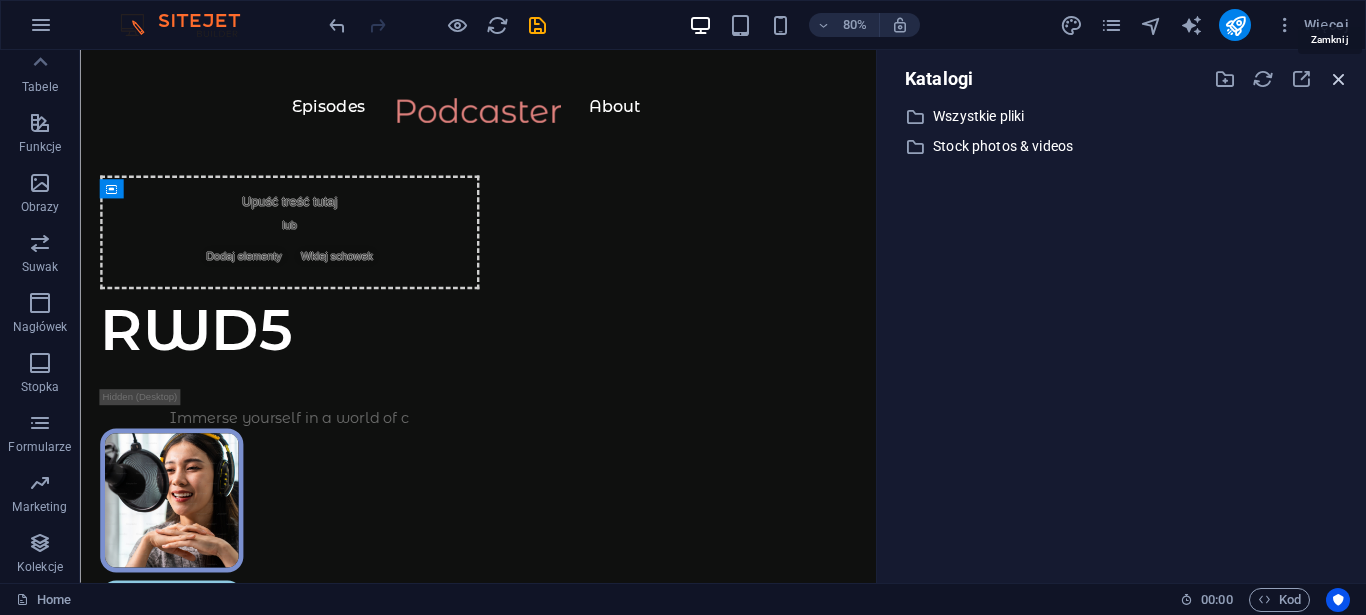 click at bounding box center (1339, 79) 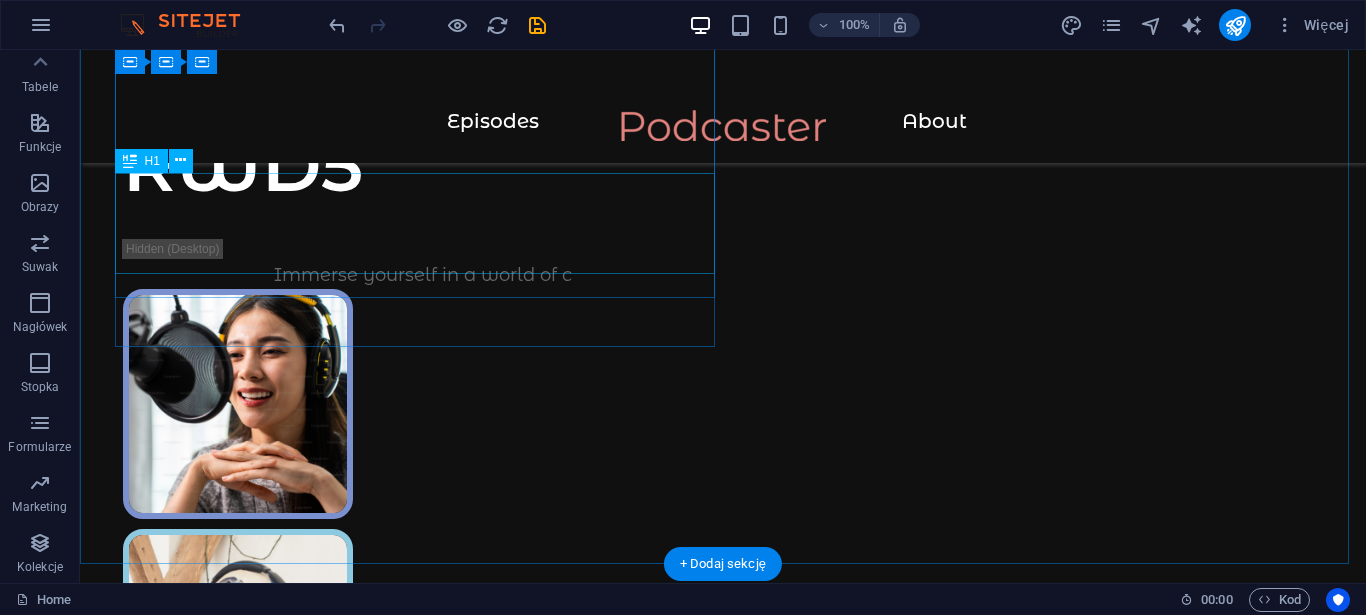 scroll, scrollTop: 204, scrollLeft: 0, axis: vertical 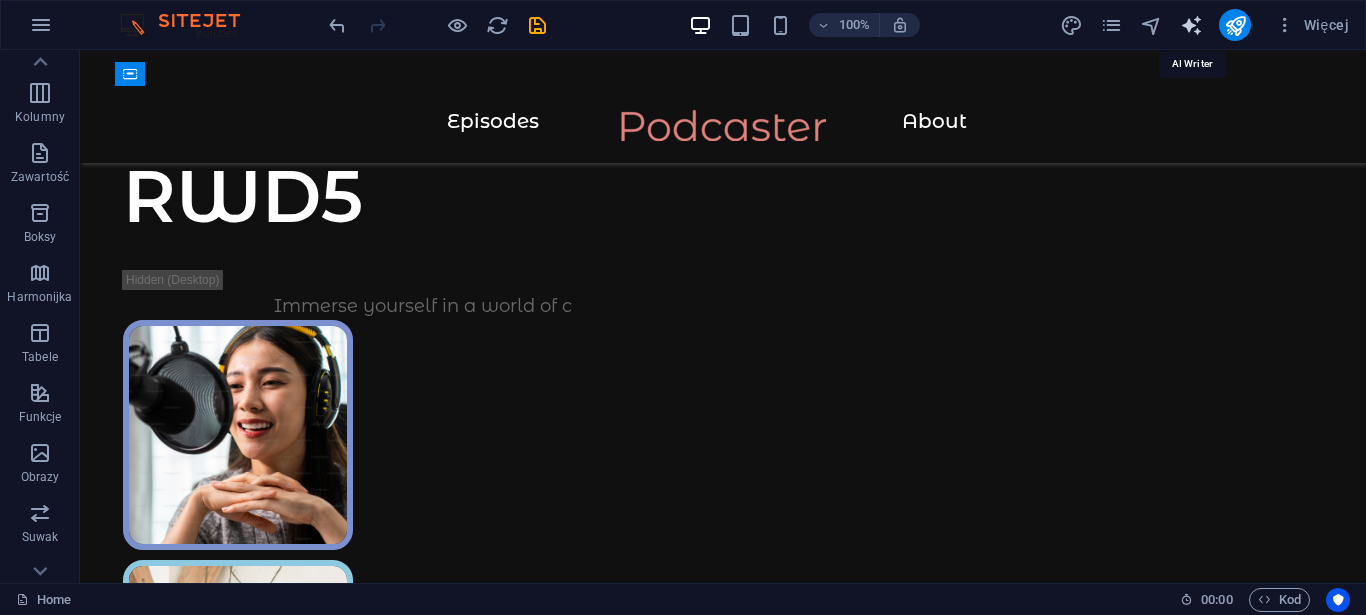 click at bounding box center [1191, 25] 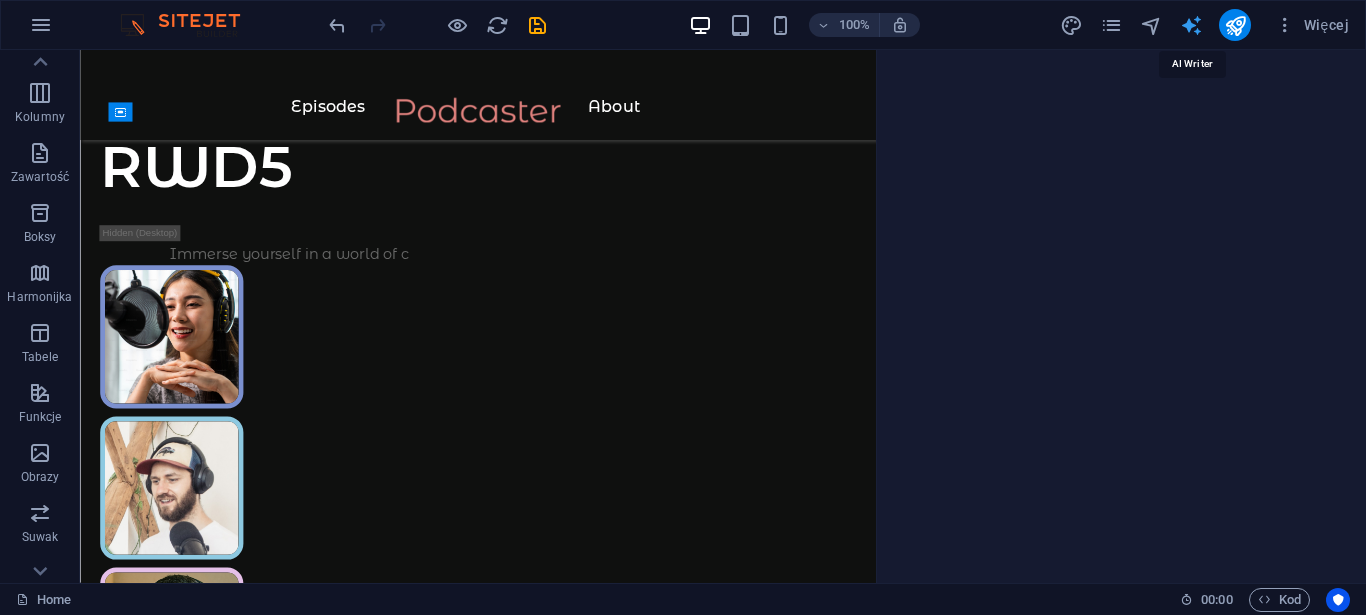 select on "English" 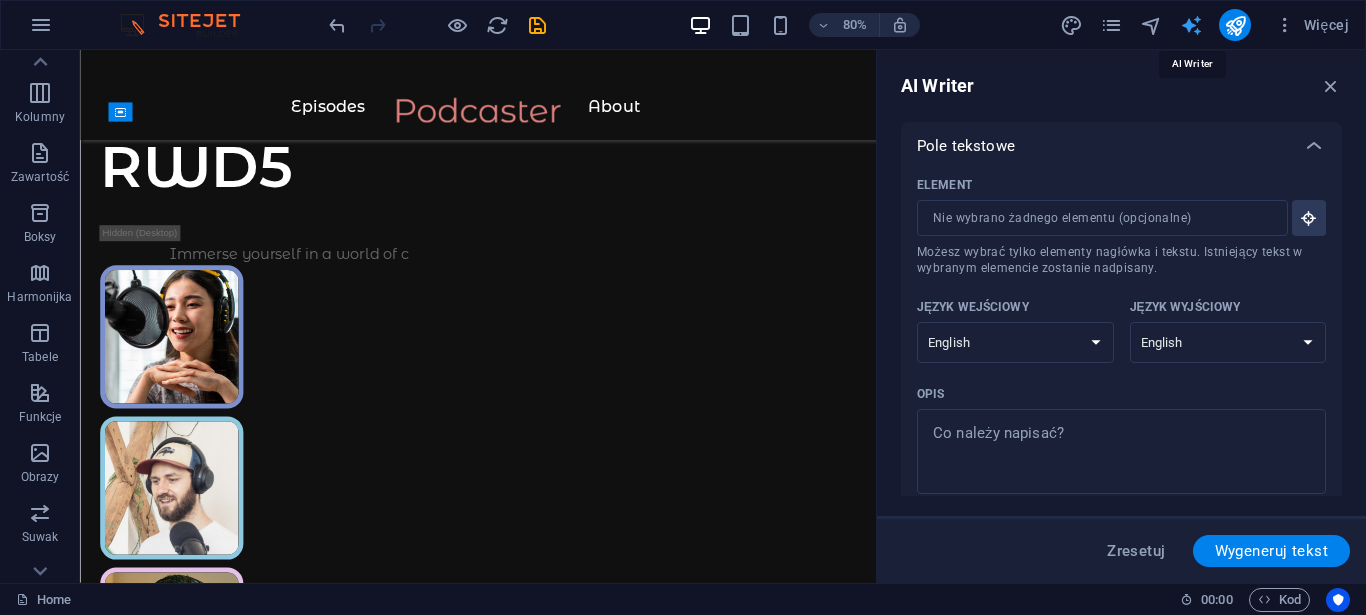 scroll, scrollTop: 150, scrollLeft: 0, axis: vertical 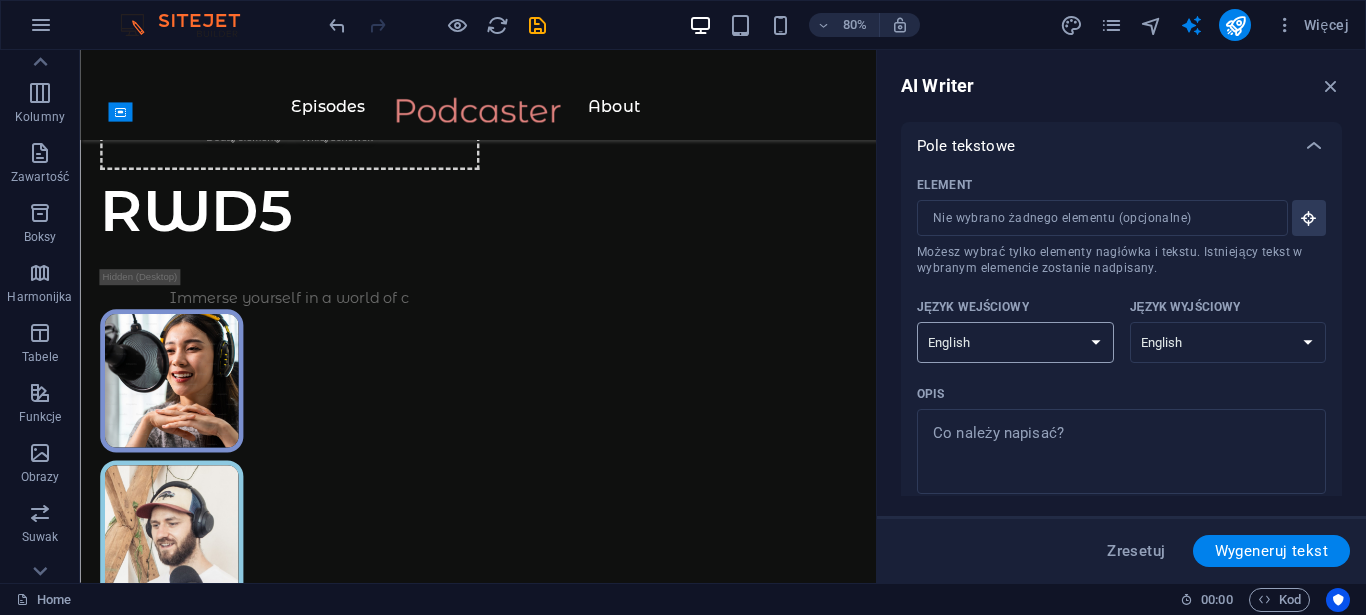click on "Albanian Arabic Armenian Awadhi Azerbaijani Bashkir Basque Belarusian Bengali Bhojpuri Bosnian Brazilian Portuguese Bulgarian Cantonese (Yue) Catalan Chhattisgarhi Chinese Croatian Czech Danish Dogri Dutch English Estonian Faroese Finnish French Galician Georgian German Greek Gujarati Haryanvi Hindi Hungarian Indonesian Irish Italian Japanese Javanese Kannada Kashmiri Kazakh Konkani Korean Kyrgyz Latvian Lithuanian Macedonian Maithili Malay Maltese Mandarin Mandarin Chinese Marathi Marwari Min Nan Moldovan Mongolian Montenegrin Nepali Norwegian Oriya Pashto Persian (Farsi) Polish Portuguese Punjabi Rajasthani Romanian Russian Sanskrit Santali Serbian Sindhi Sinhala Slovak Slovene Slovenian Spanish Ukrainian Urdu Uzbek Vietnamese Welsh Wu" at bounding box center [1015, 342] 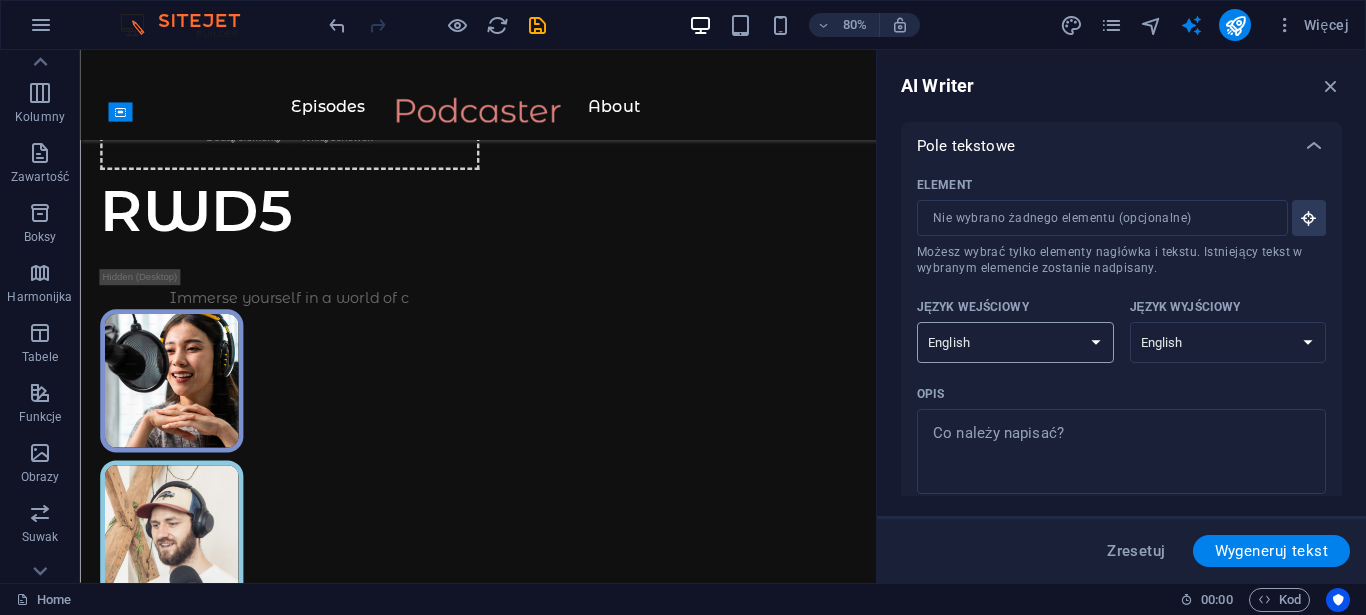 select on "Polish" 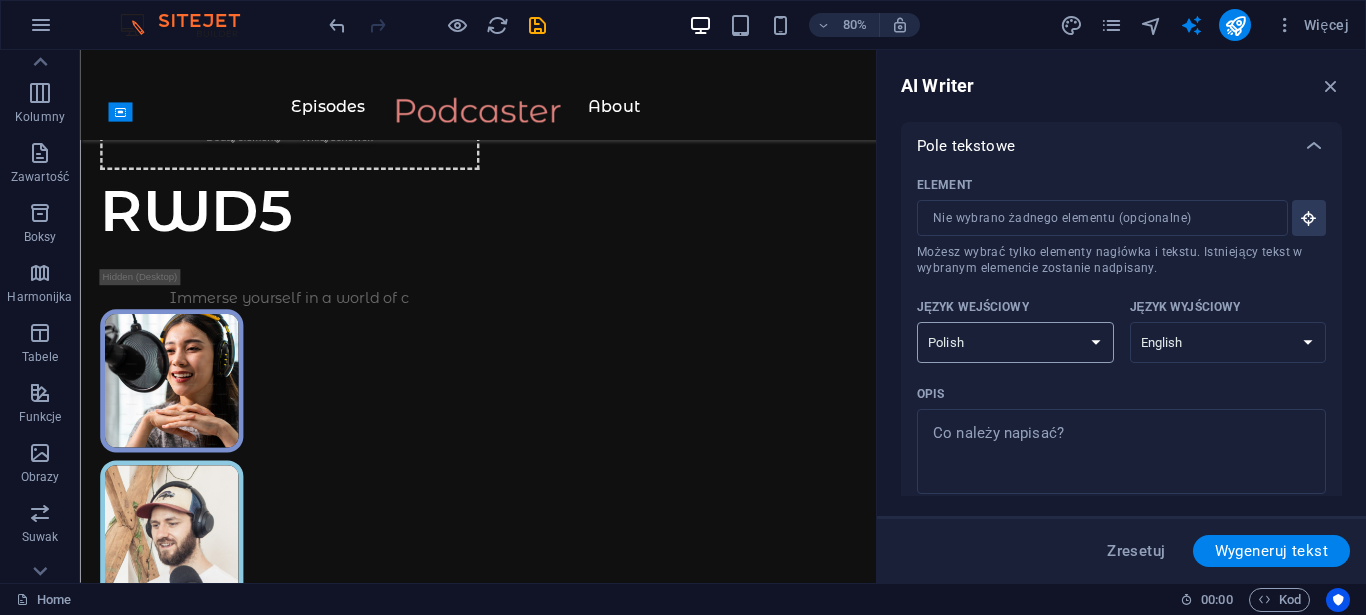 click on "Polish" at bounding box center [0, 0] 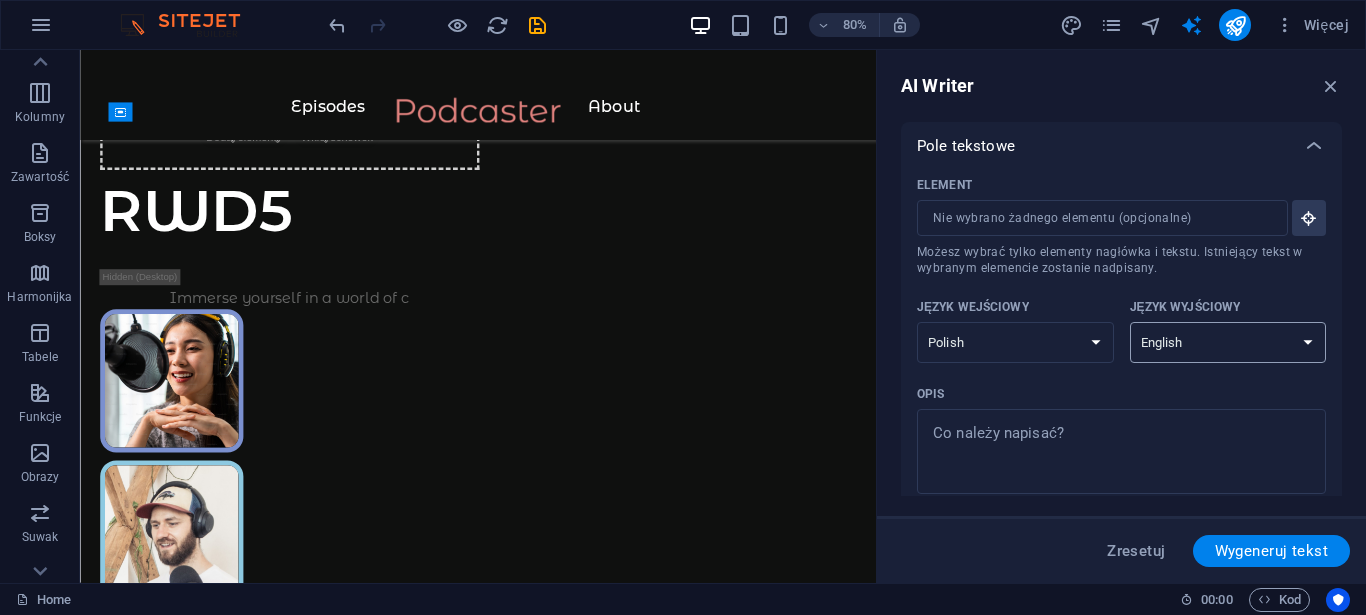 click on "Albanian Arabic Armenian Awadhi Azerbaijani Bashkir Basque Belarusian Bengali Bhojpuri Bosnian Brazilian Portuguese Bulgarian Cantonese (Yue) Catalan Chhattisgarhi Chinese Croatian Czech Danish Dogri Dutch English Estonian Faroese Finnish French Galician Georgian German Greek Gujarati Haryanvi Hindi Hungarian Indonesian Irish Italian Japanese Javanese Kannada Kashmiri Kazakh Konkani Korean Kyrgyz Latvian Lithuanian Macedonian Maithili Malay Maltese Mandarin Mandarin Chinese Marathi Marwari Min Nan Moldovan Mongolian Montenegrin Nepali Norwegian Oriya Pashto Persian (Farsi) Polish Portuguese Punjabi Rajasthani Romanian Russian Sanskrit Santali Serbian Sindhi Sinhala Slovak Slovene Slovenian Spanish Ukrainian Urdu Uzbek Vietnamese Welsh Wu" at bounding box center (1228, 342) 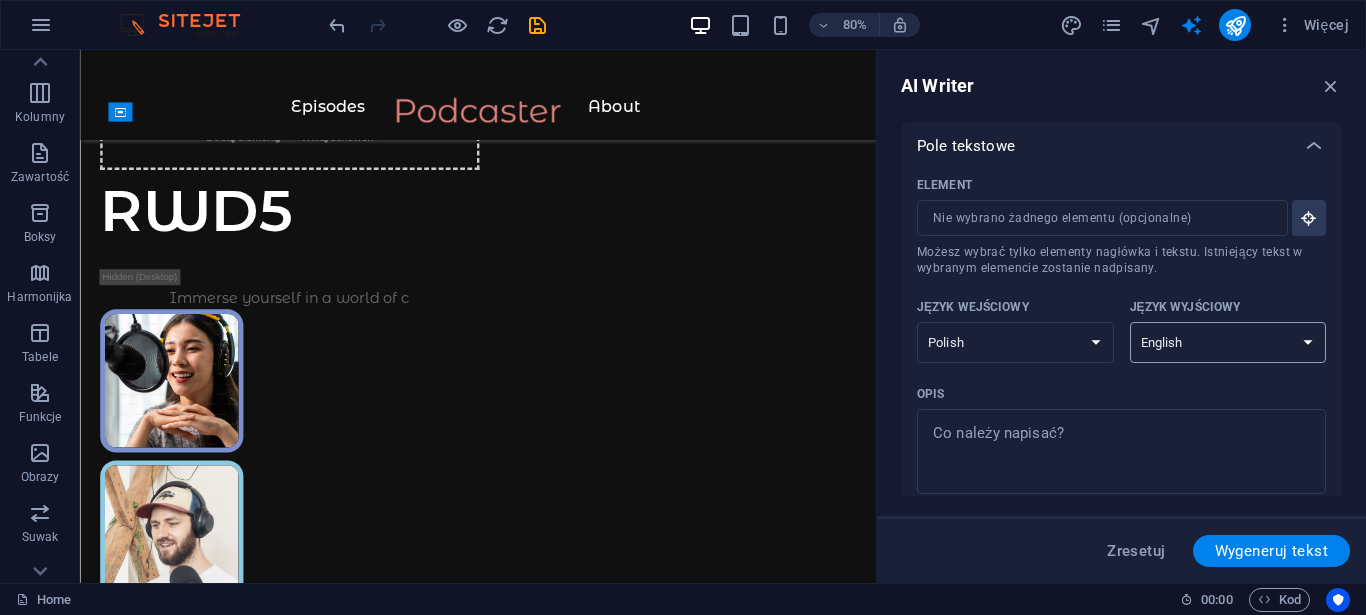 select on "Polish" 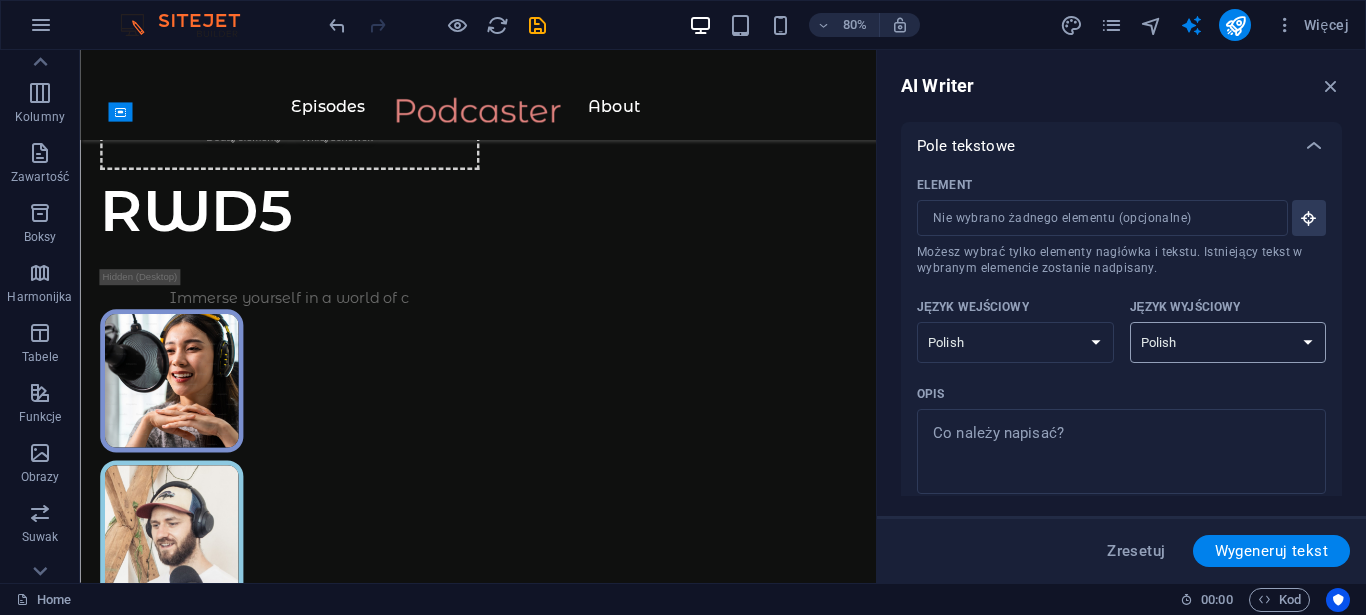 click on "Polish" at bounding box center (0, 0) 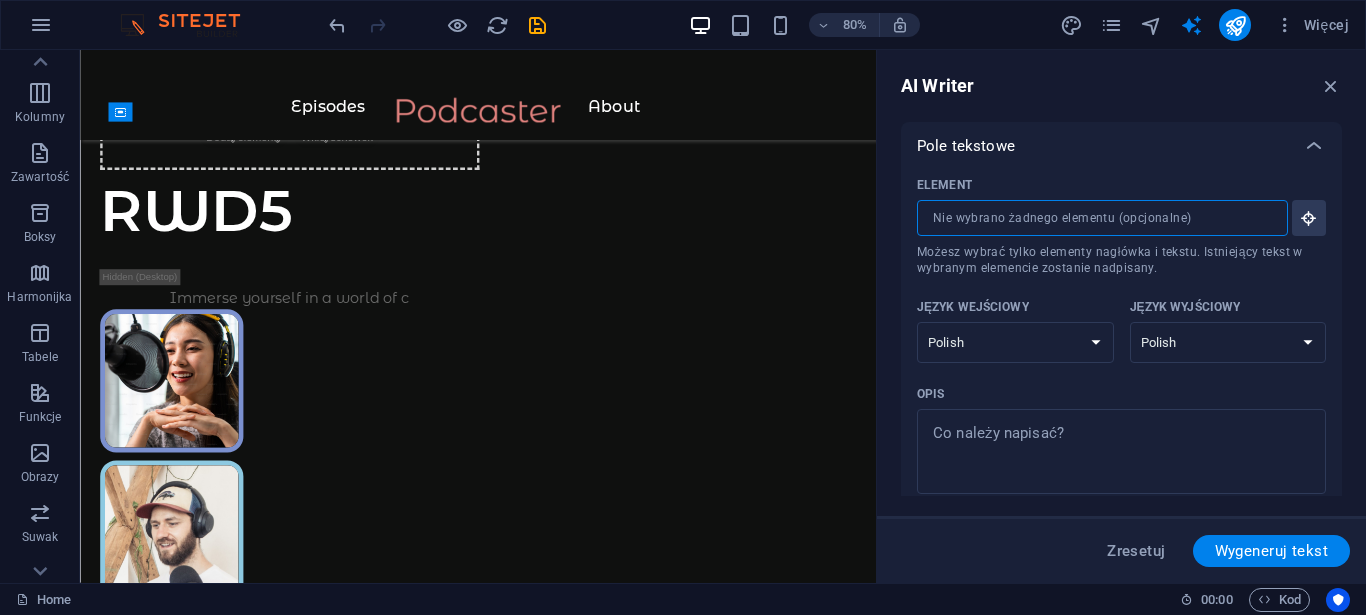 click on "Element ​ Możesz wybrać tylko elementy nagłówka i tekstu. Istniejący tekst w wybranym elemencie zostanie nadpisany." at bounding box center (1095, 218) 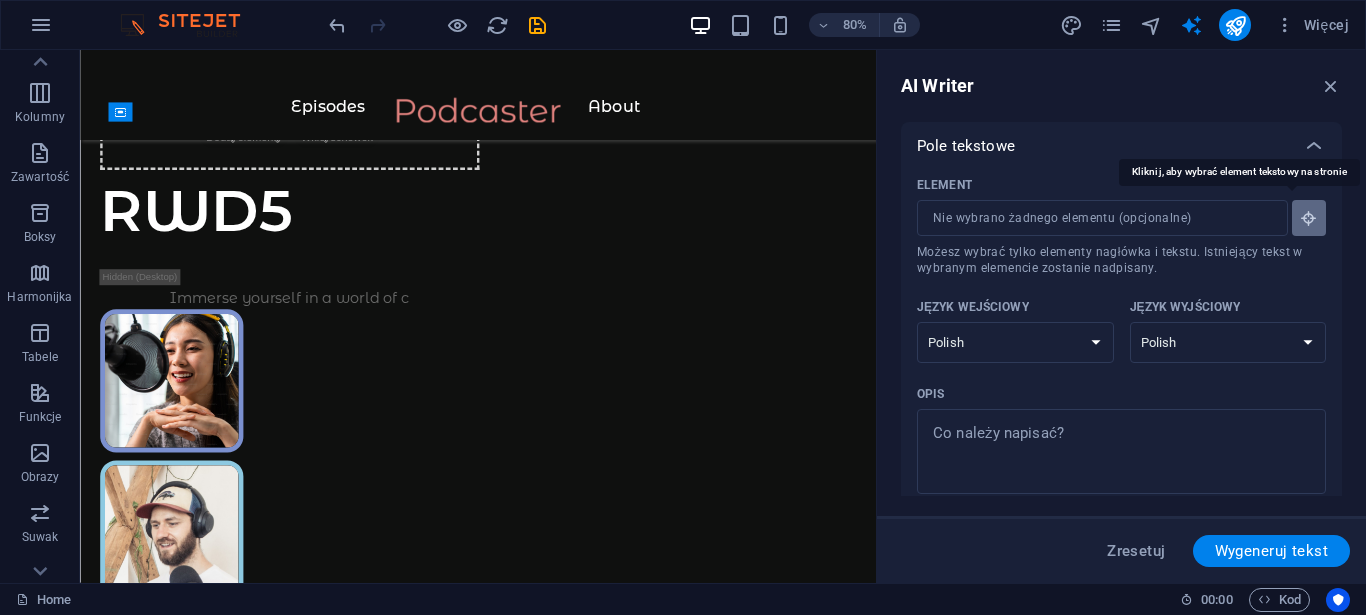 click at bounding box center (1309, 218) 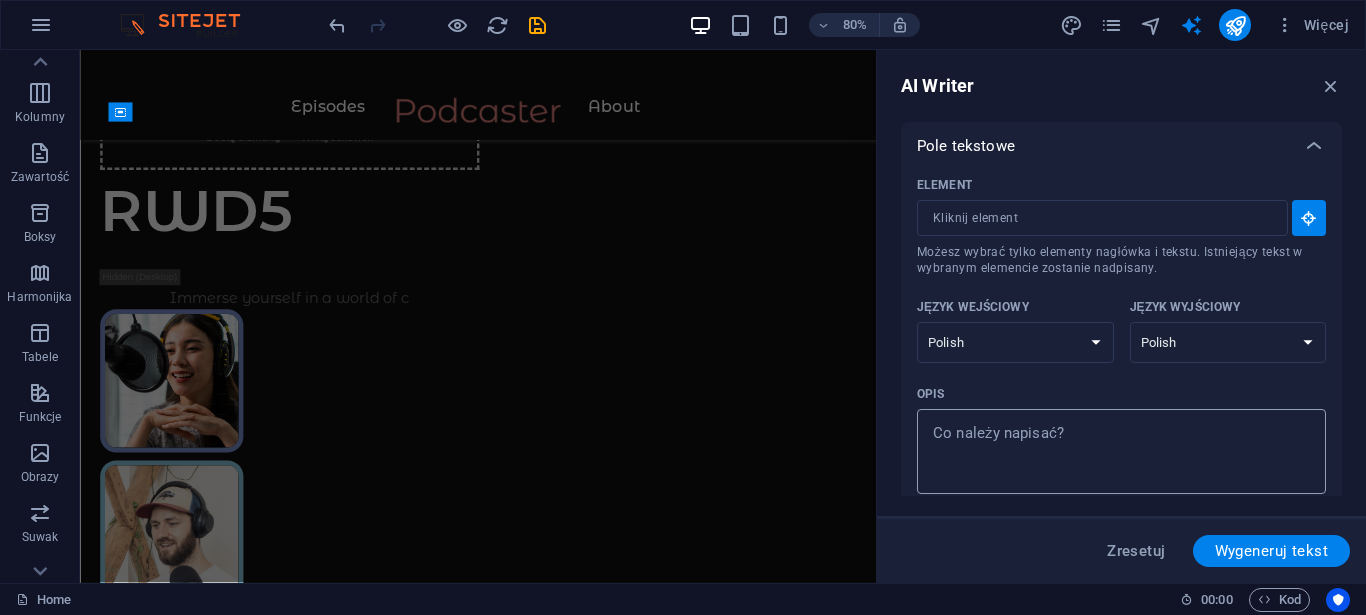type on "x" 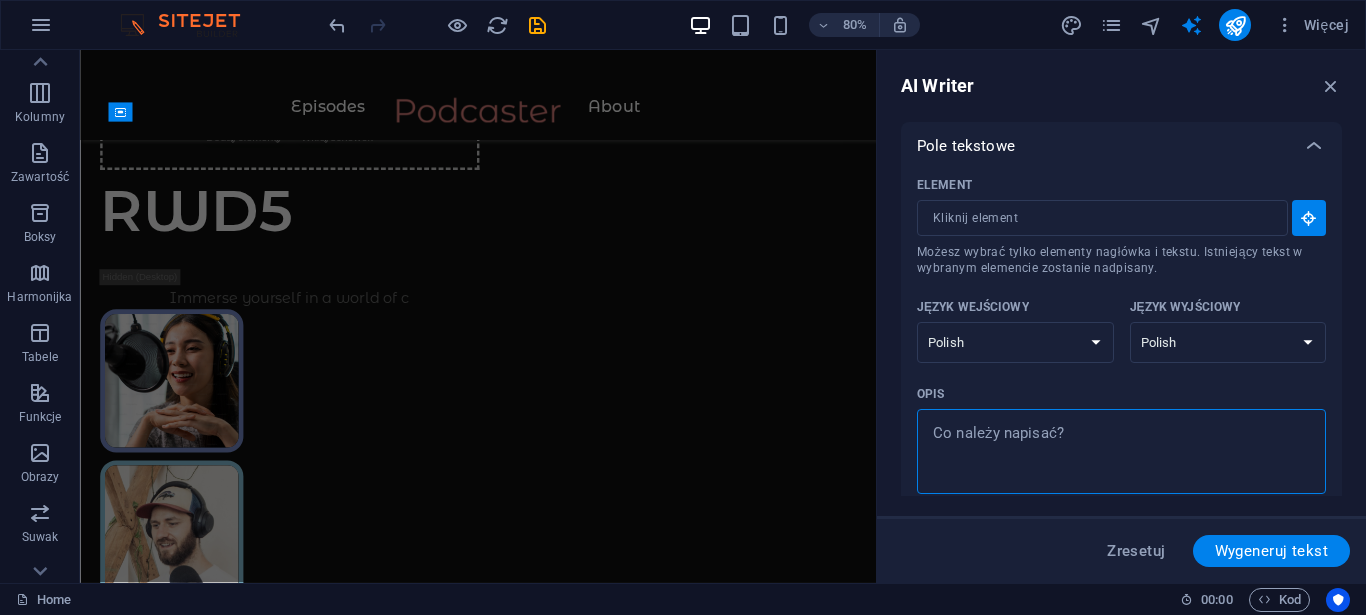 click on "Opis x ​" at bounding box center (1121, 451) 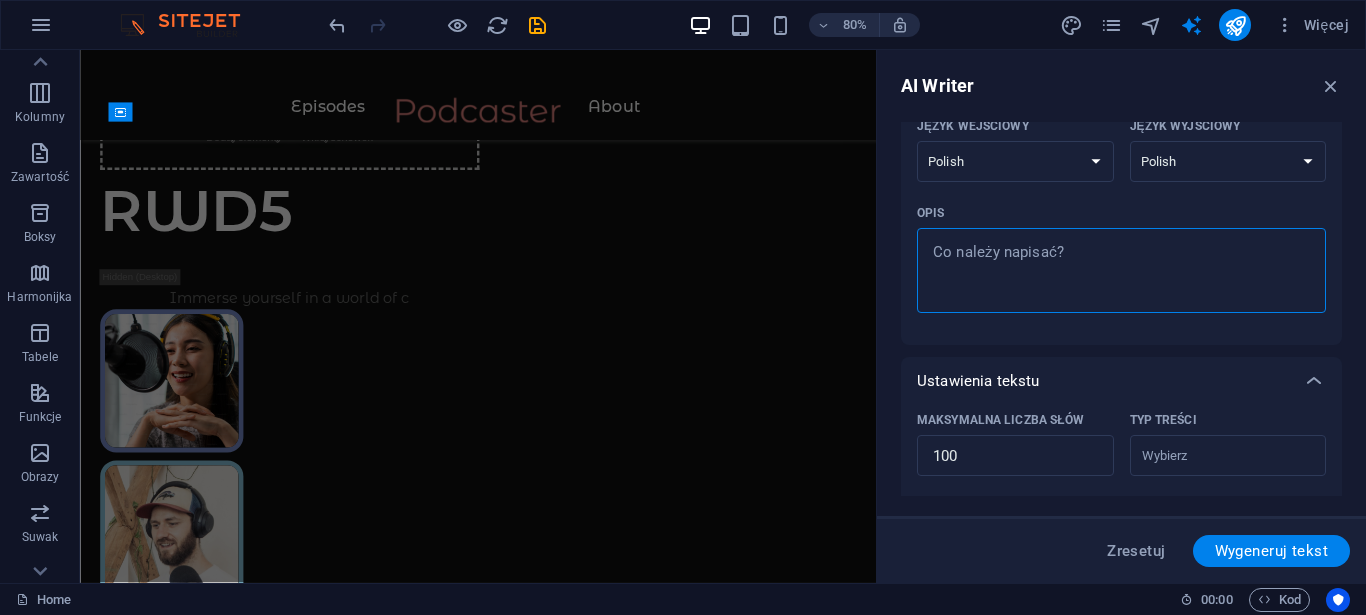 scroll, scrollTop: 91, scrollLeft: 0, axis: vertical 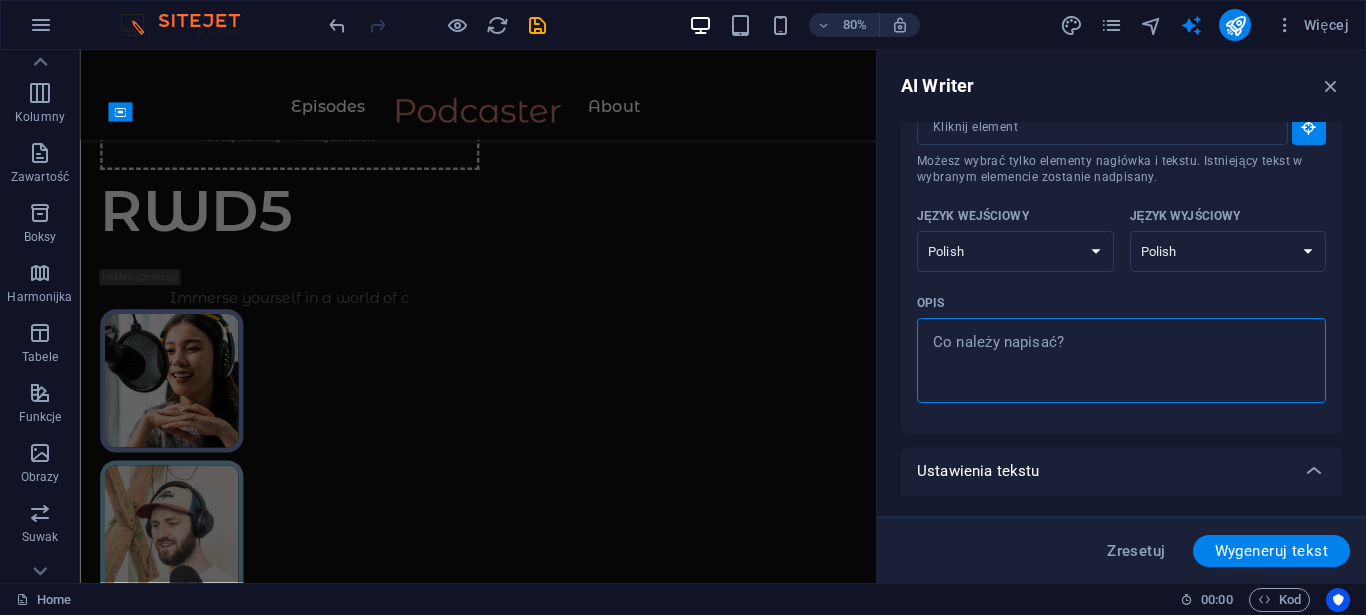 type on "A" 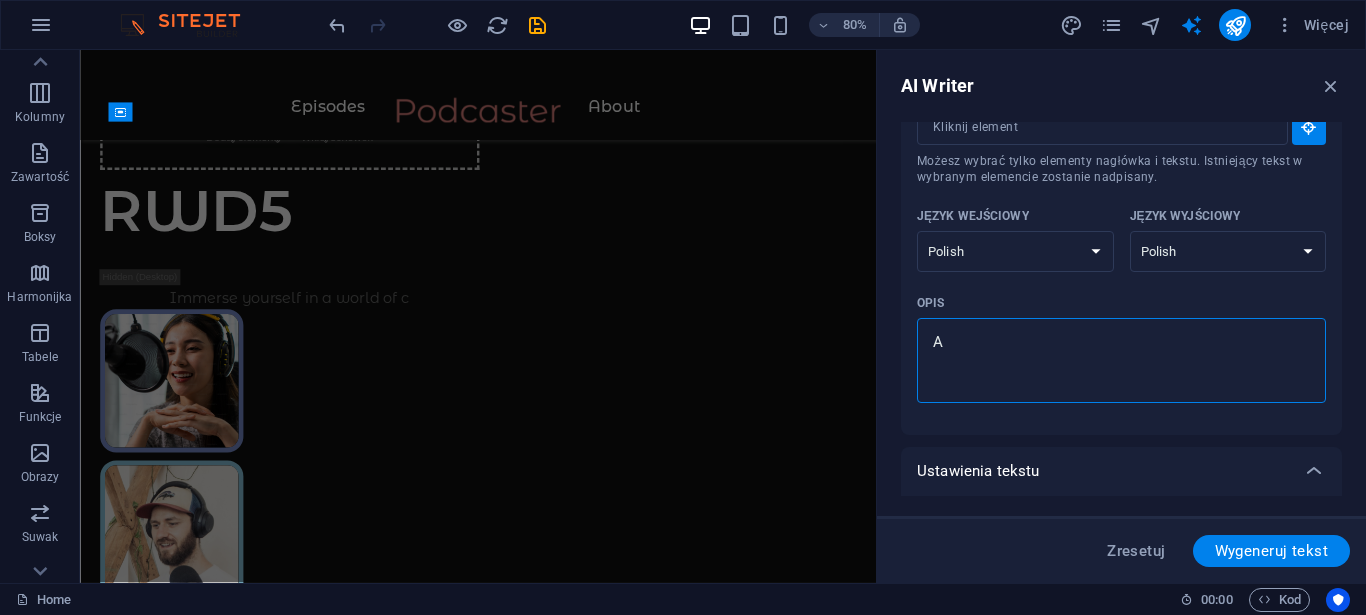 type on "x" 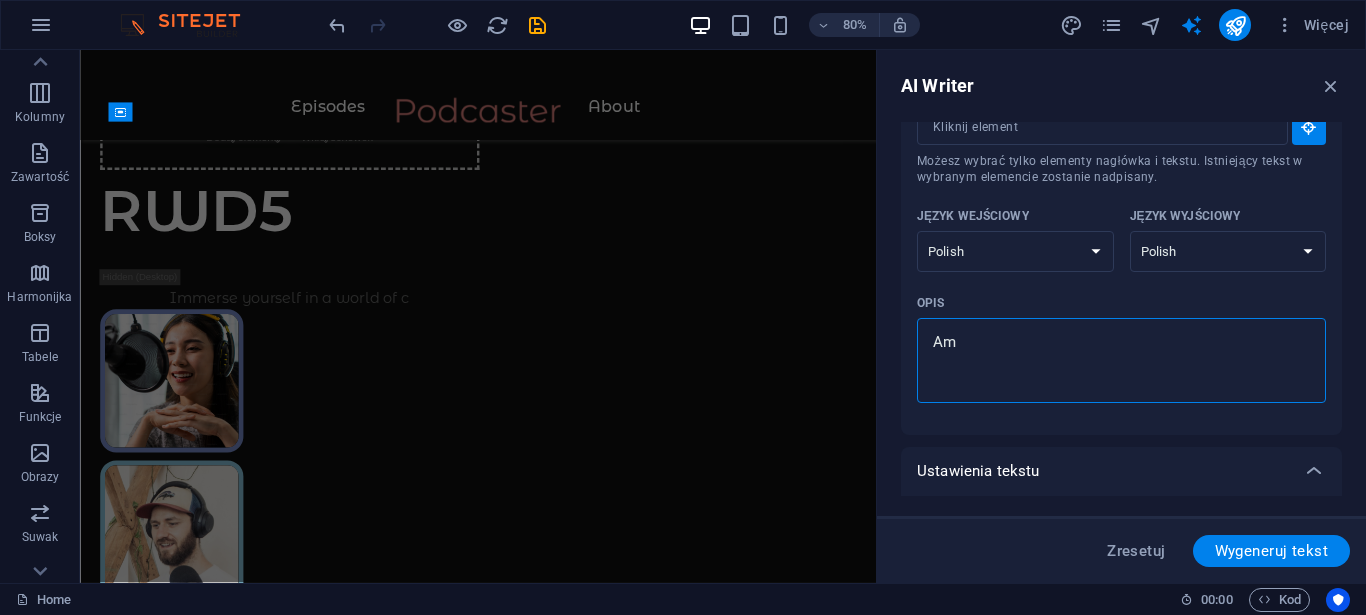 type on "Ama" 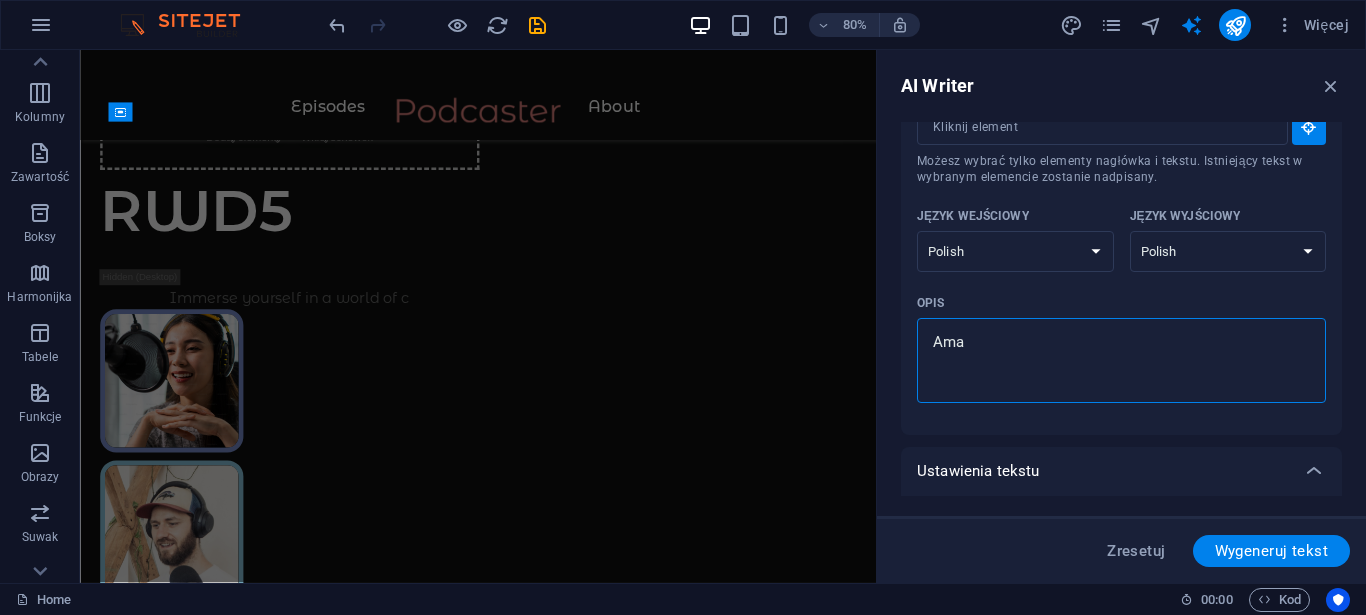 type on "Amat" 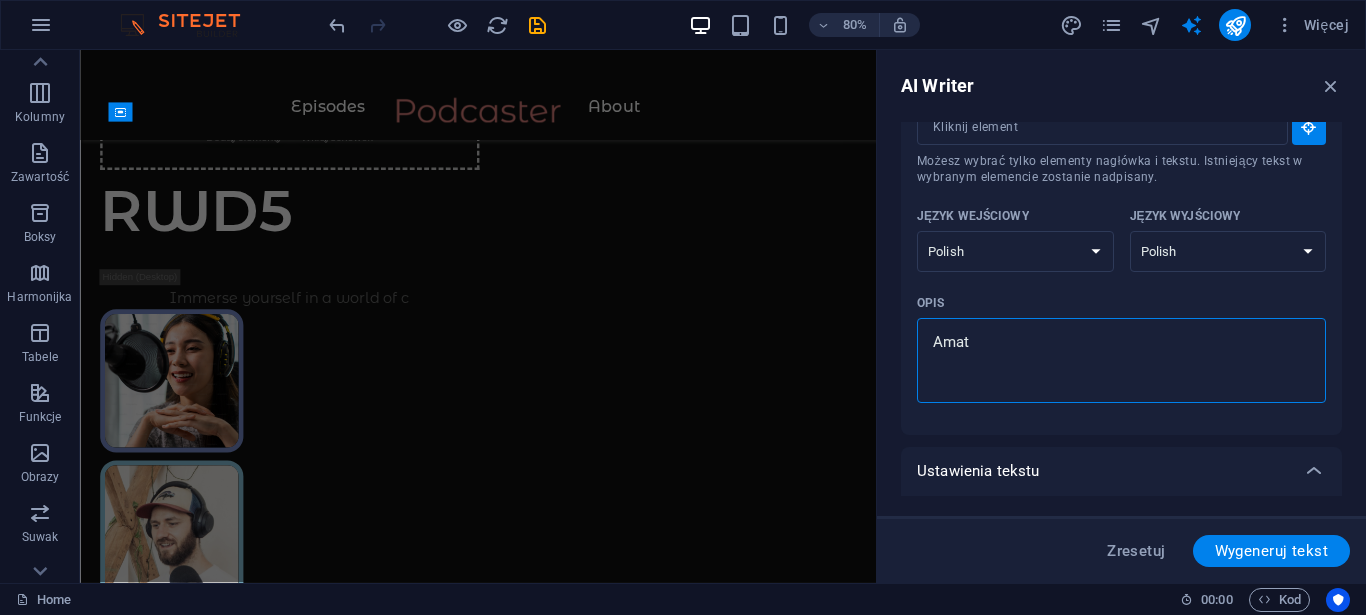 type on "Amato" 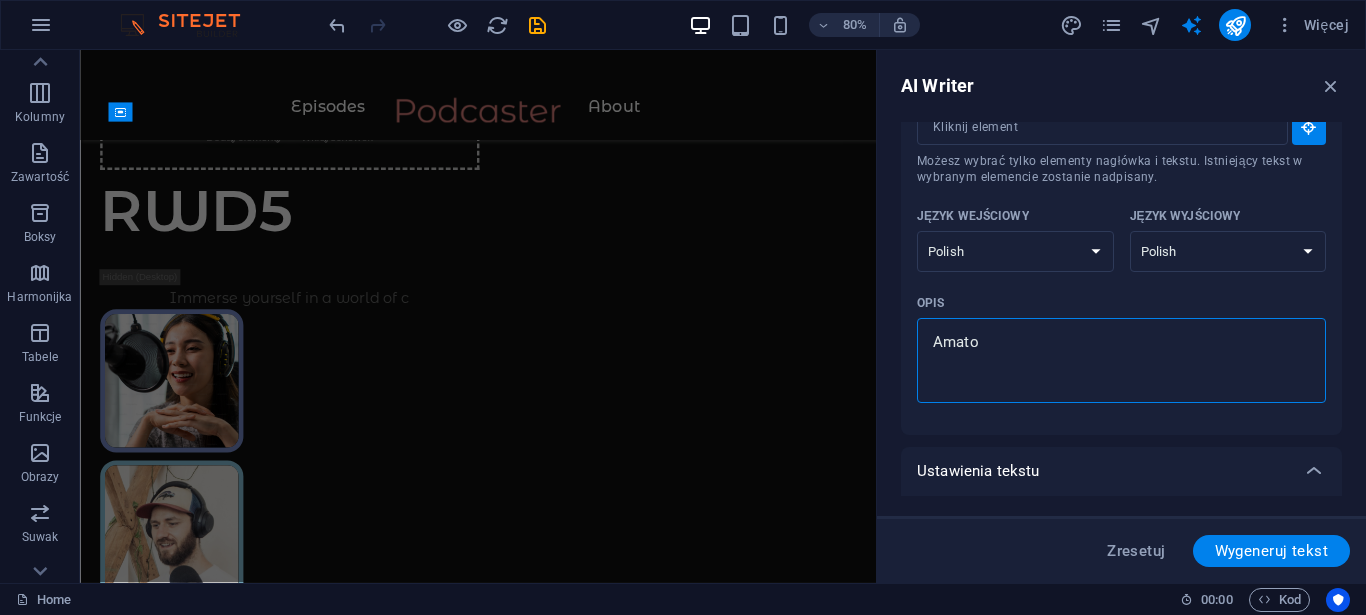 type on "Amator" 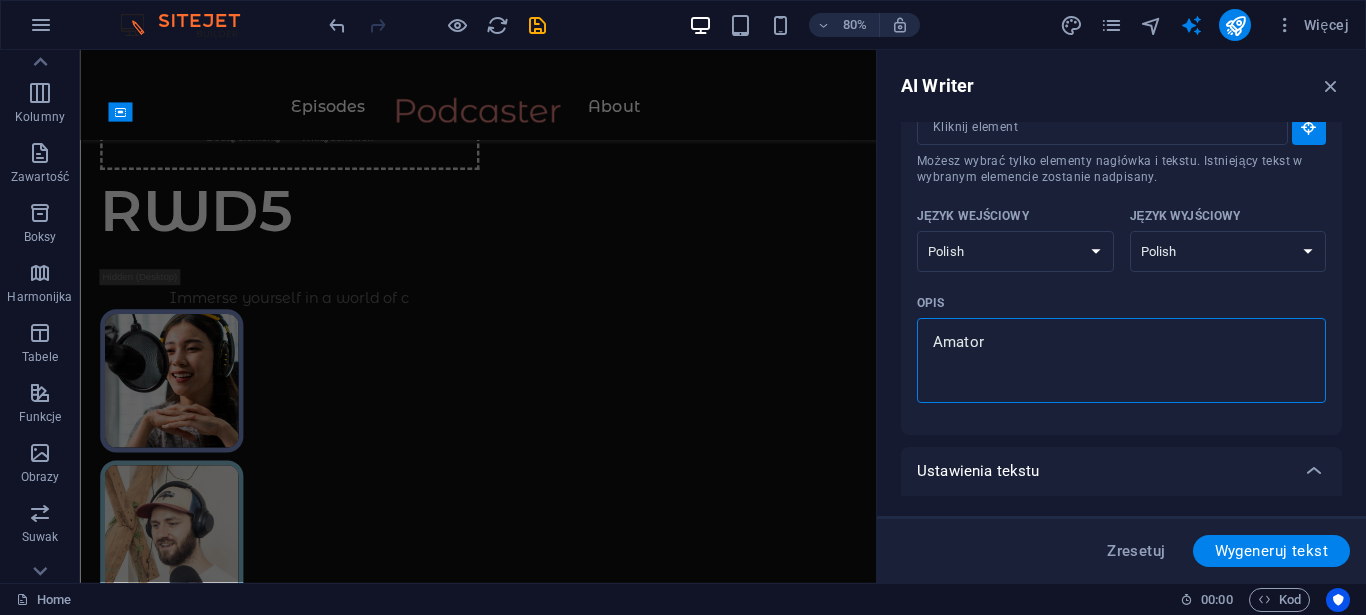 type on "Amators" 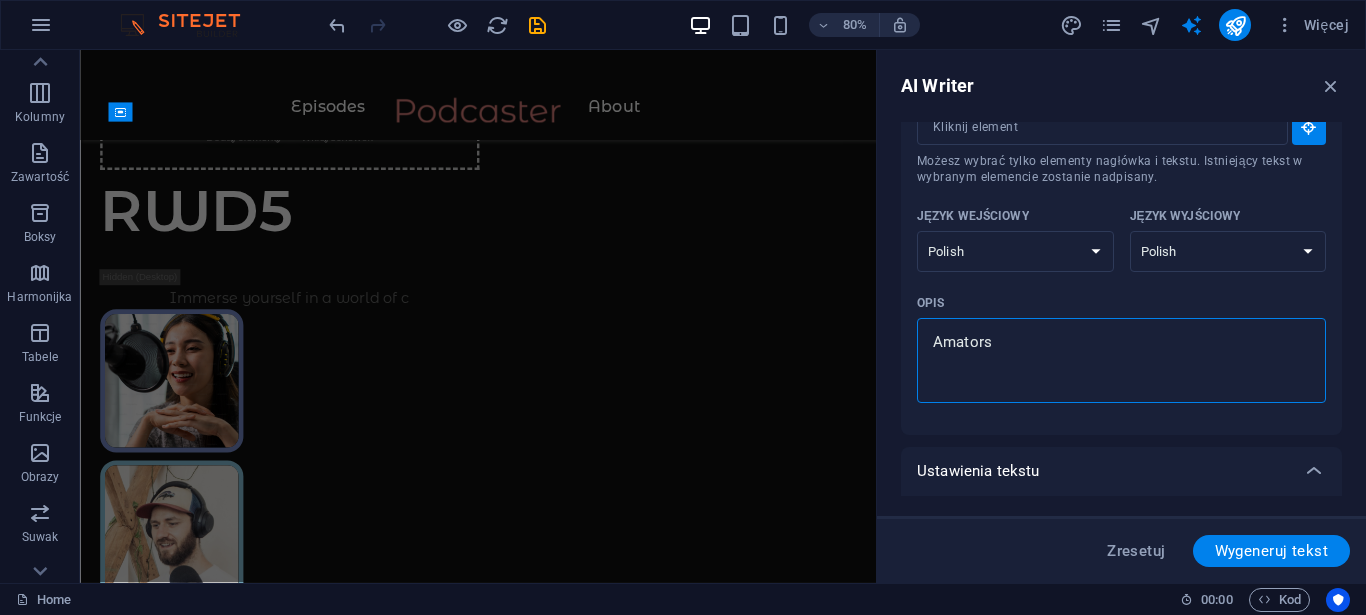type on "Amatorsk" 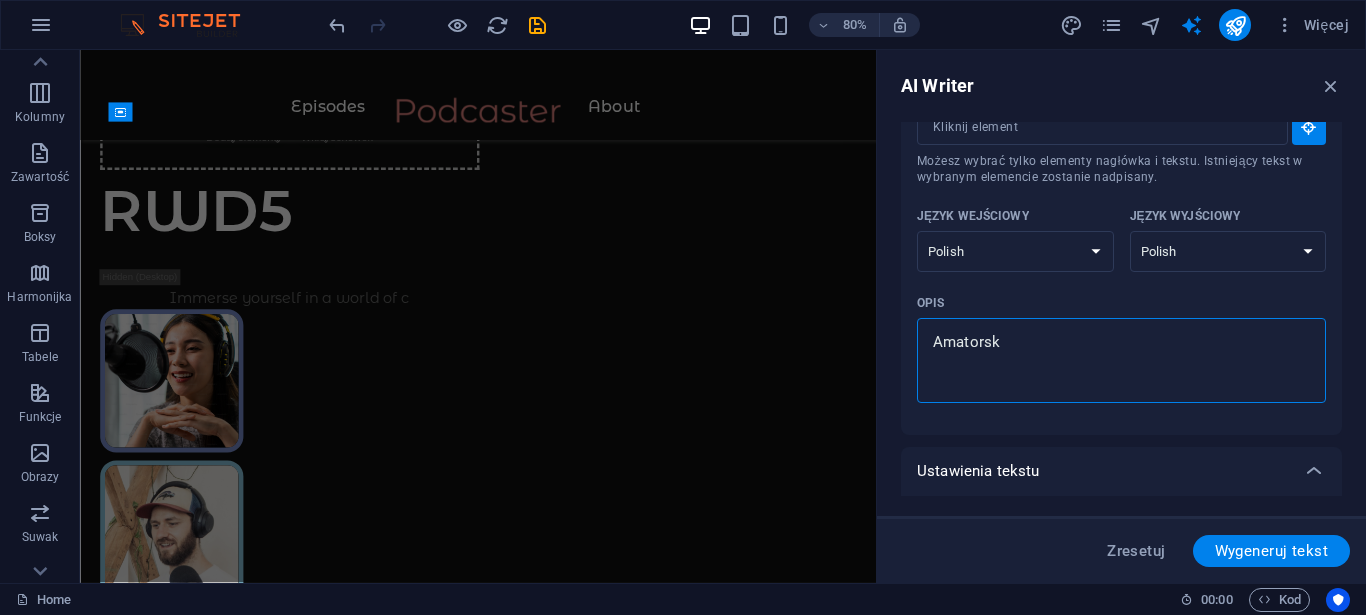 type on "Amatorski" 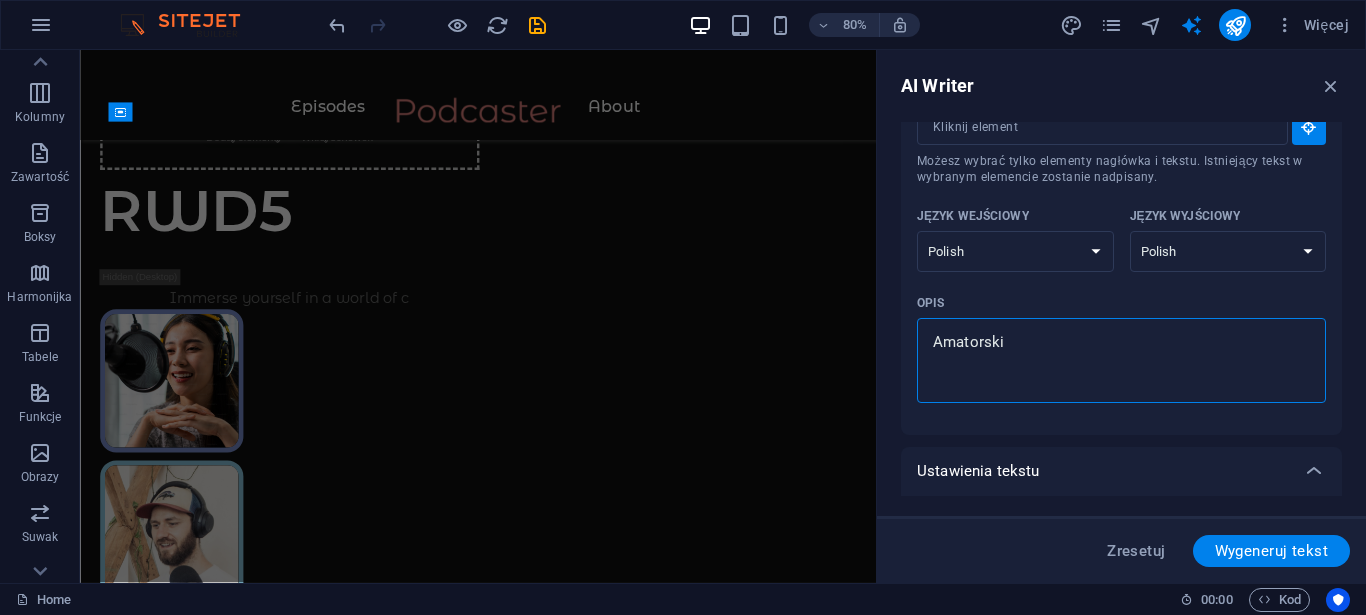 type on "Amatorski" 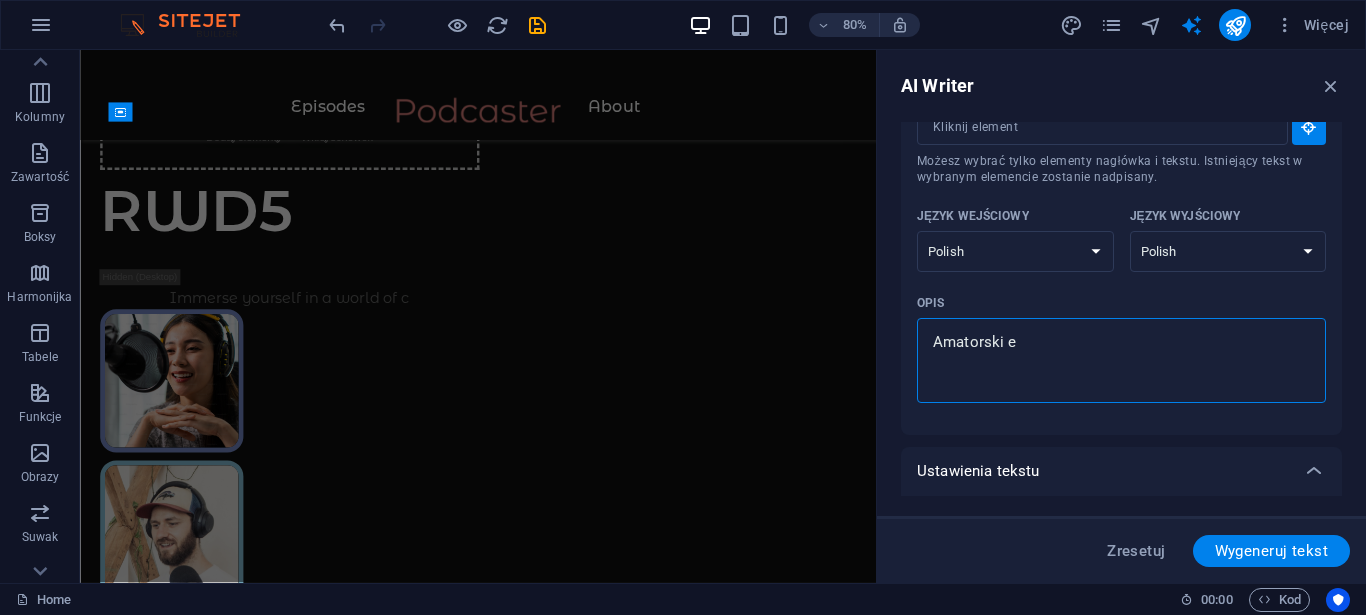 type on "Amatorski es" 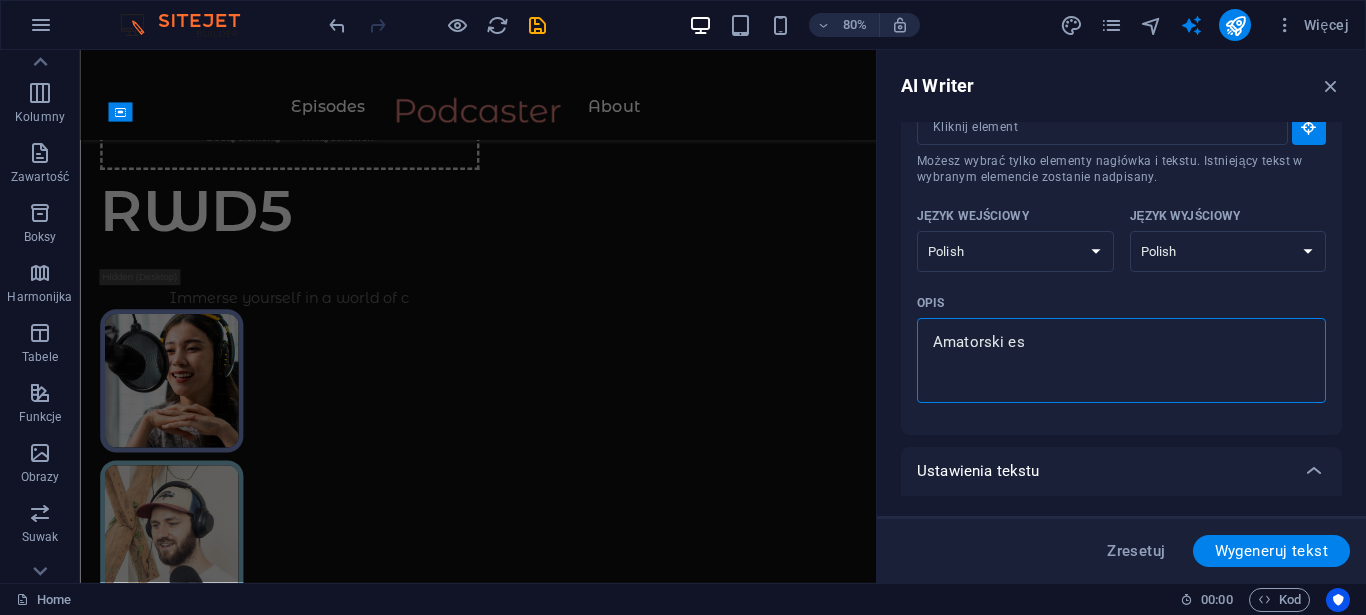 type on "Amatorski esp" 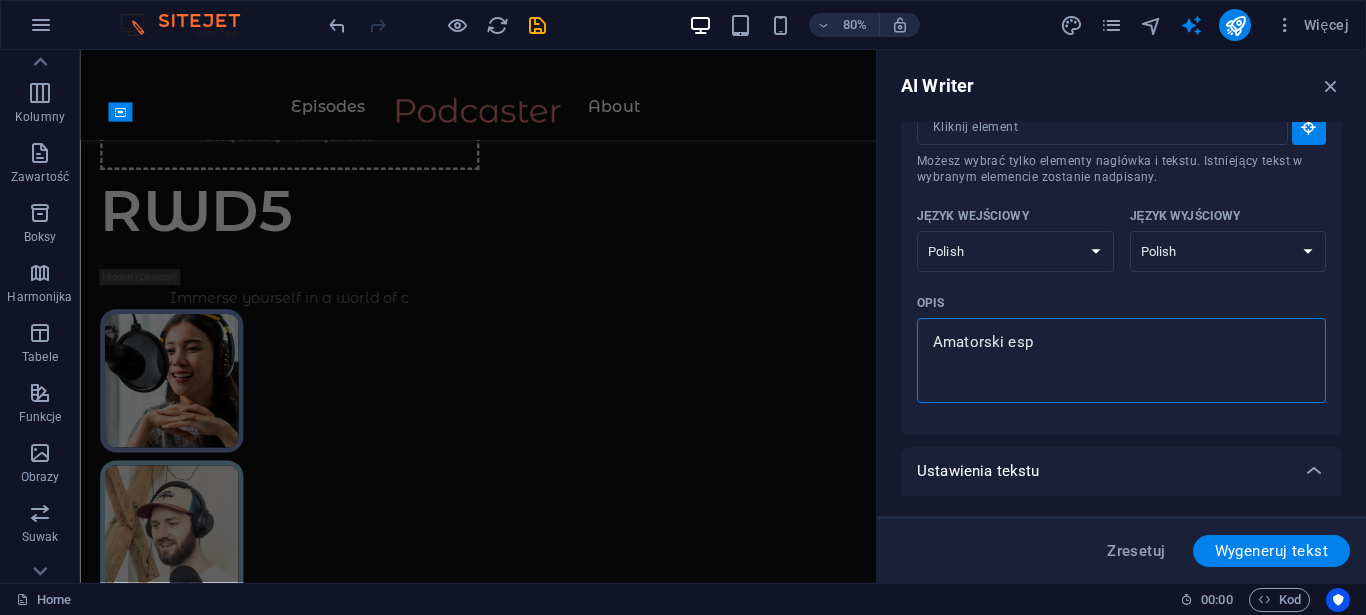 type on "Amatorski espó" 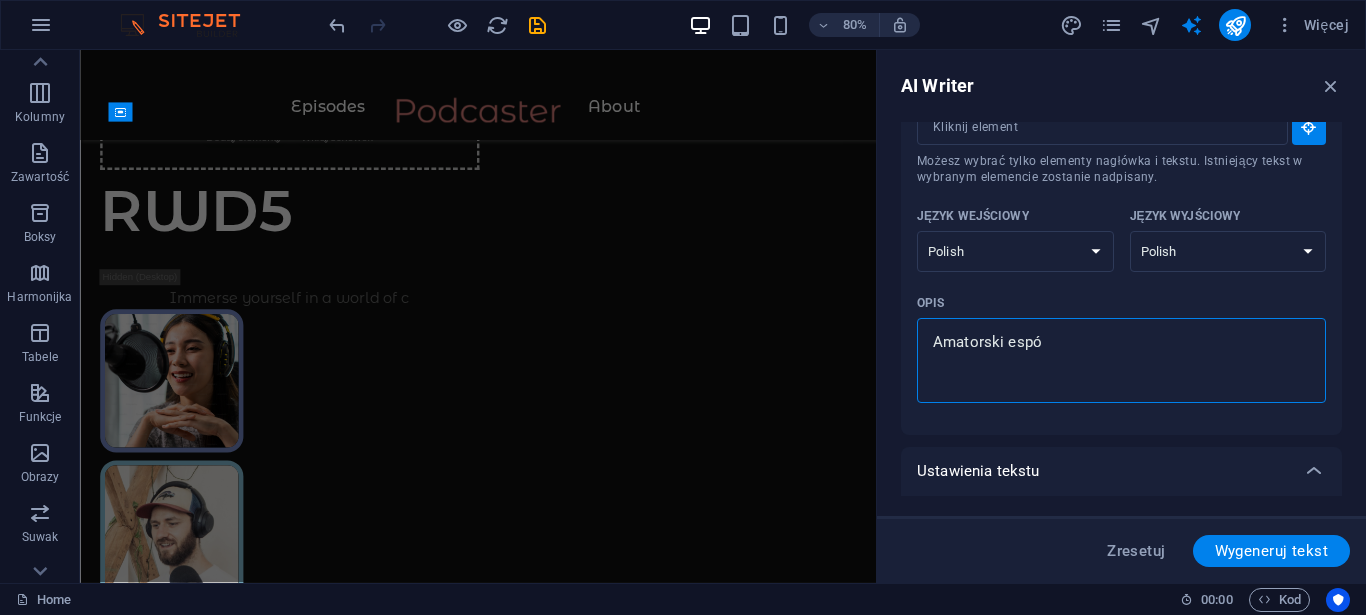 type on "Amatorski espół" 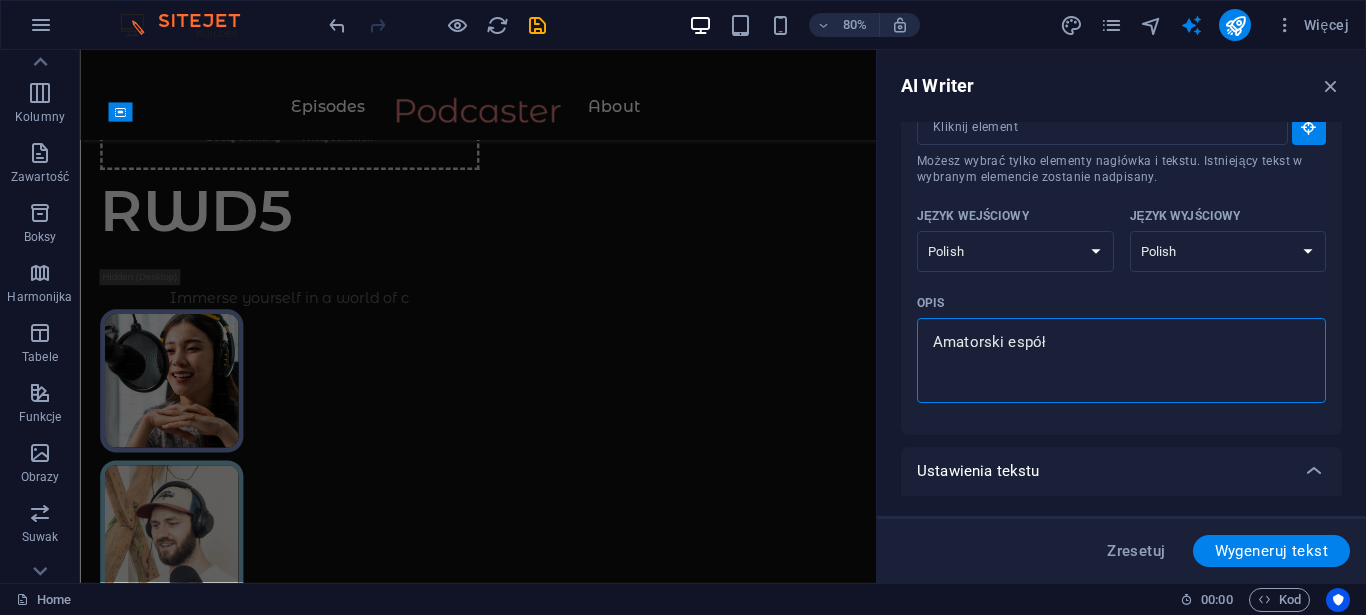 type on "Amatorski espół" 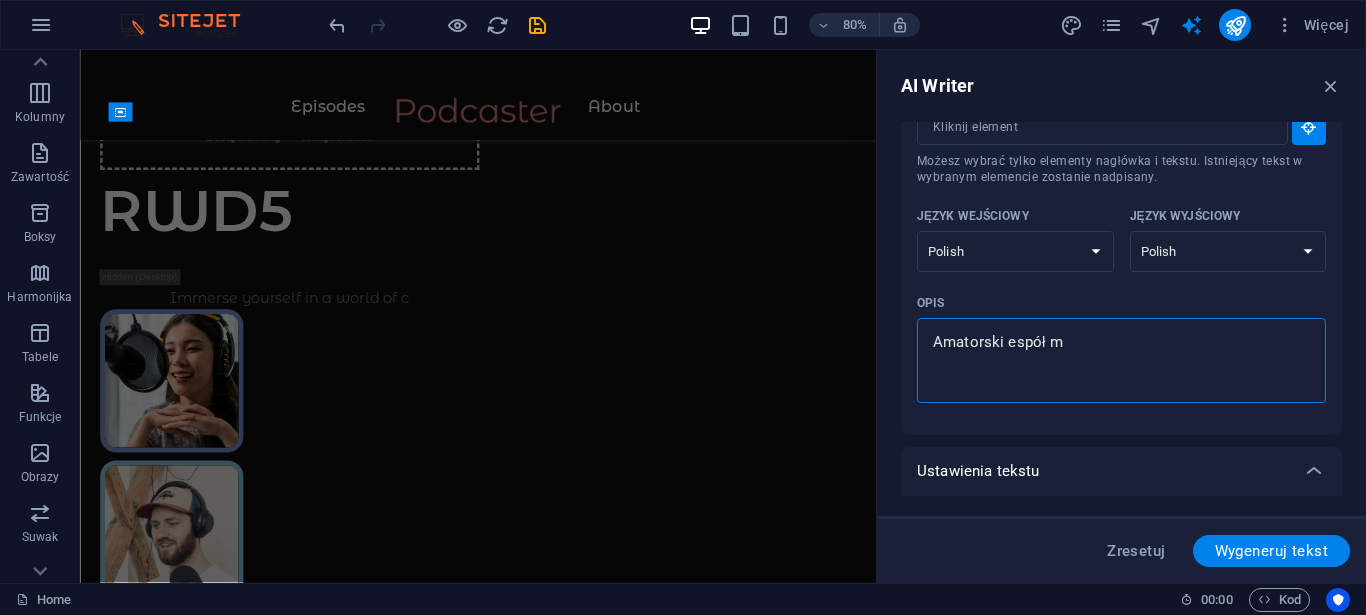 type on "Amatorski espół mu" 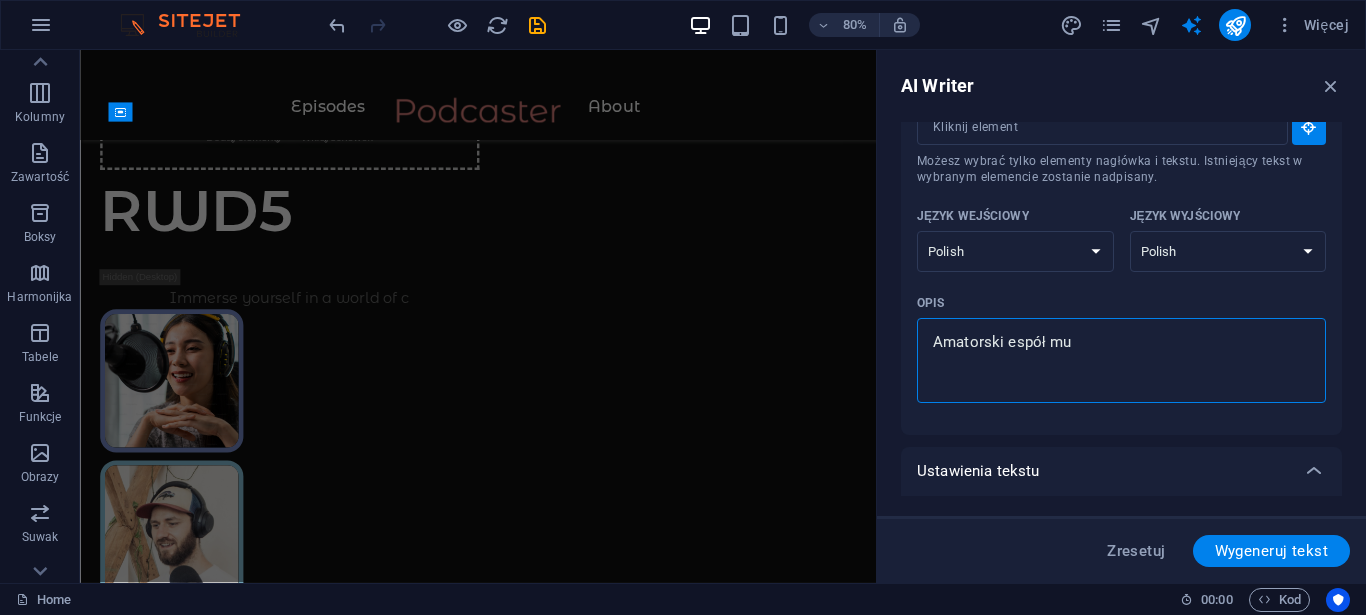 type on "Amatorski espół muz" 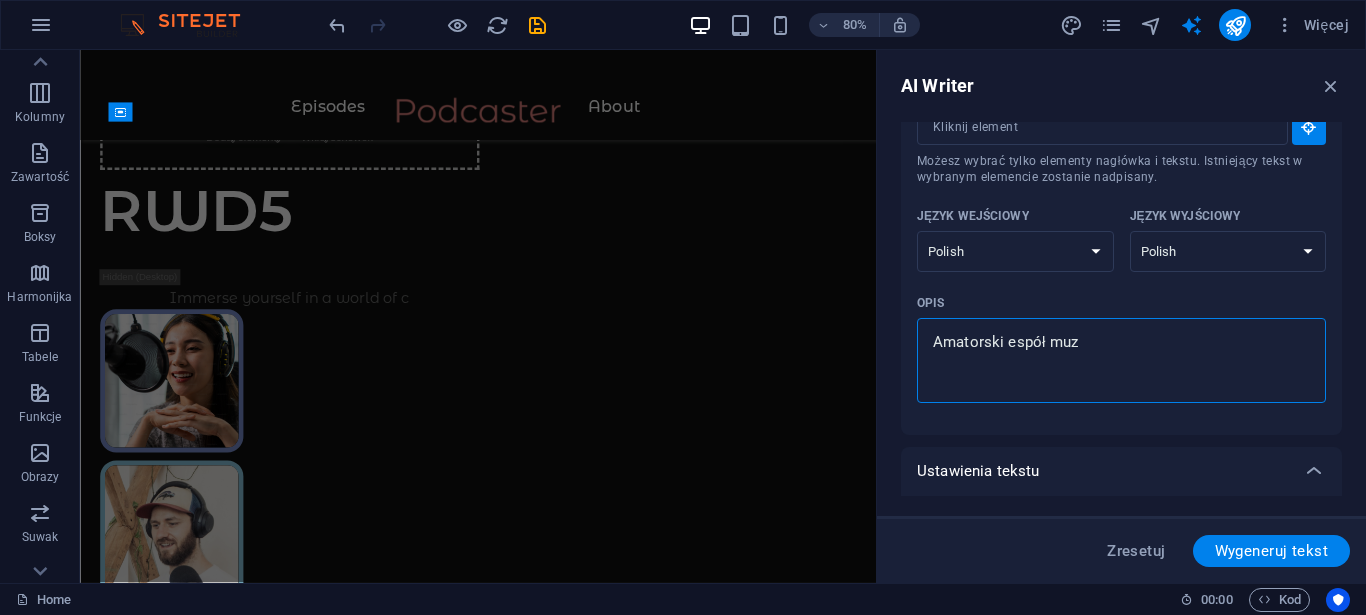 type on "Amatorski espół muzy" 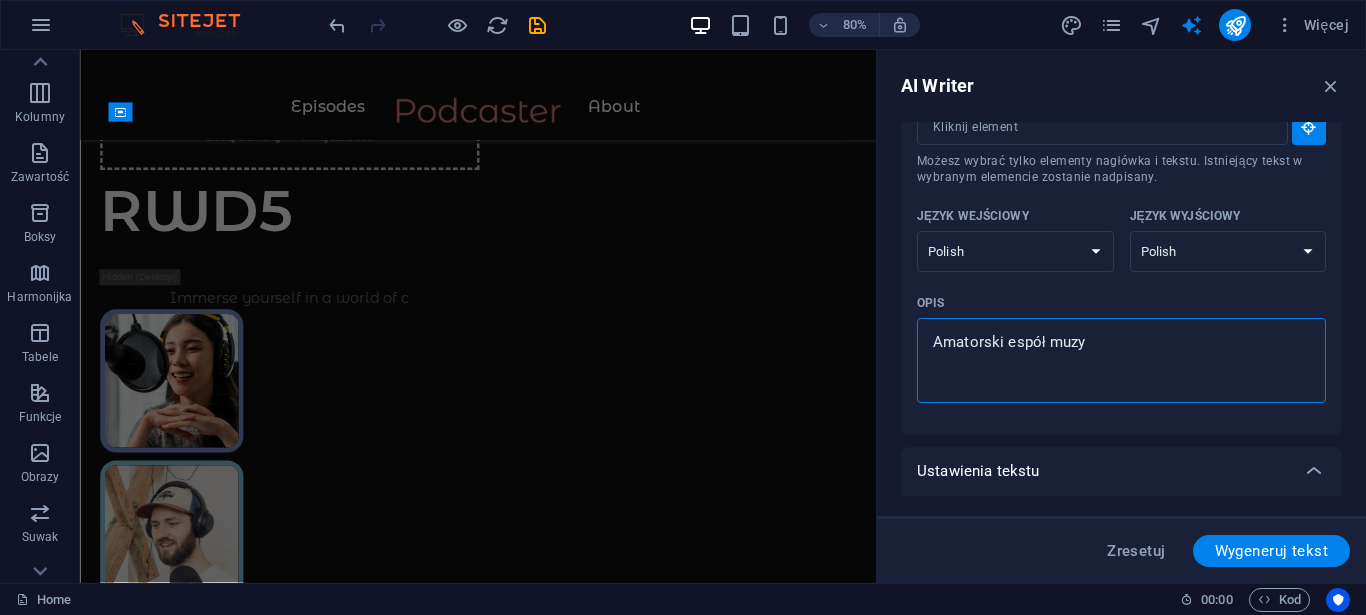 type on "Amatorski espół muzyc" 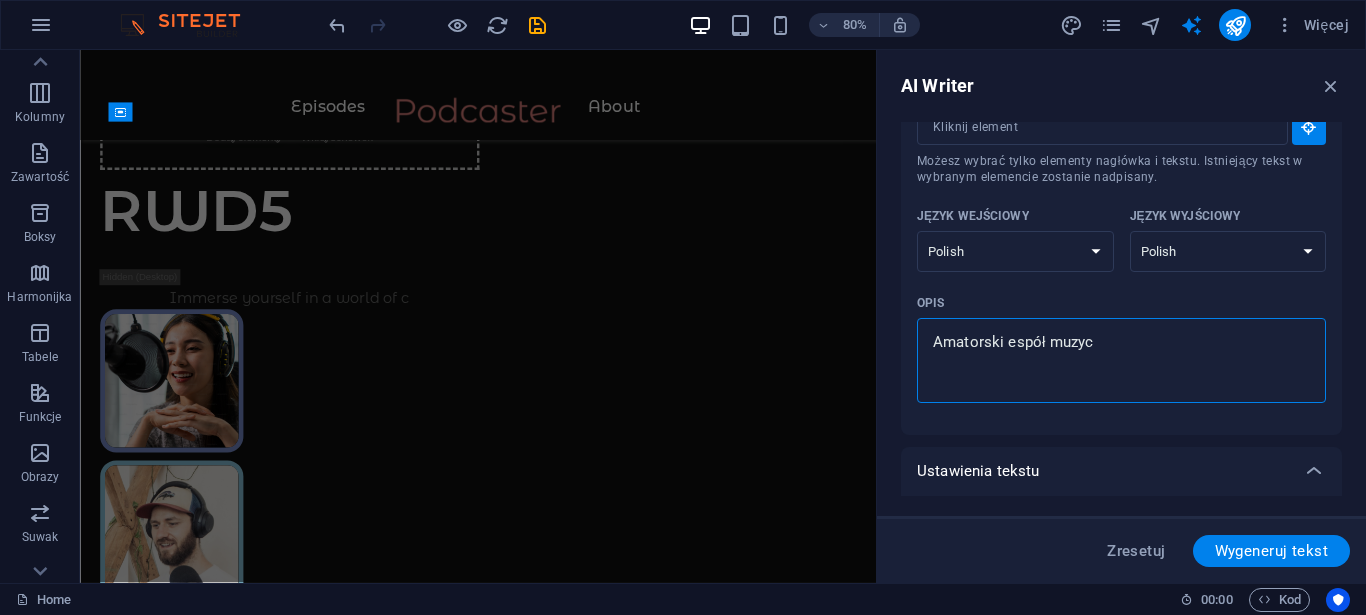 type on "Amatorski espół muzycz" 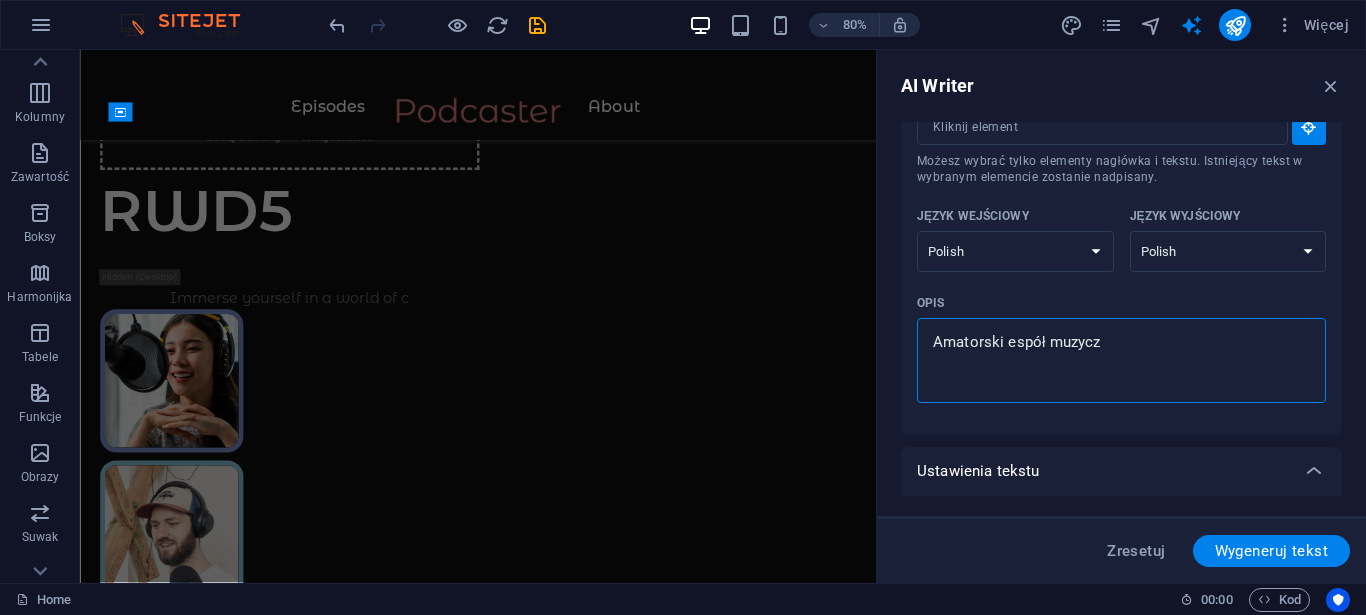 type on "Amatorski espół muzyczn" 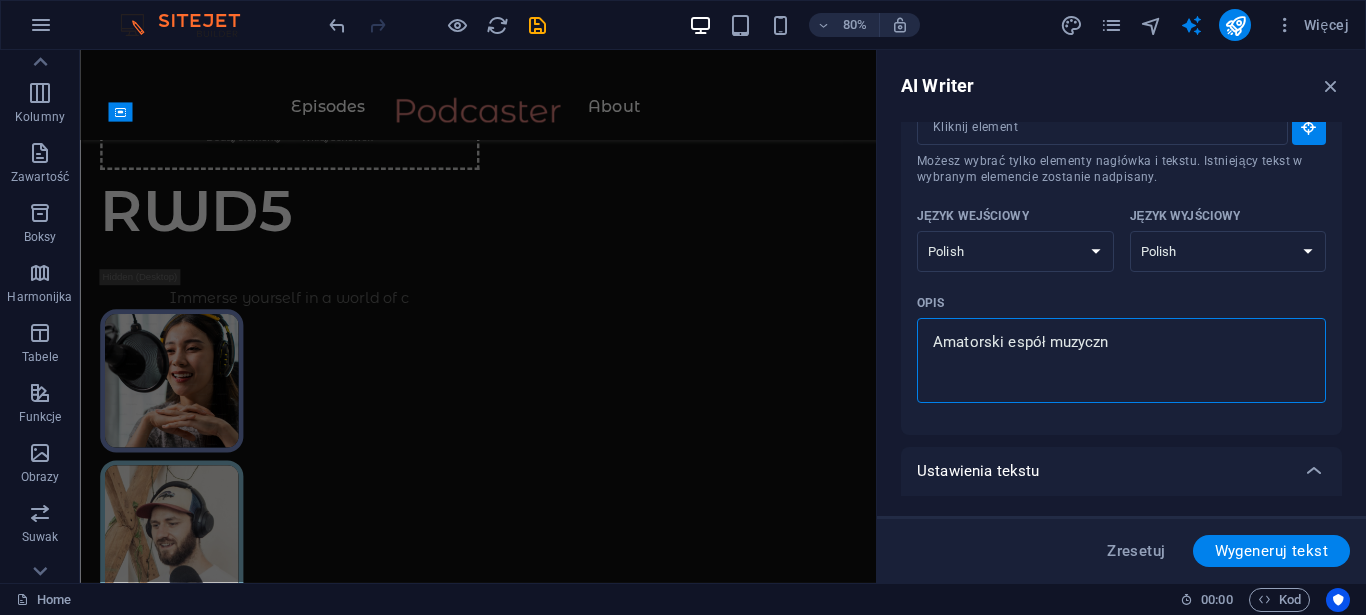 type on "Amatorski espół muzyczny" 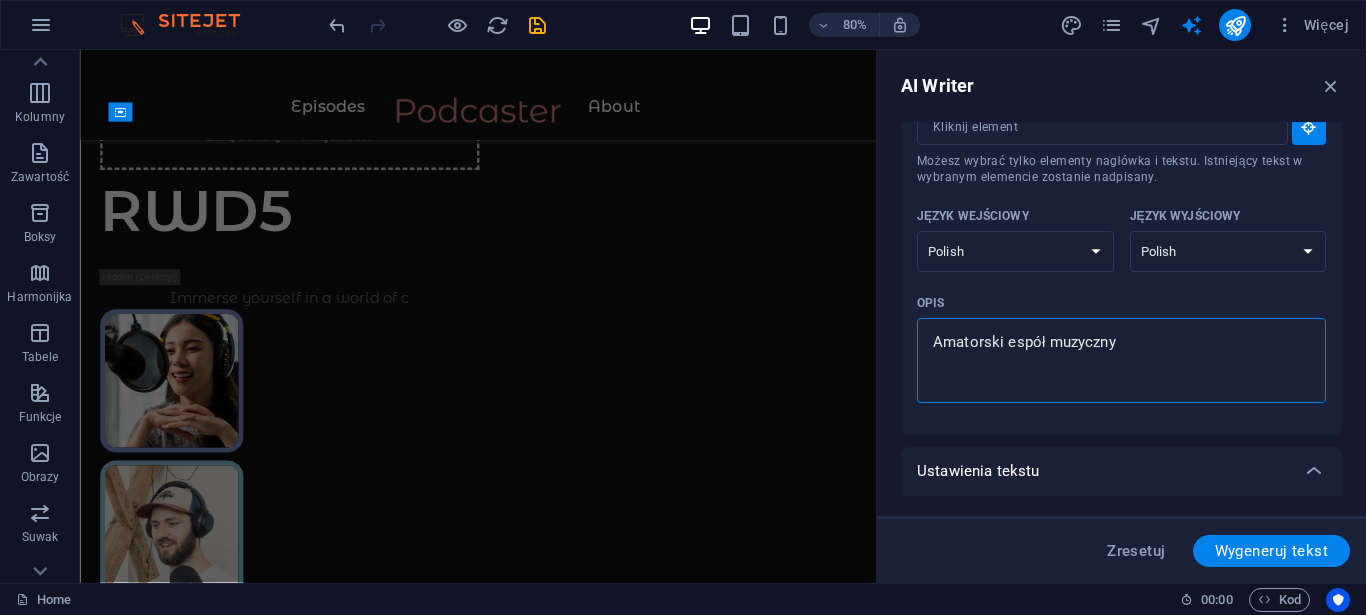 type on "Amatorski espół muzyczny," 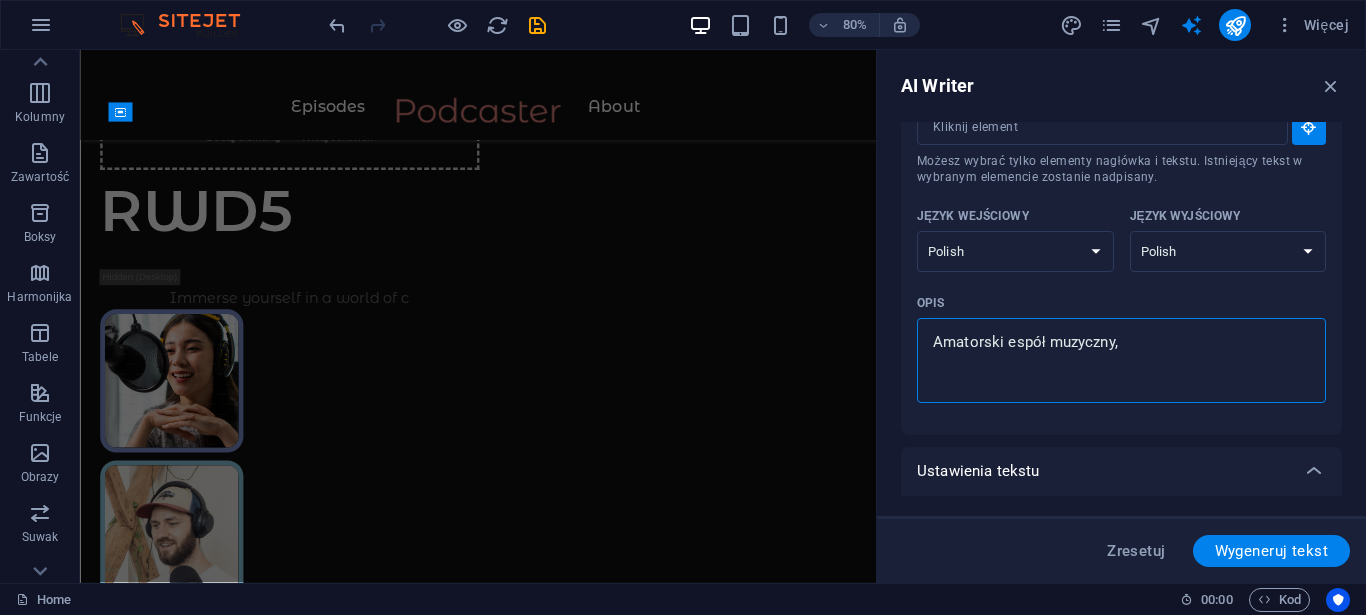 type on "Amatorski espół muzyczny," 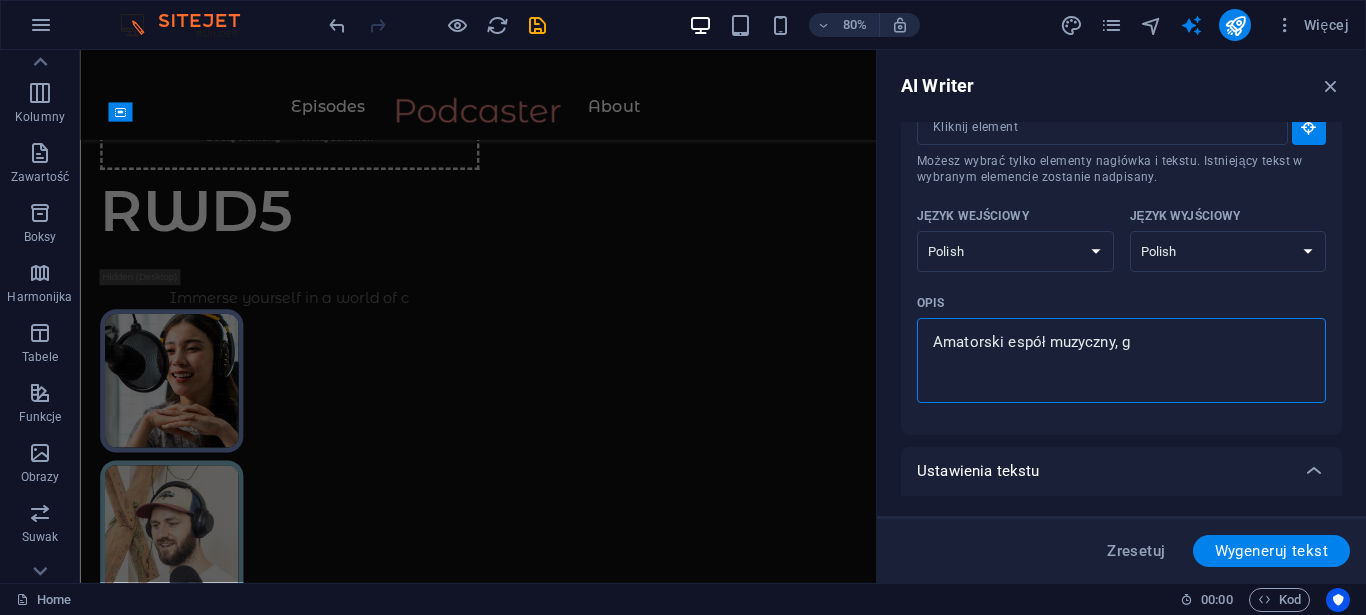 type on "Amatorski espół muzyczny, gr" 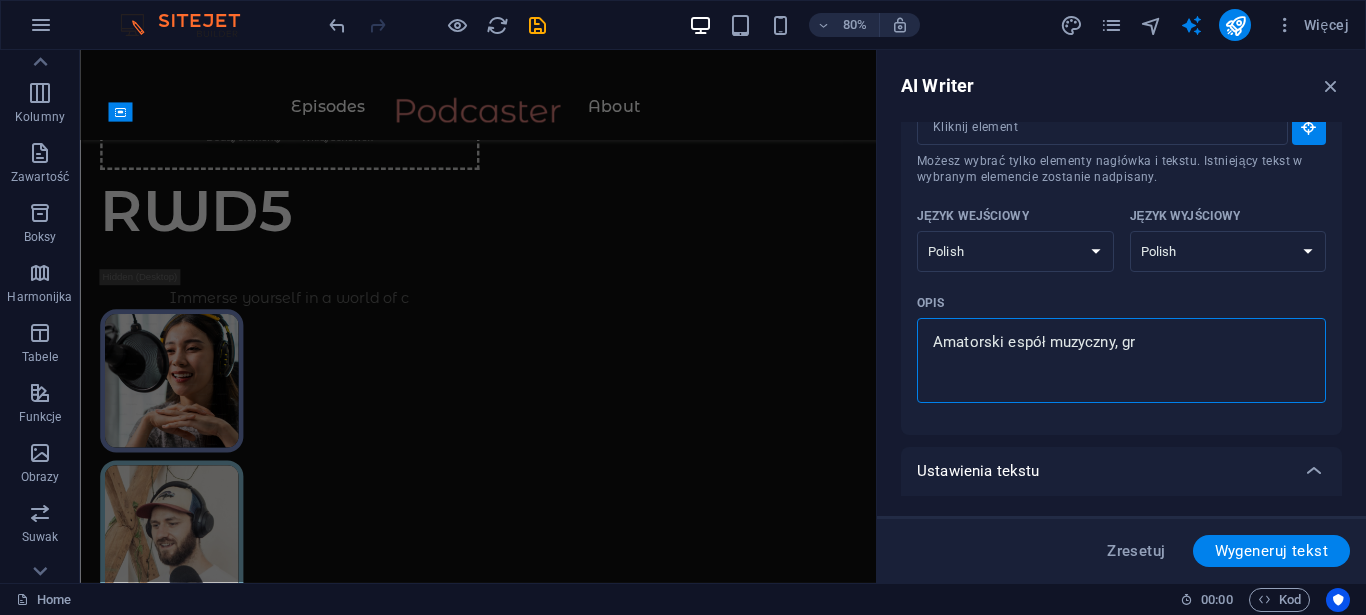 type on "Amatorski espół muzyczny, gra" 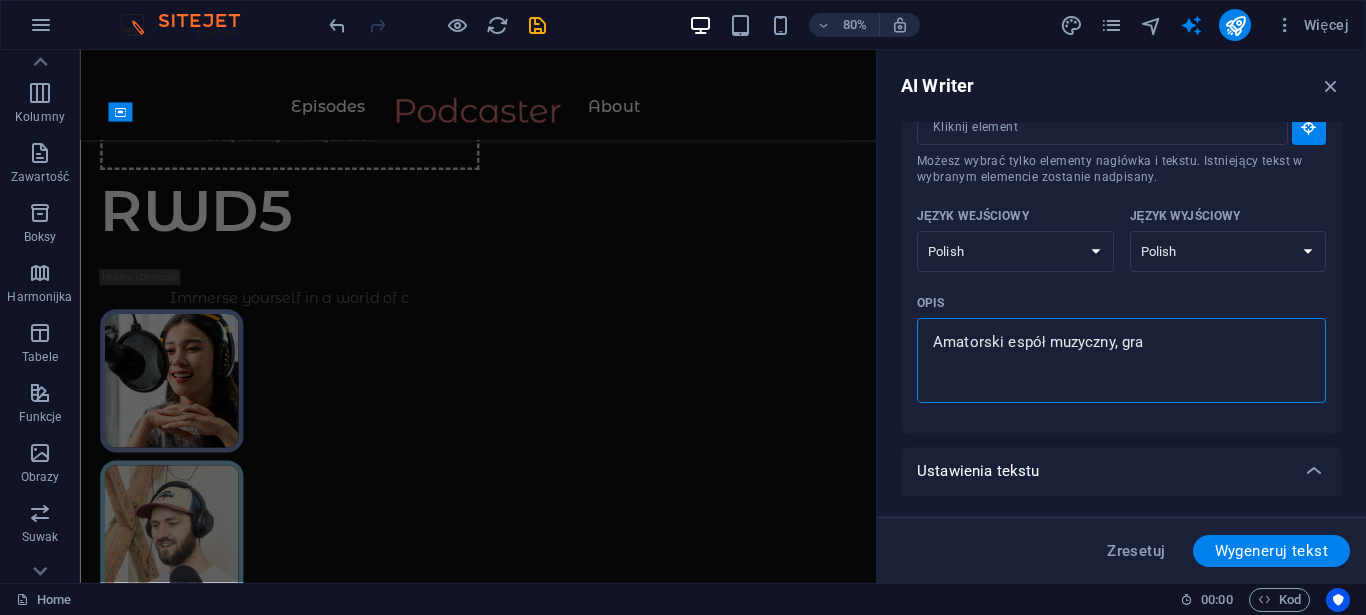 type on "Amatorski espół muzyczny, graj" 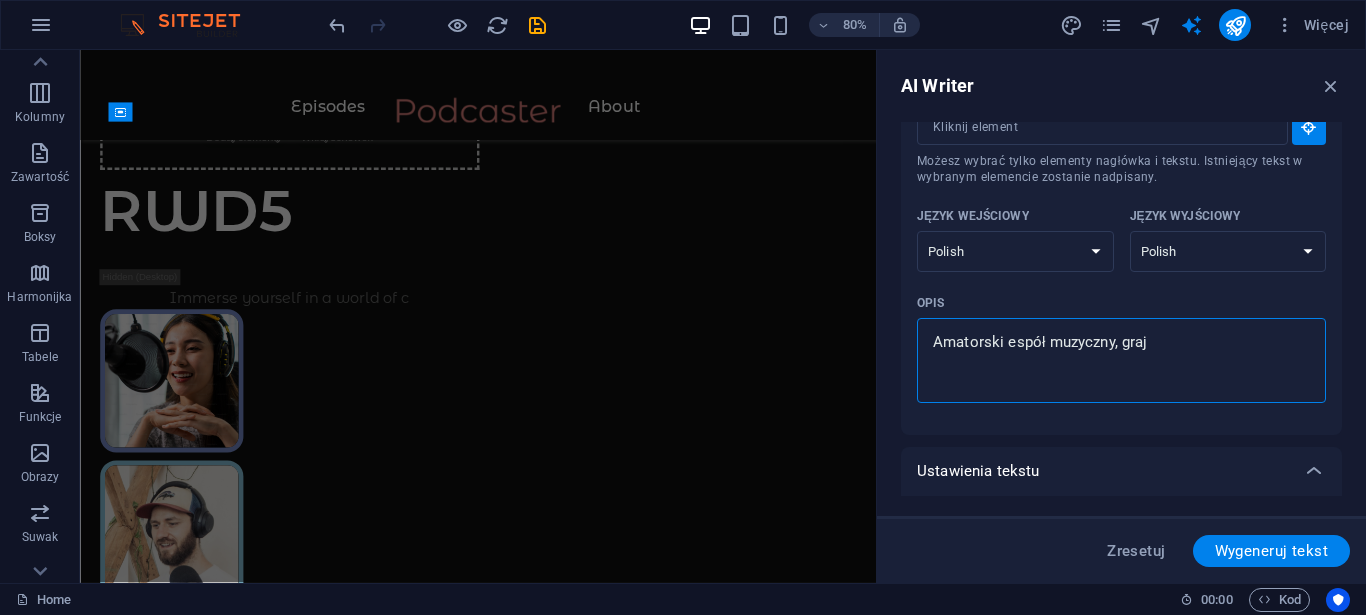 type on "Amatorski espół muzyczny, graj" 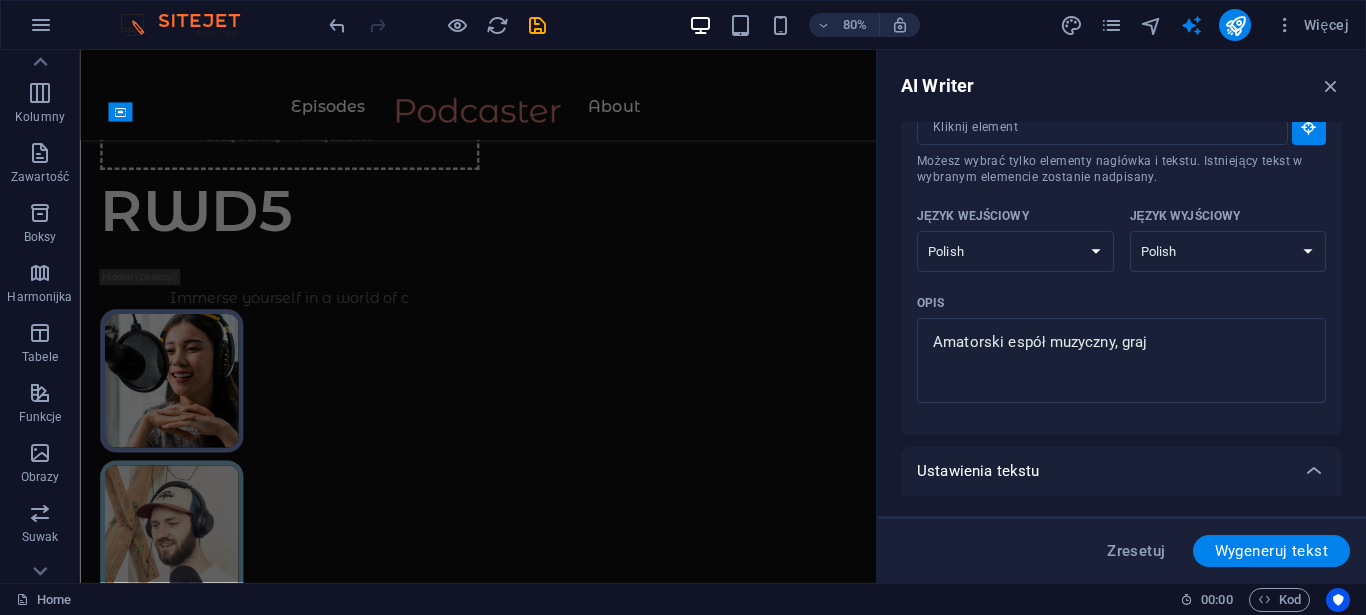 click on "Ustawienia tekstu" at bounding box center (1103, 471) 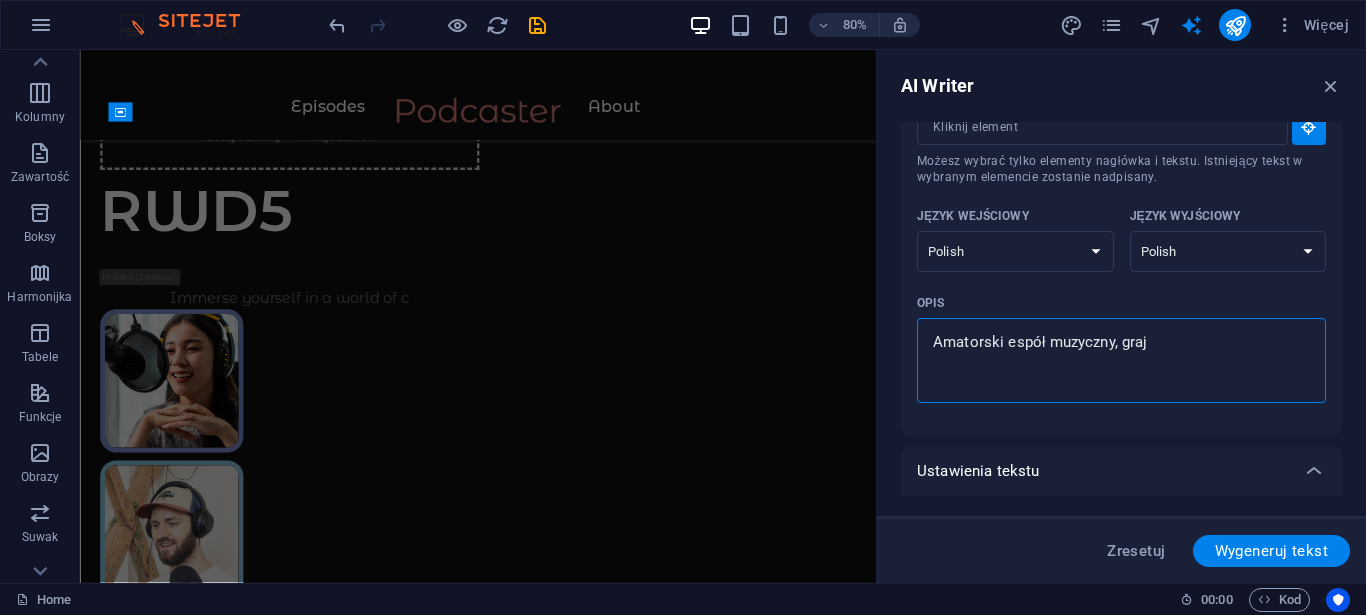 type on "x" 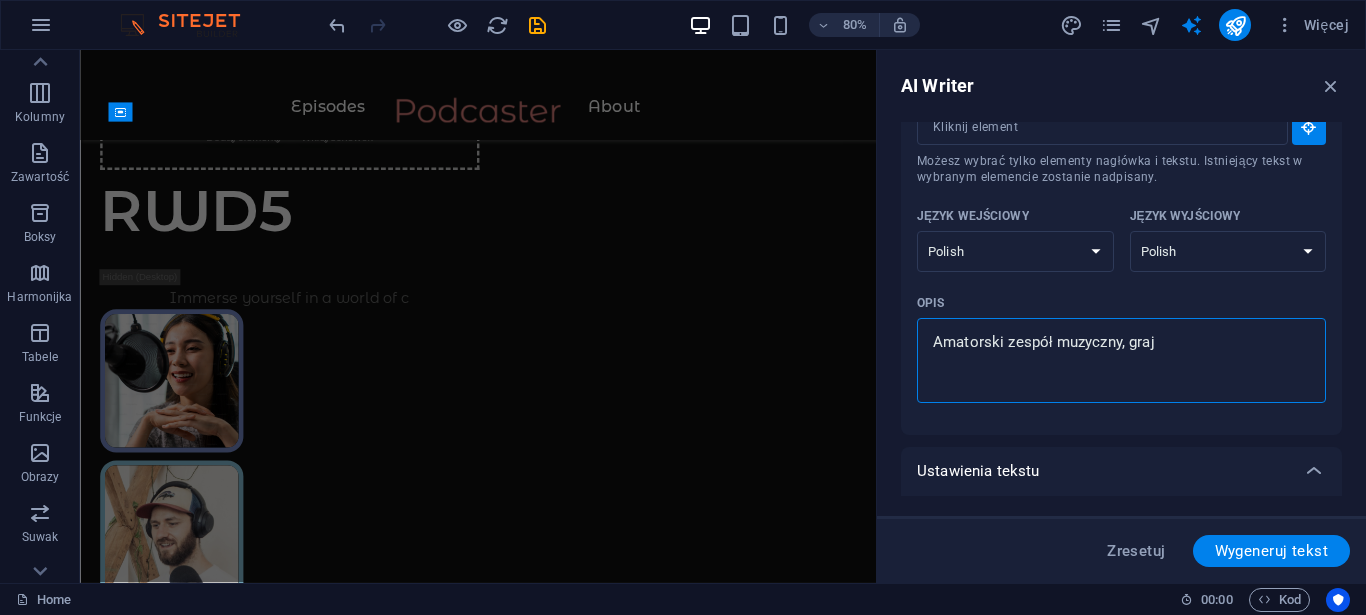 click on "Amatorski zespół muzyczny, graj" at bounding box center (1121, 360) 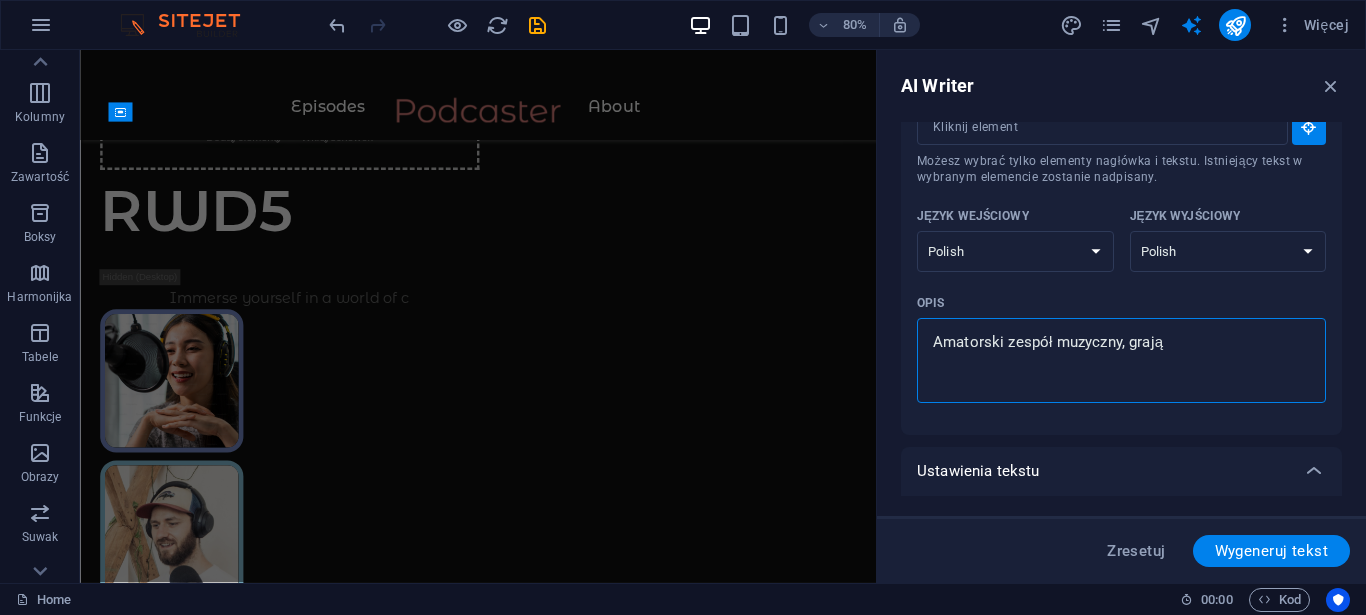 type on "Amatorski zespół muzyczny, grając" 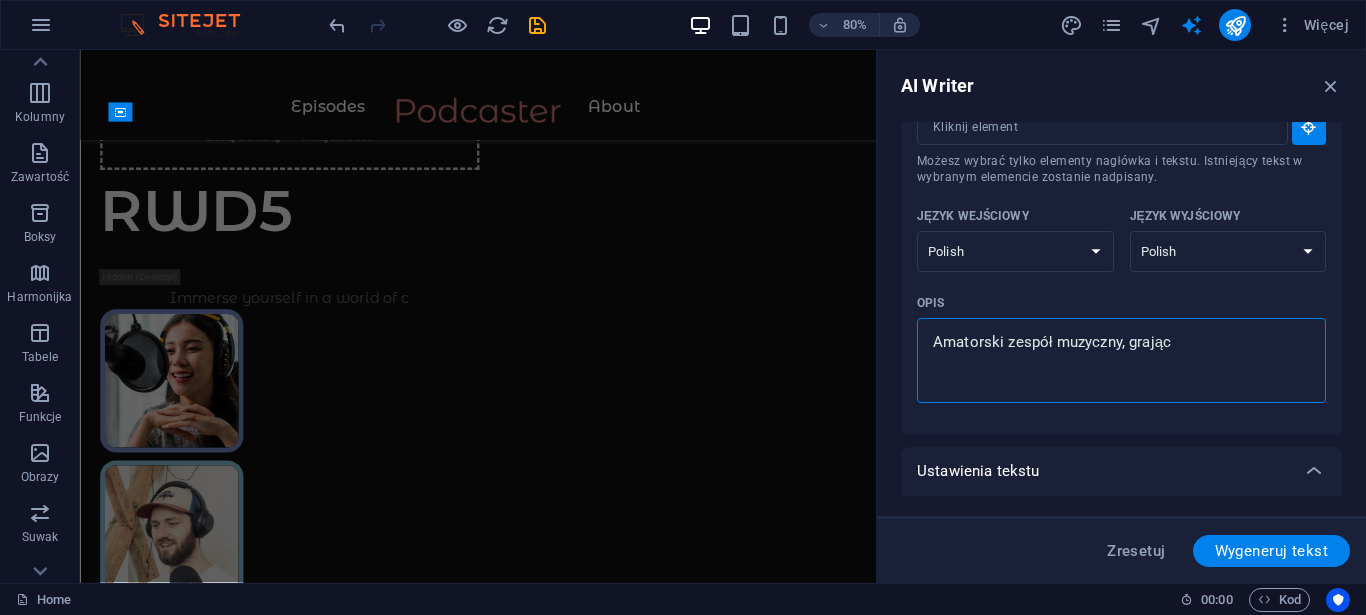 type on "Amatorski zespół muzyczny, grający" 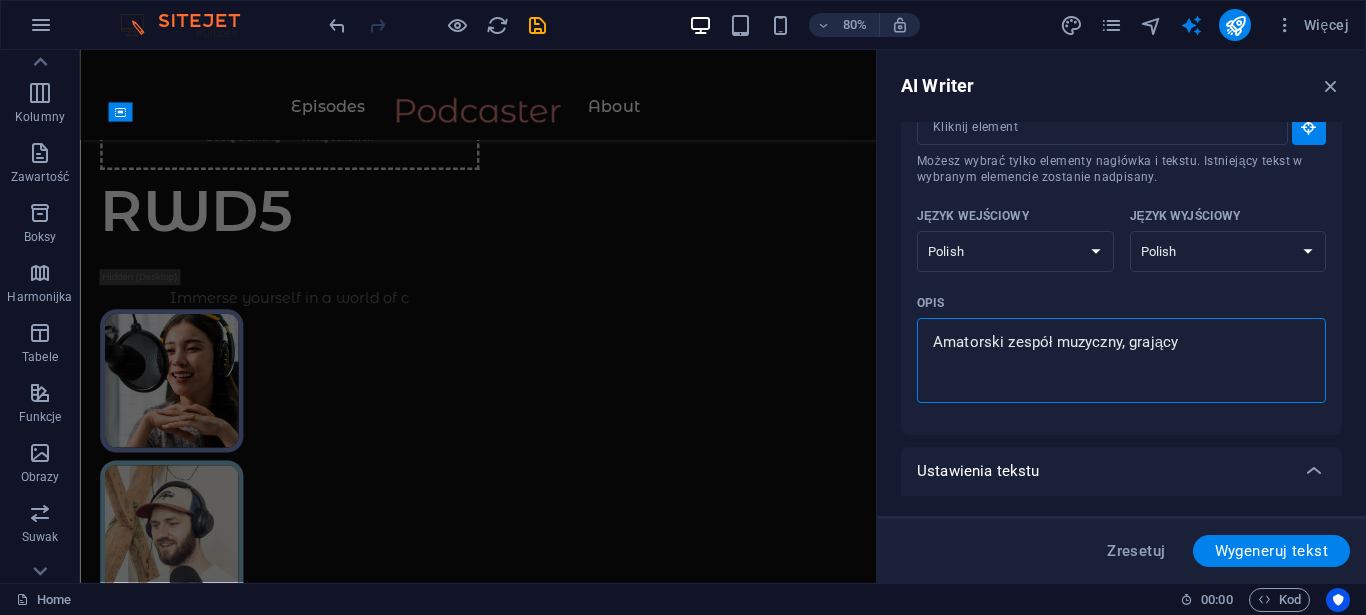type on "Amatorski zespół muzyczny, grający" 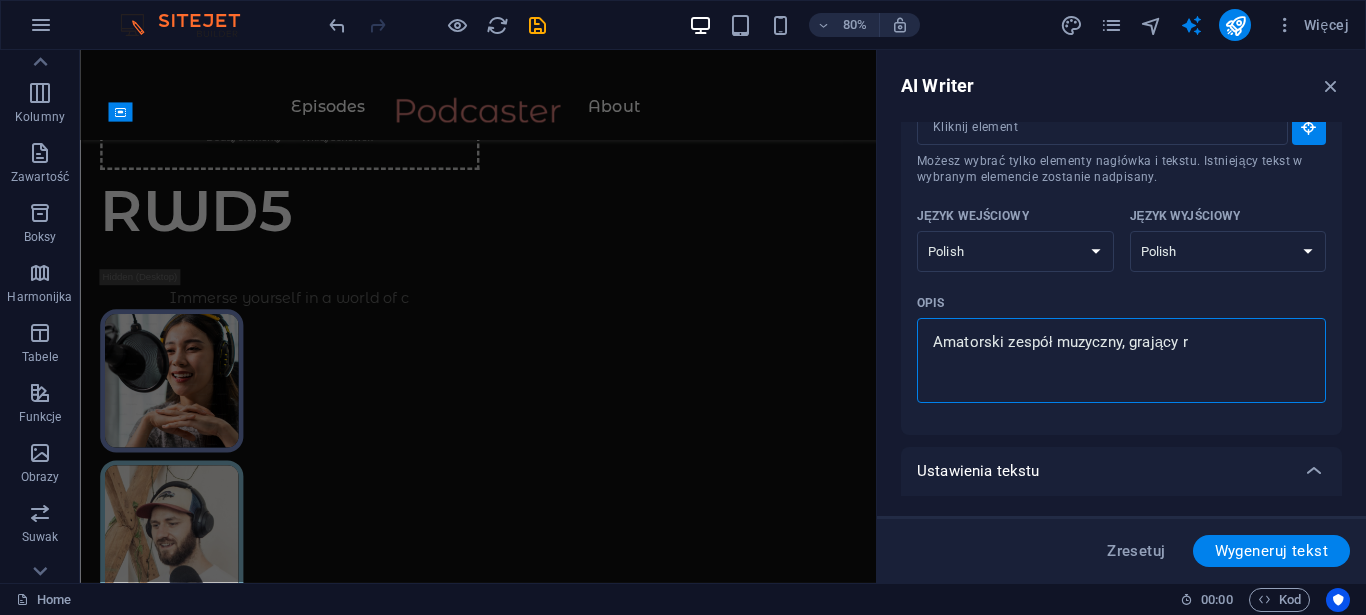 type on "Amatorski zespół muzyczny, grający ro" 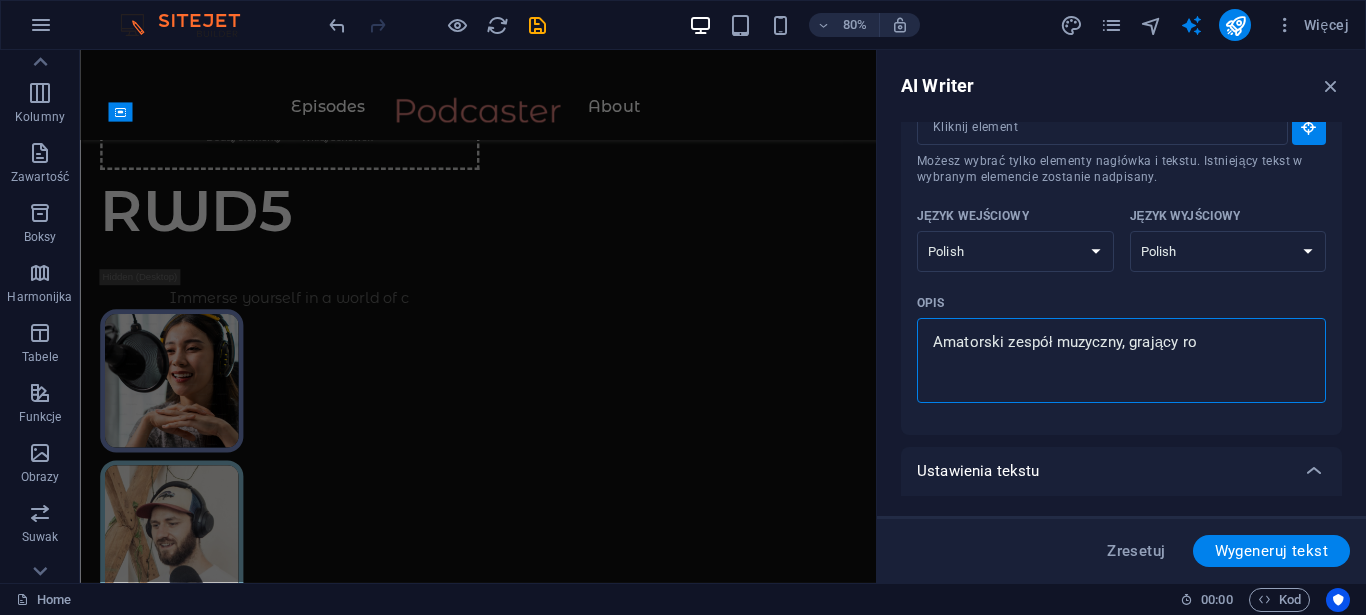 type on "Amatorski zespół muzyczny, grający roc" 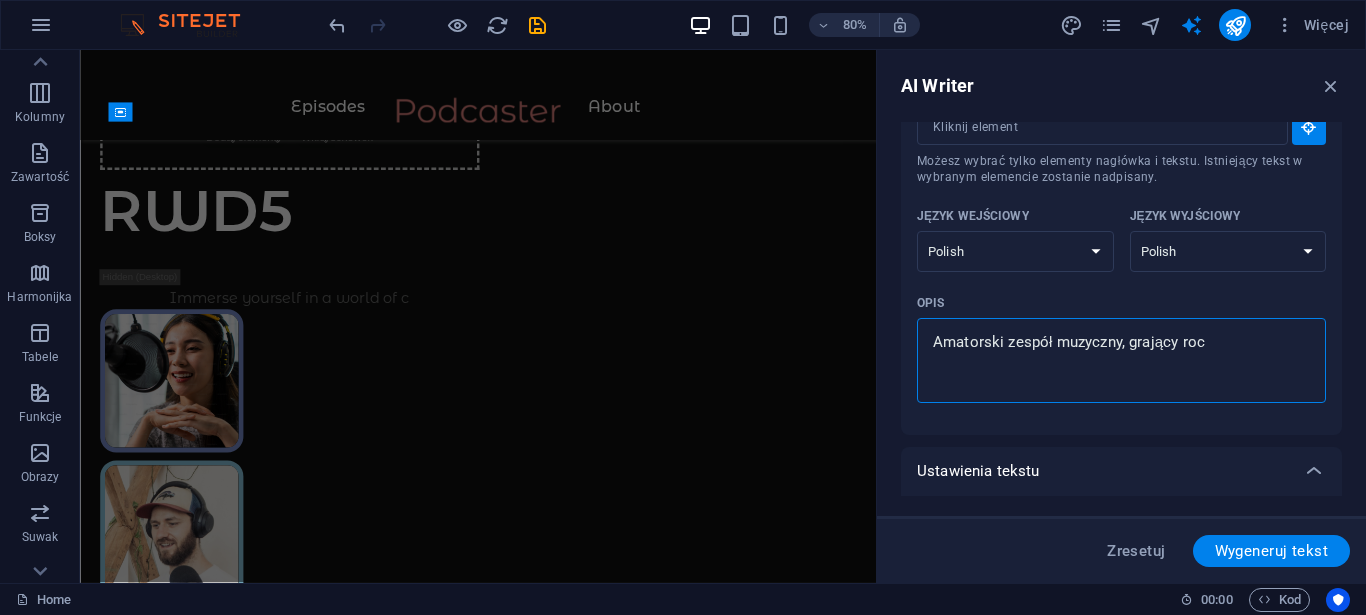 type on "Amatorski zespół muzyczny, grający rock" 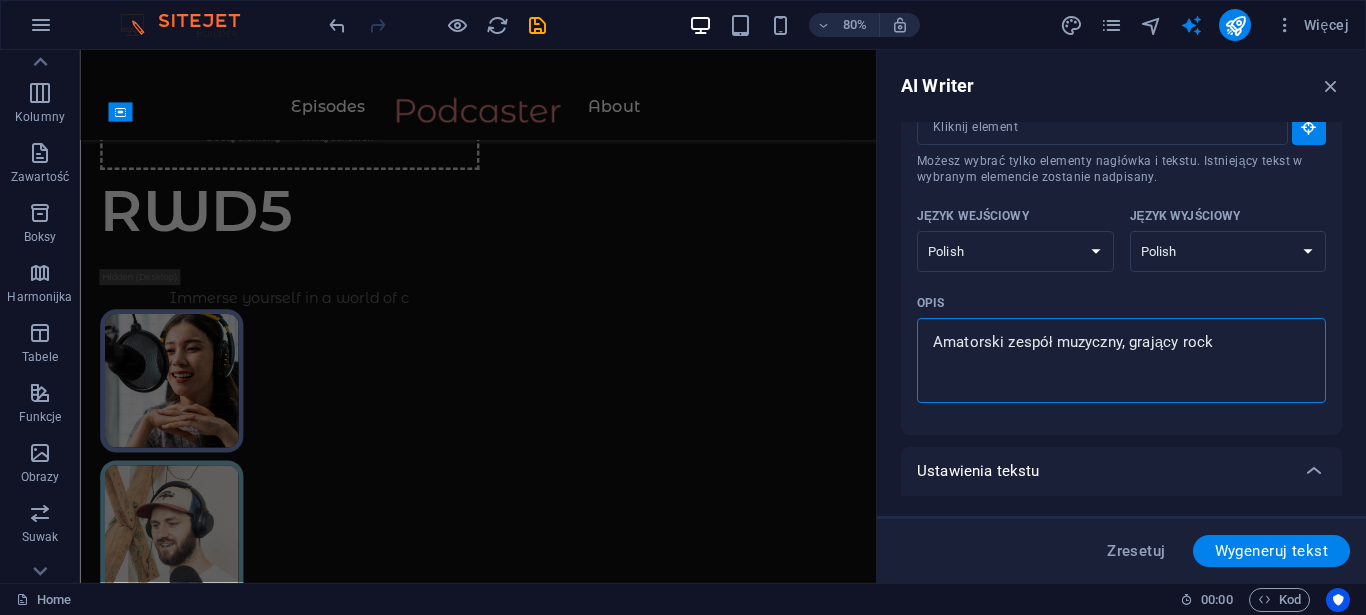 type on "Amatorski zespół muzyczny, grający rocka" 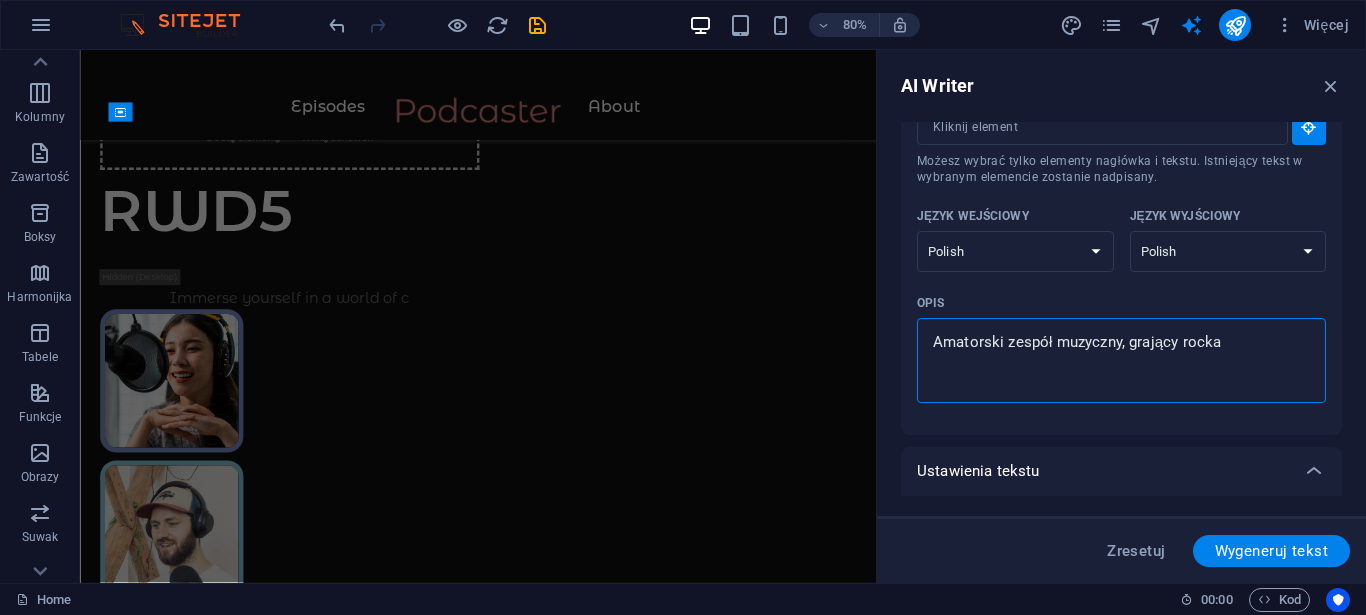 type on "Amatorski zespół muzyczny, grający rocka" 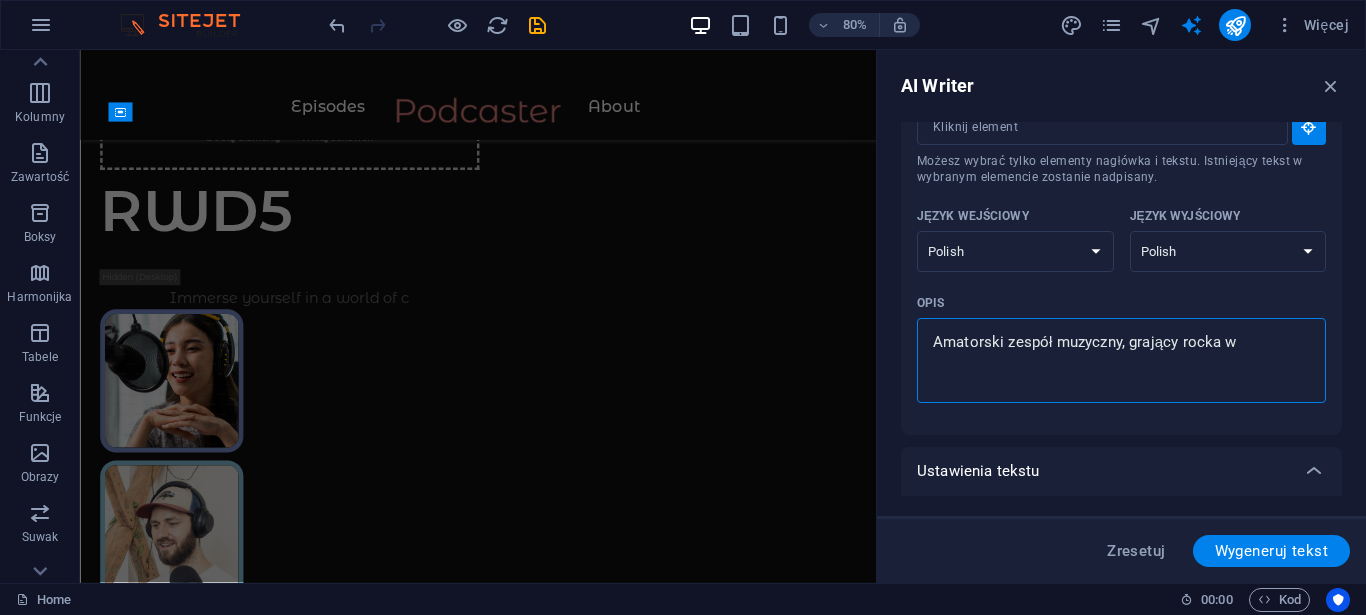 type on "Amatorski zespół muzyczny, grający rocka w" 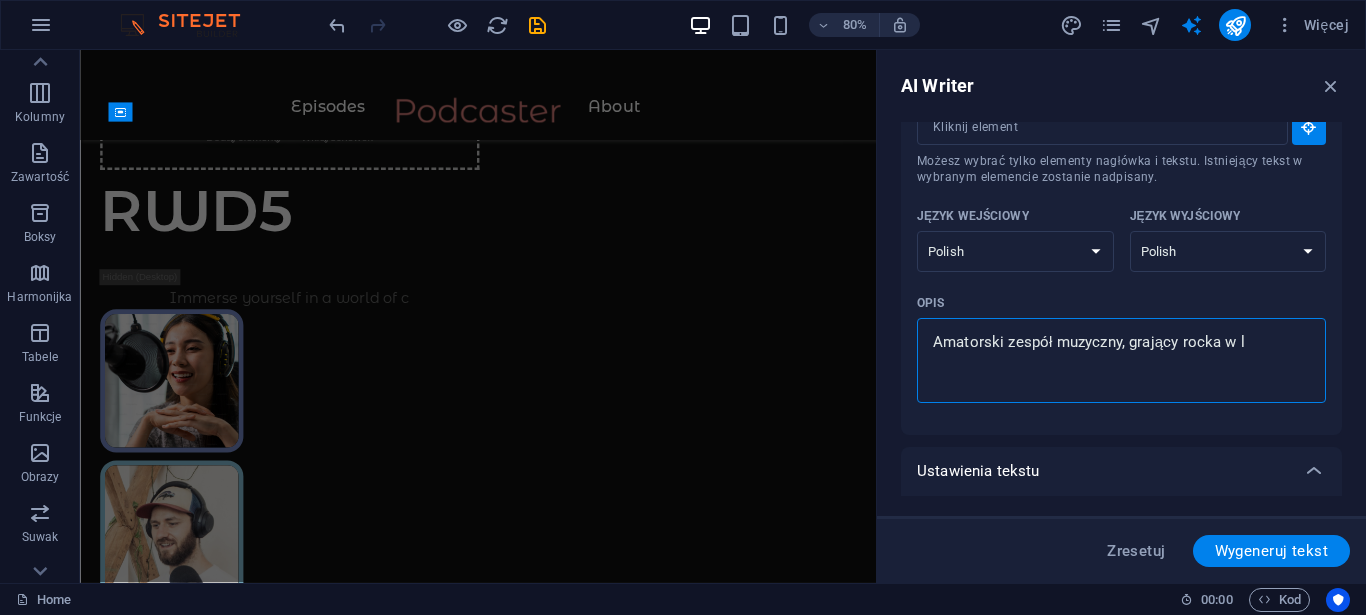 type on "Amatorski zespół muzyczny, grający rocka w la" 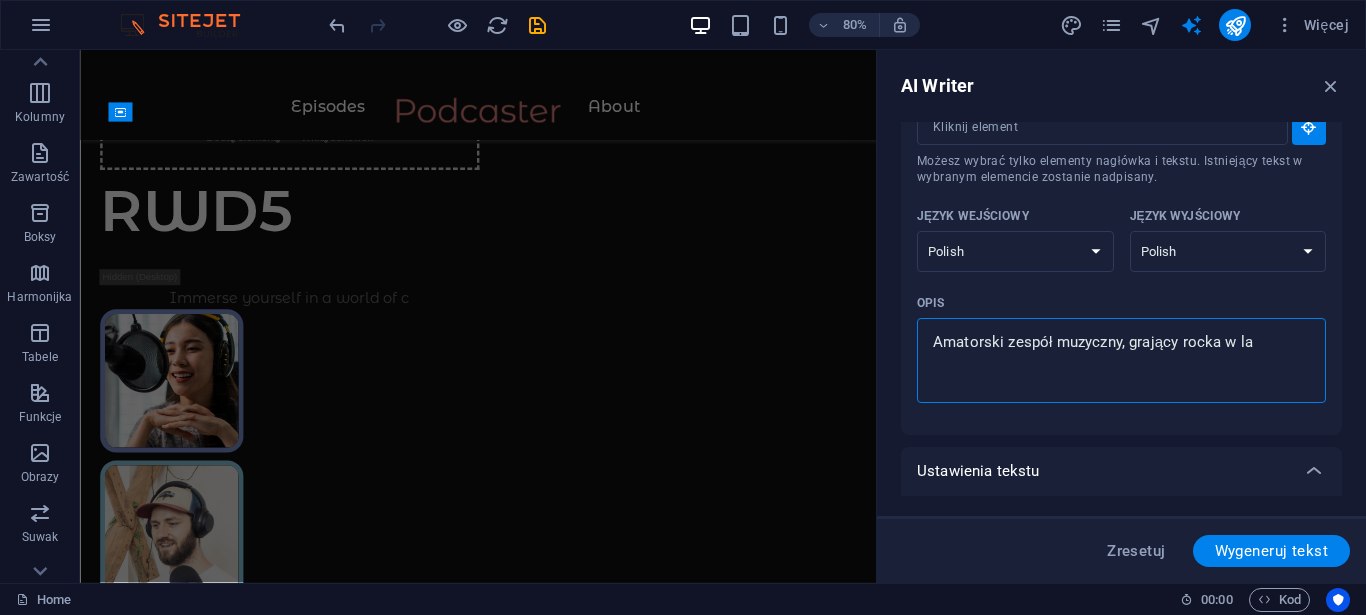 type on "Amatorski zespół muzyczny, grający rocka w lat" 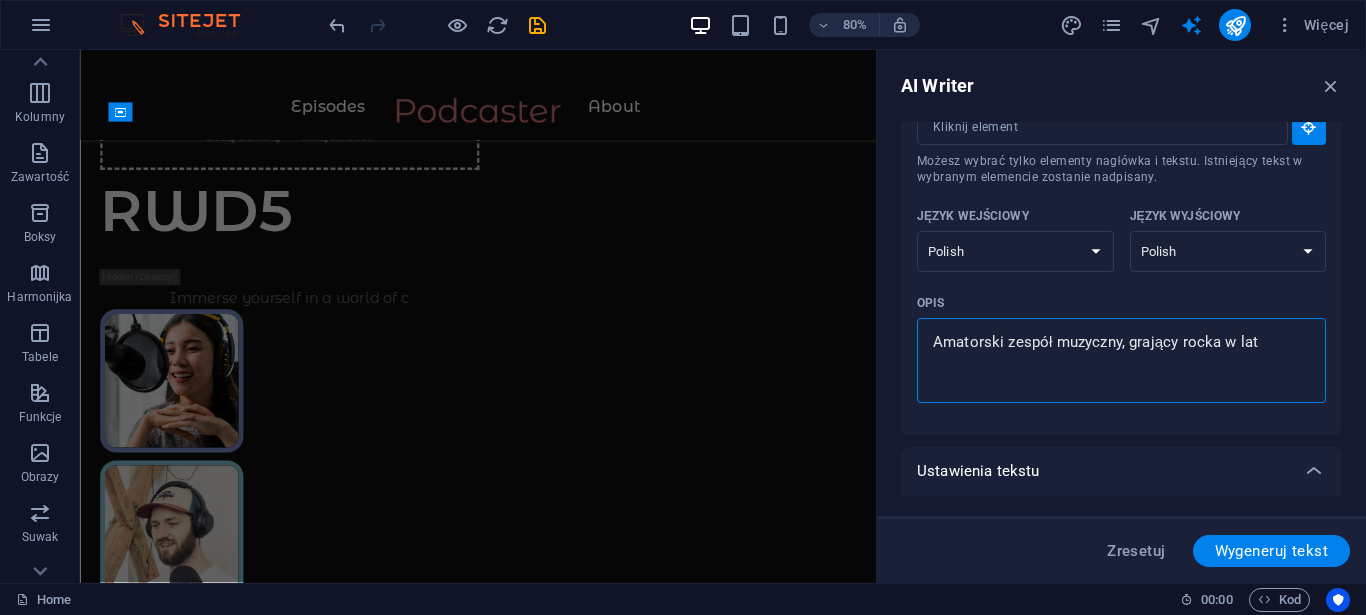 type on "Amatorski zespół muzyczny, grający rocka w lata" 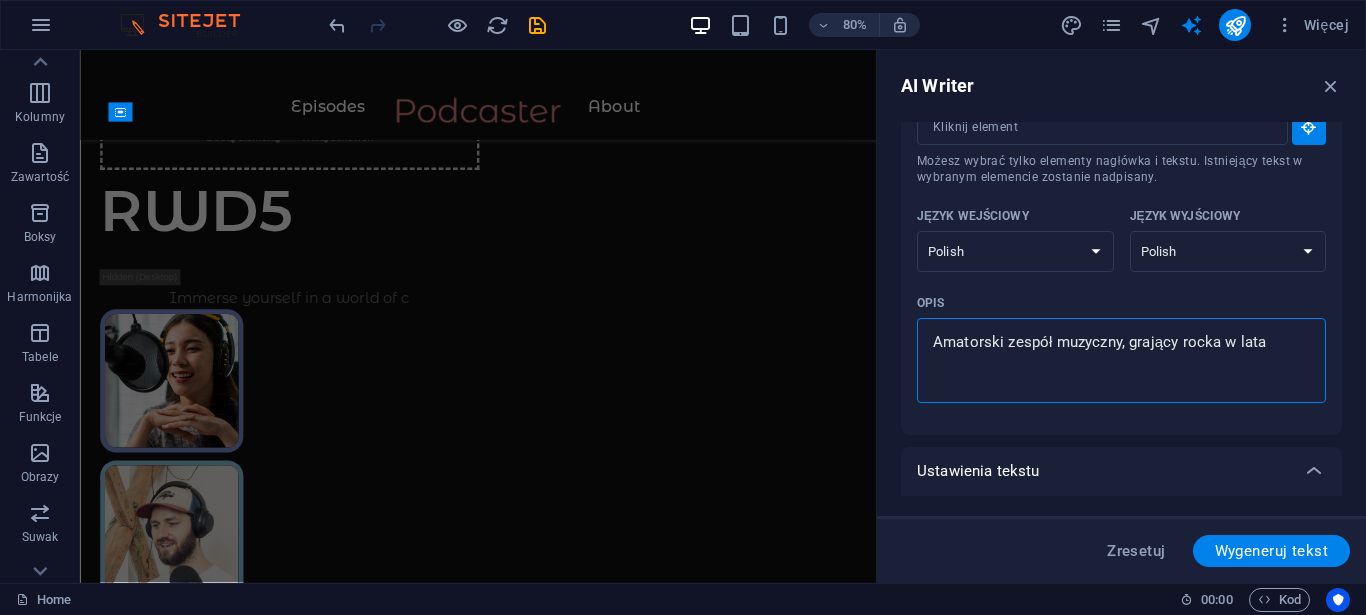 type on "x" 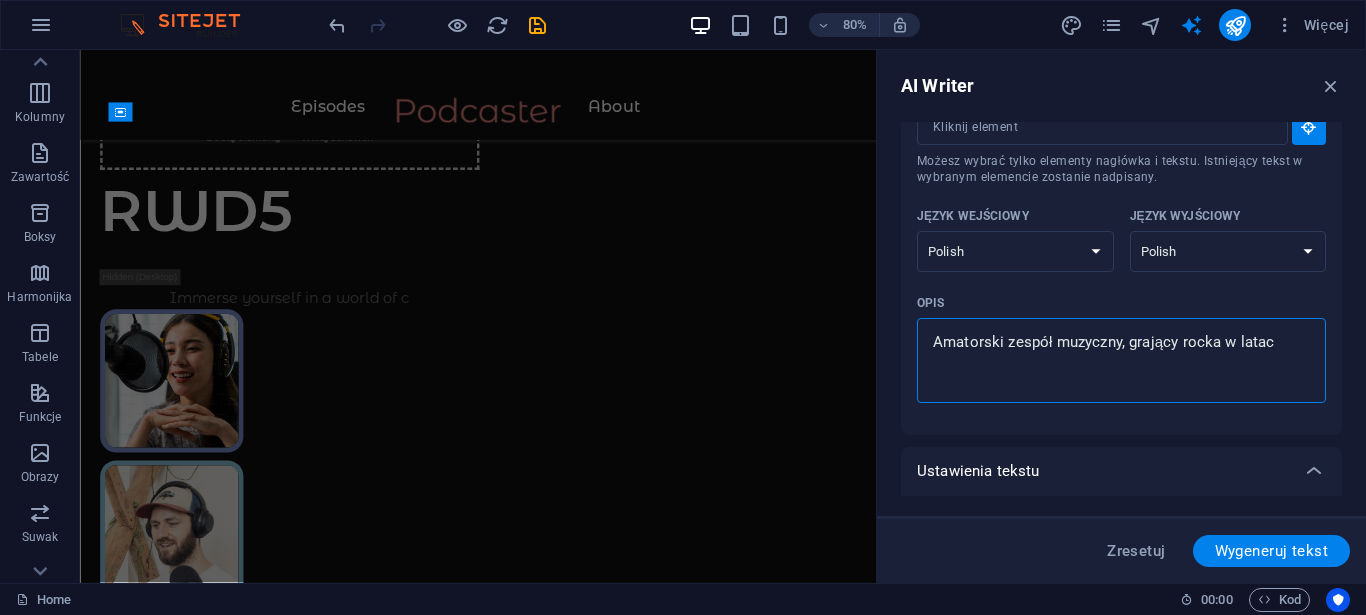 type on "Amatorski zespół muzyczny, grający rocka w latach" 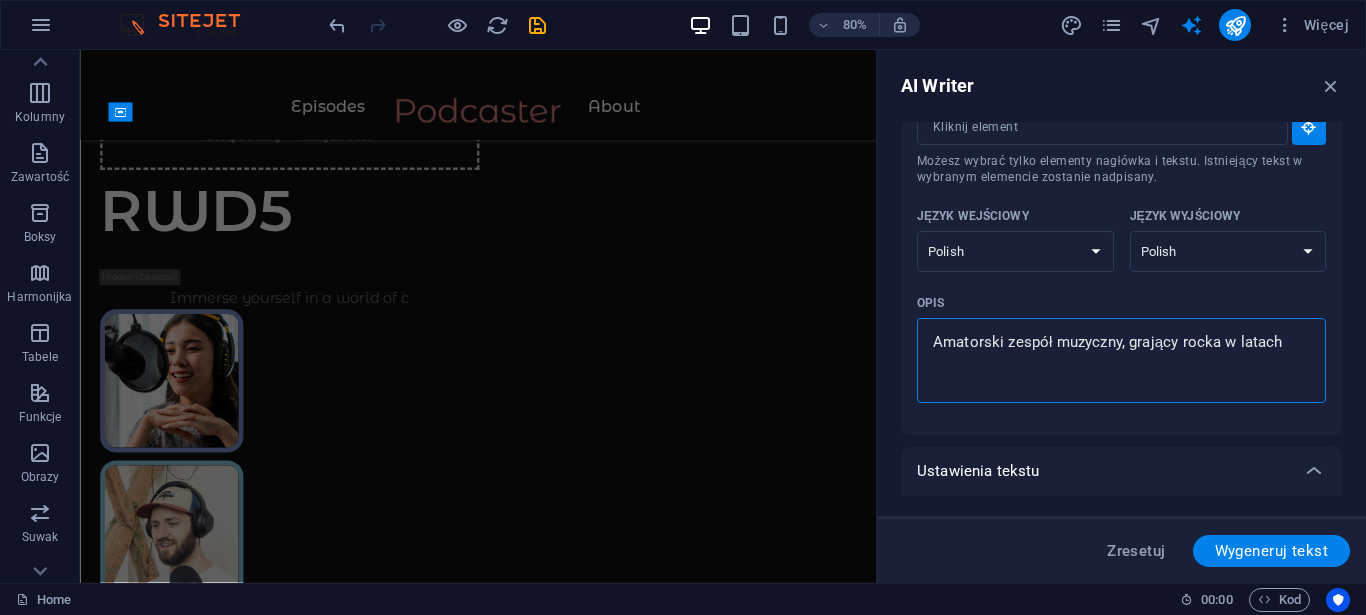 type on "Amatorski zespół muzyczny, grający rocka w latach'" 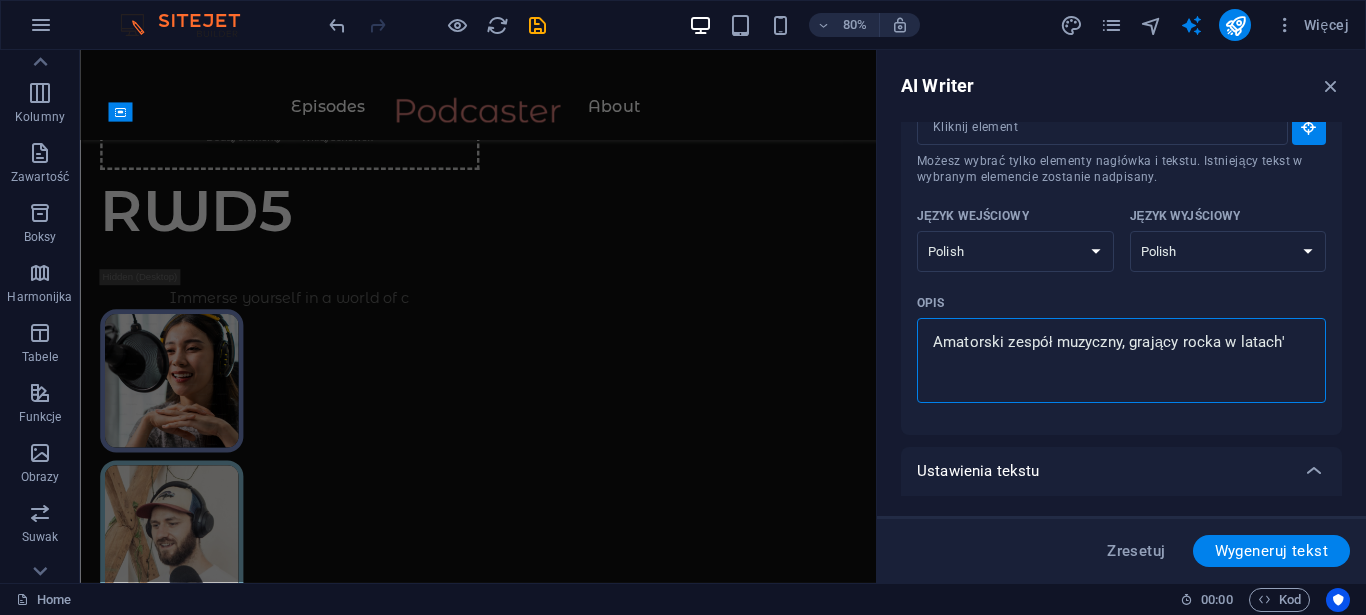 type on "x" 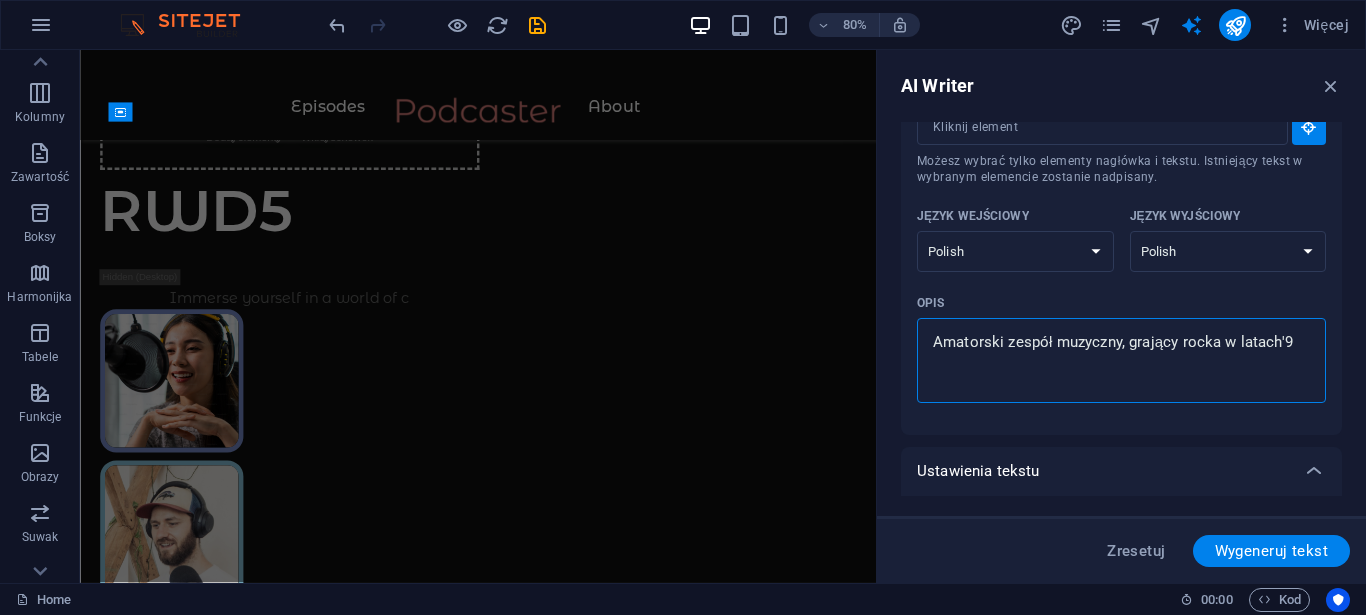 type on "Amatorski zespół muzyczny, grający rocka w latach'90" 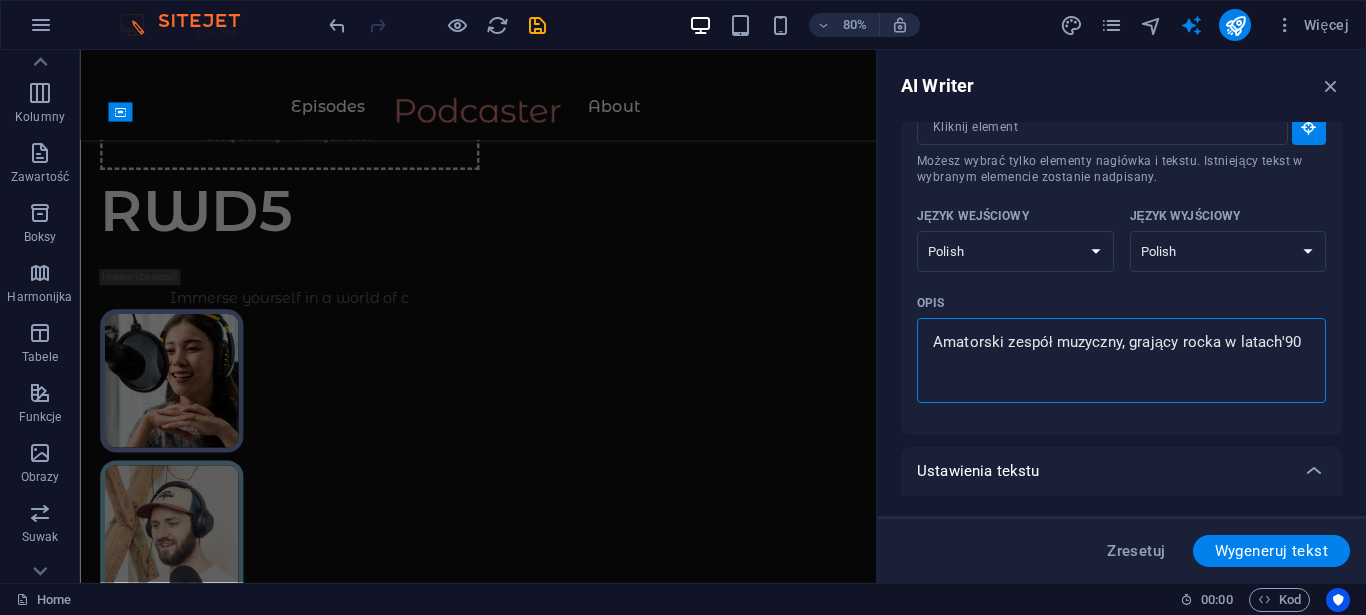 click on "Amatorski zespół muzyczny, grający rocka w latach'90" at bounding box center [1121, 360] 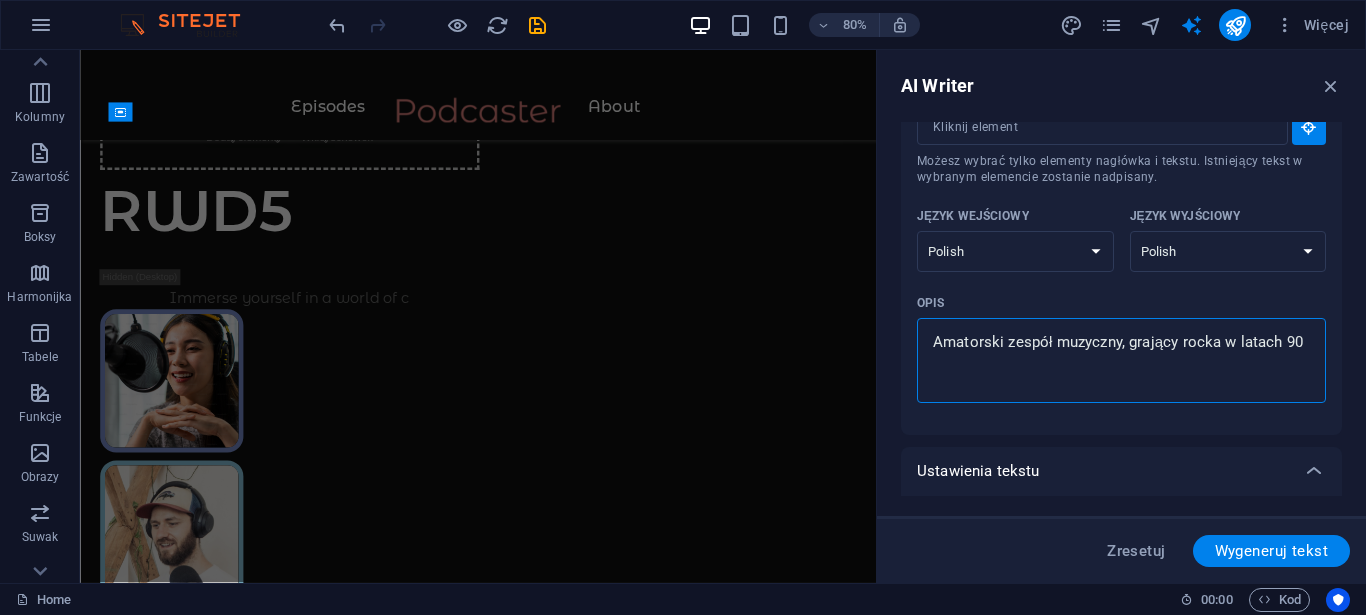 click on "Amatorski zespół muzyczny, grający rocka w latach 90" at bounding box center (1121, 360) 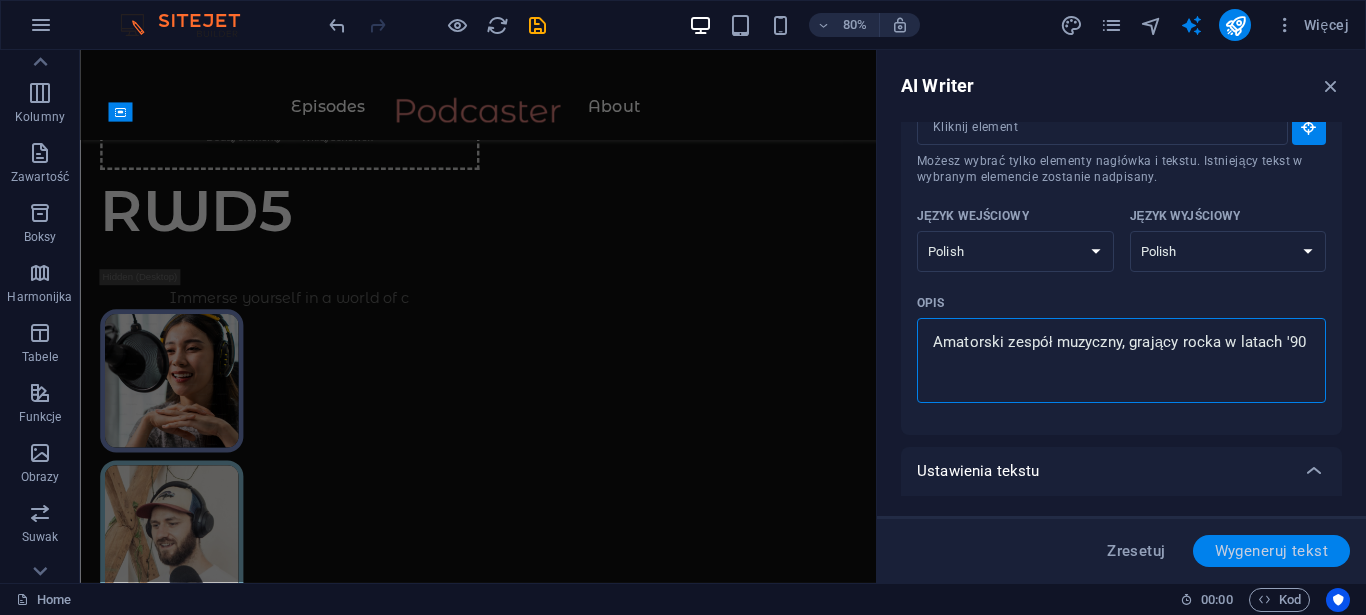 type on "Amatorski zespół muzyczny, grający rocka w latach '90" 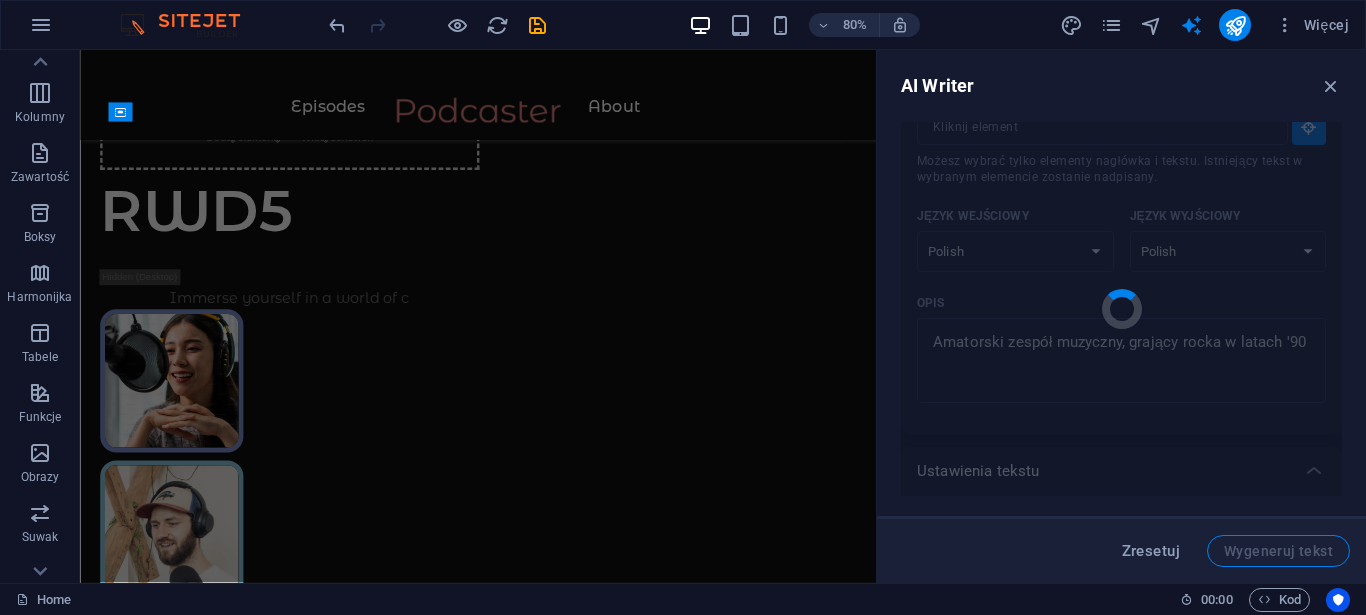 type on "x" 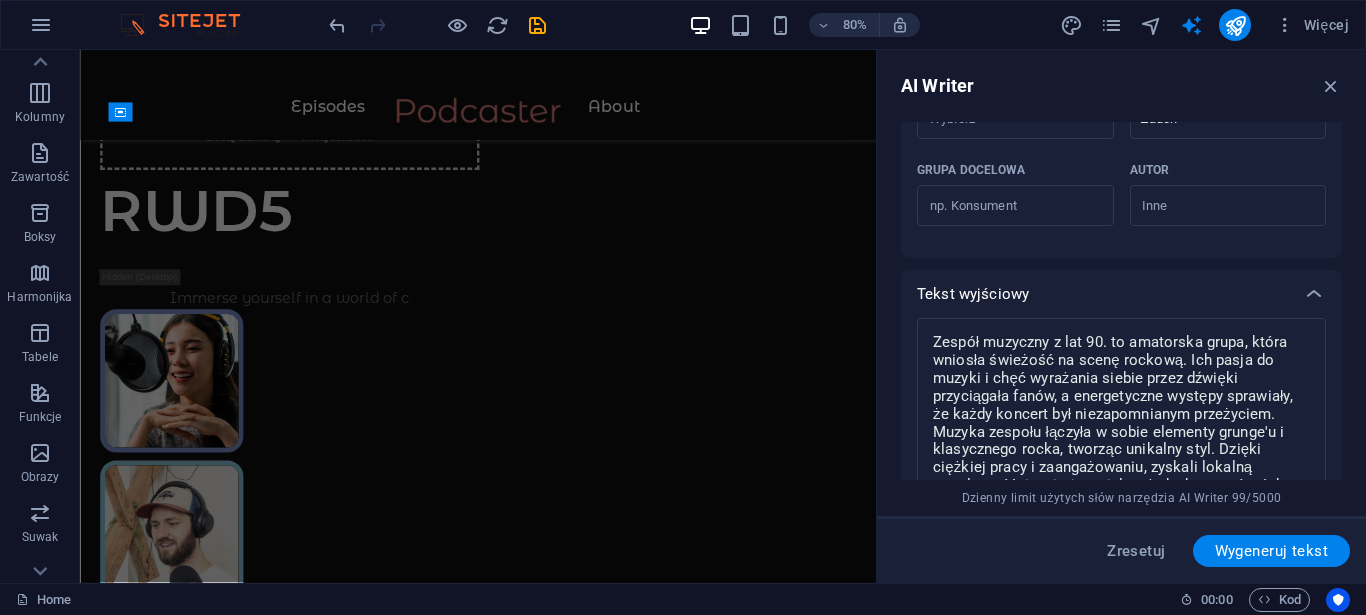 scroll, scrollTop: 571, scrollLeft: 0, axis: vertical 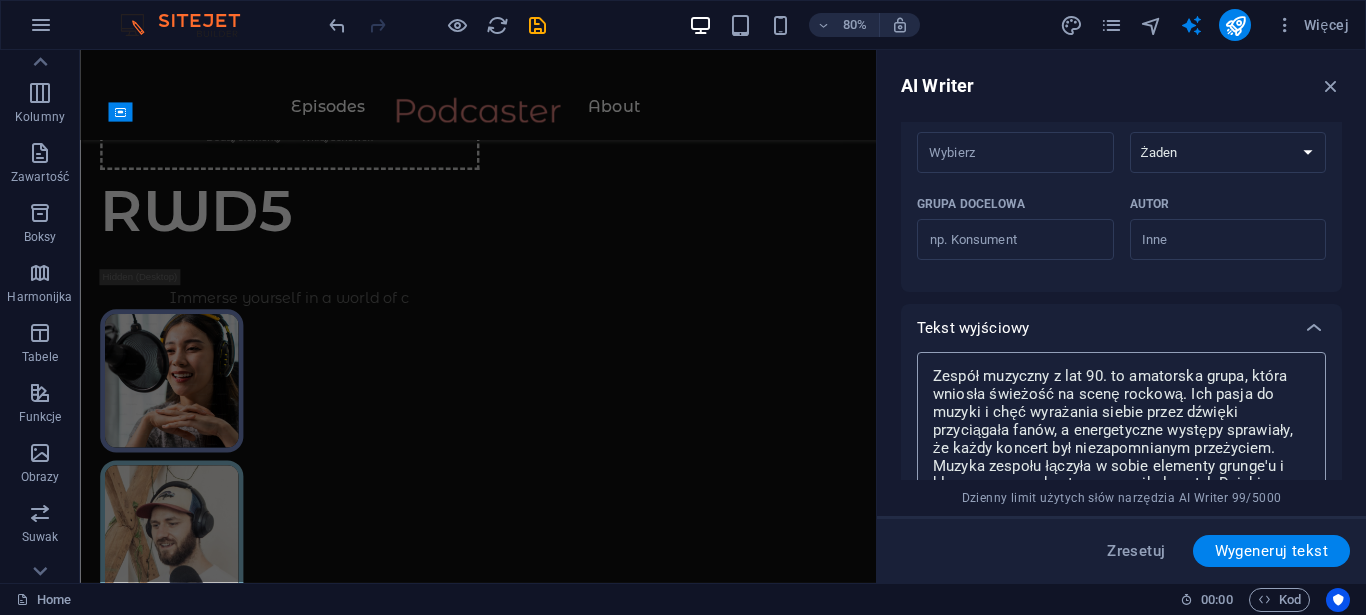 type on "x" 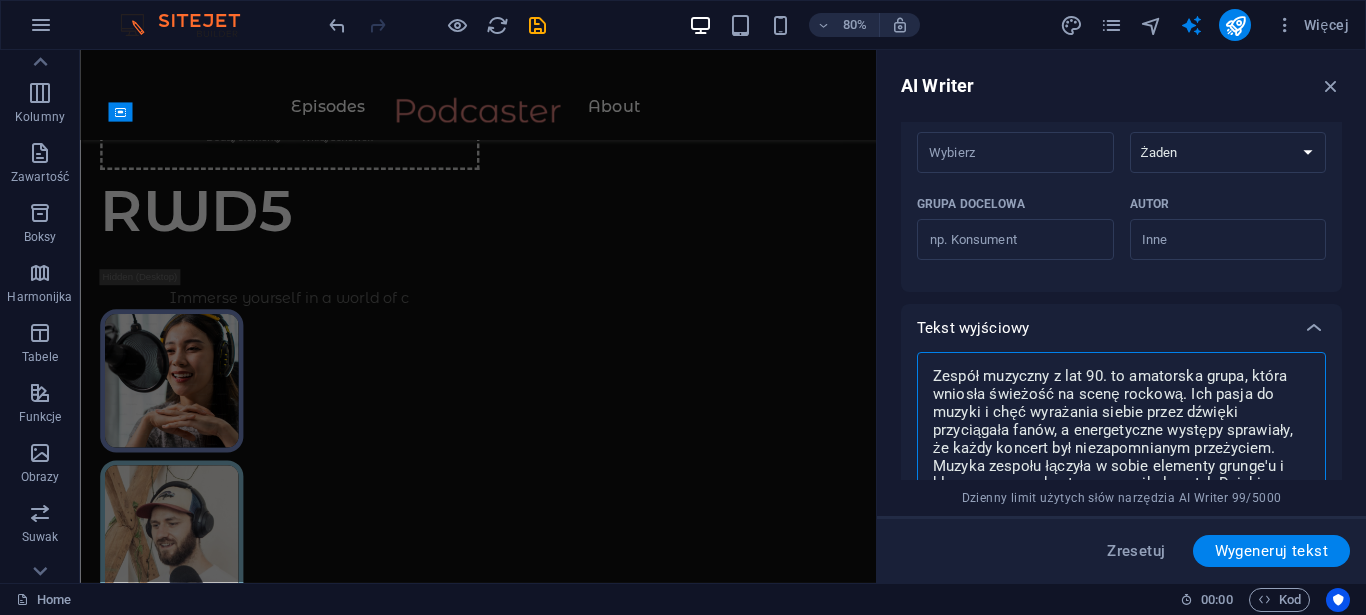 scroll, scrollTop: 674, scrollLeft: 0, axis: vertical 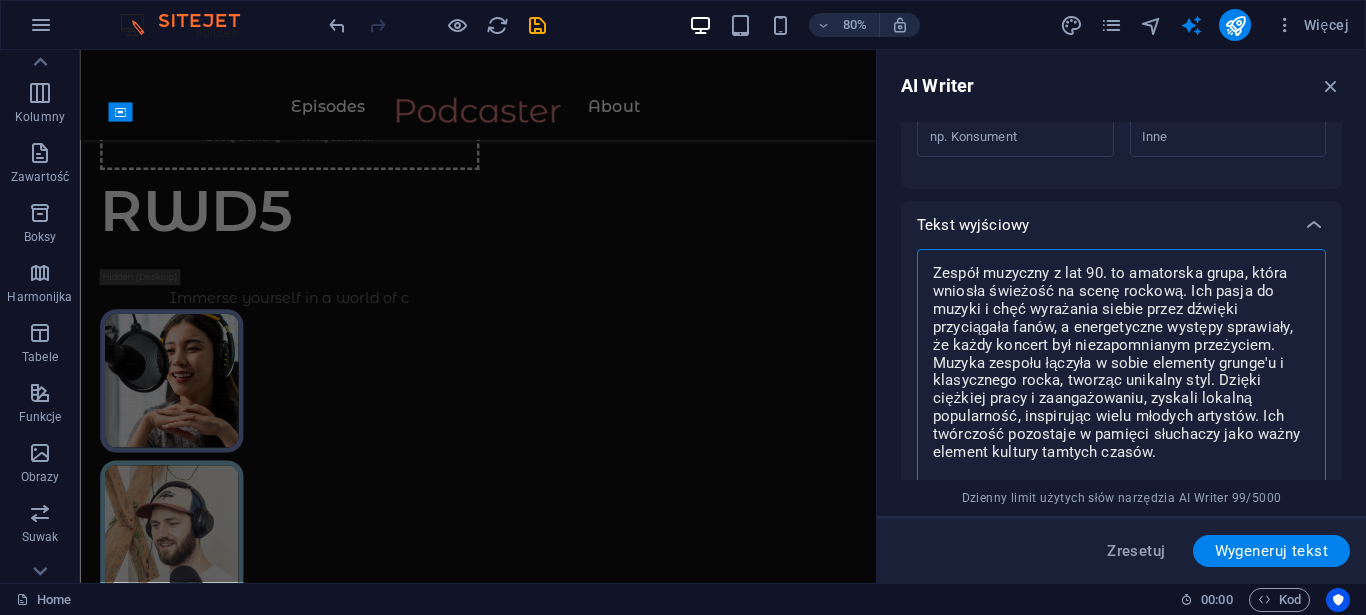 click on "Zespół muzyczny z lat 90. to amatorska grupa, która wniosła świeżość na scenę rockową. Ich pasja do muzyki i chęć wyrażania siebie przez dźwięki przyciągała fanów, a energetyczne występy sprawiały, że każdy koncert był niezapomnianym przeżyciem. Muzyka zespołu łączyła w sobie elementy grunge'u i klasycznego rocka, tworząc unikalny styl. Dzięki ciężkiej pracy i zaangażowaniu, zyskali lokalną popularność, inspirując wielu młodych artystów. Ich twórczość pozostaje w pamięci słuchaczy jako ważny element kultury tamtych czasów." at bounding box center (1121, 372) 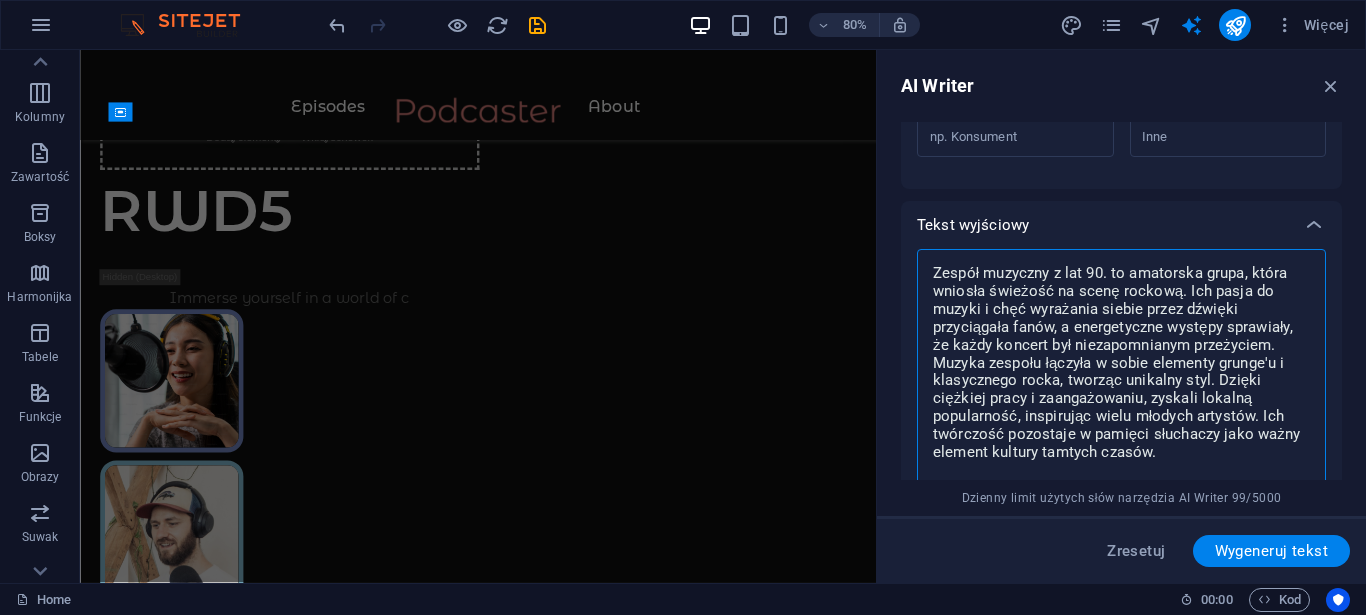 type on "Zespół muzyczny z lat 90. to amatorska grupa, która wniosła świeżość na scenę rockową. Ich pasja do muzyki i chęć wyrażania siebie przez dźwięki przyciągała fanów, a energetyczne występy sprawiały, że każdy koncert był niezapomnianym przeżyciem. Muzyka zespołu łączyła w sobie elementy grunge'u i klasycznego rocka, tworząc unikalny styl. Dzięki ciężkiej pracy i zaangażowaniu, zyskali lokalną popularność, inspirując wielu młodych artystów. Ich twórczość pozostaje w pamięci słuchaczy jako ważny element kultury tamtych czasów." 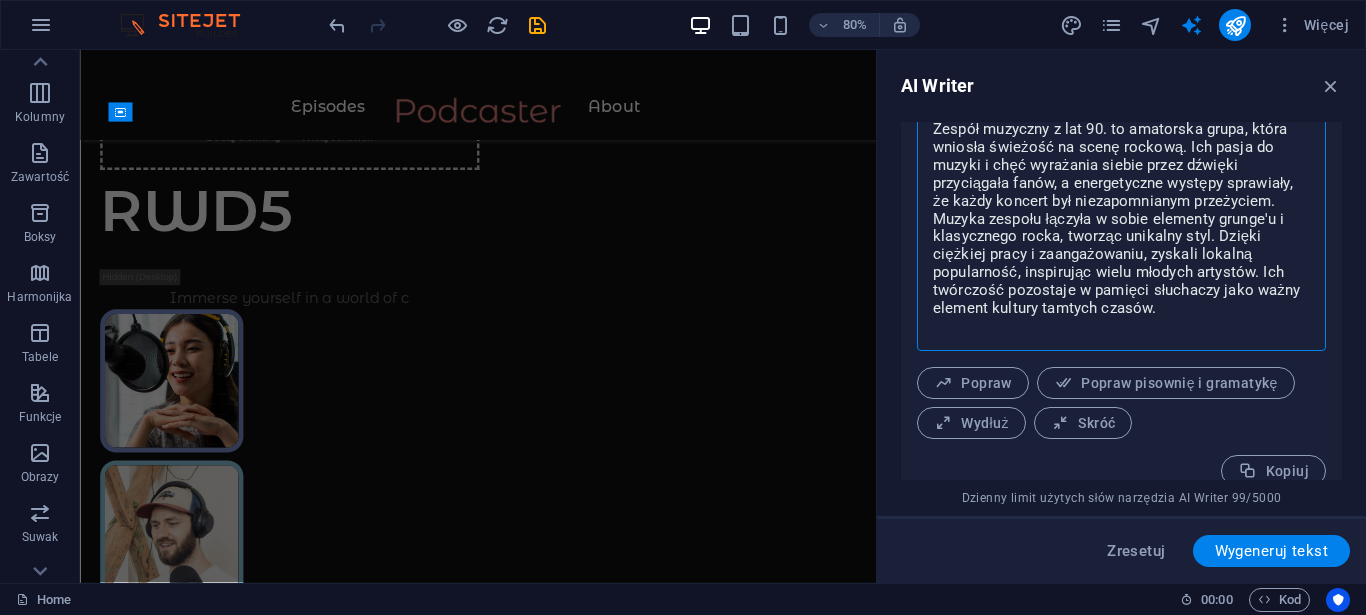 scroll, scrollTop: 841, scrollLeft: 0, axis: vertical 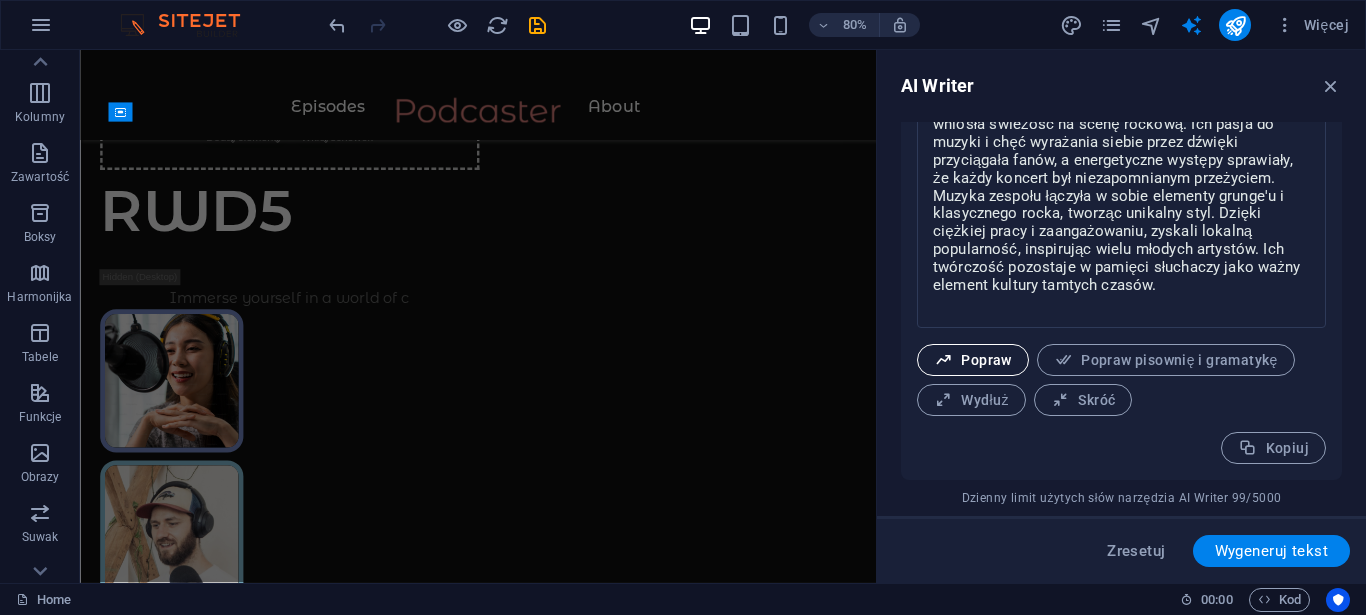 type on "x" 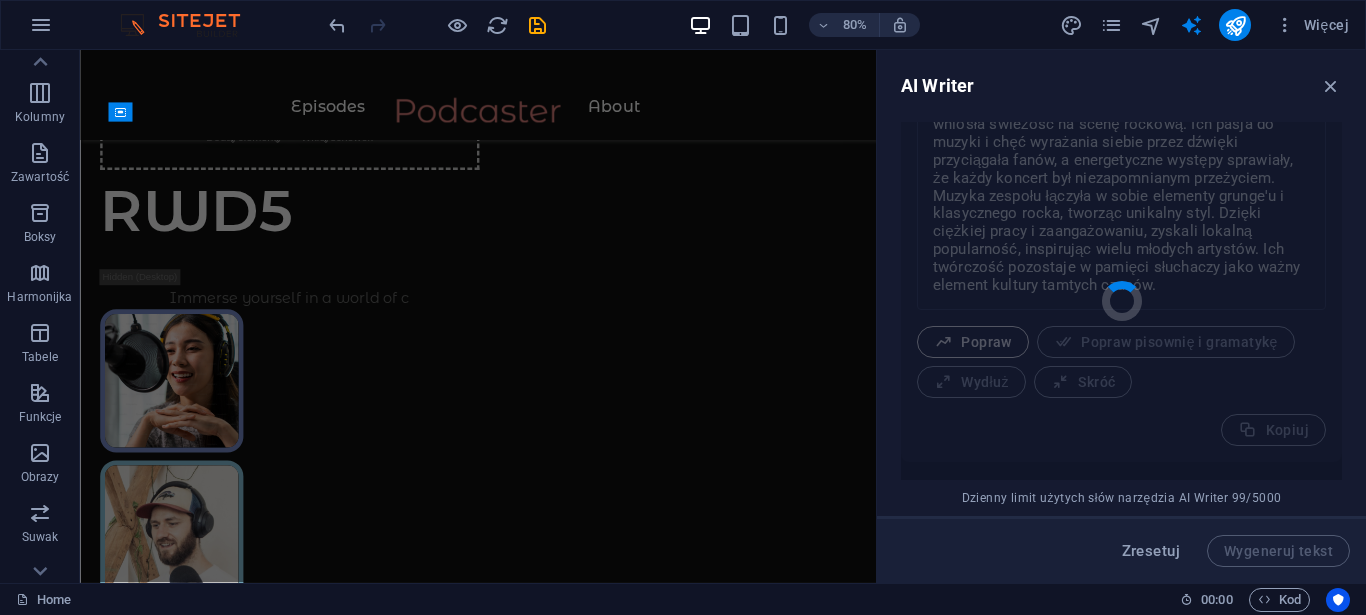 type on "x" 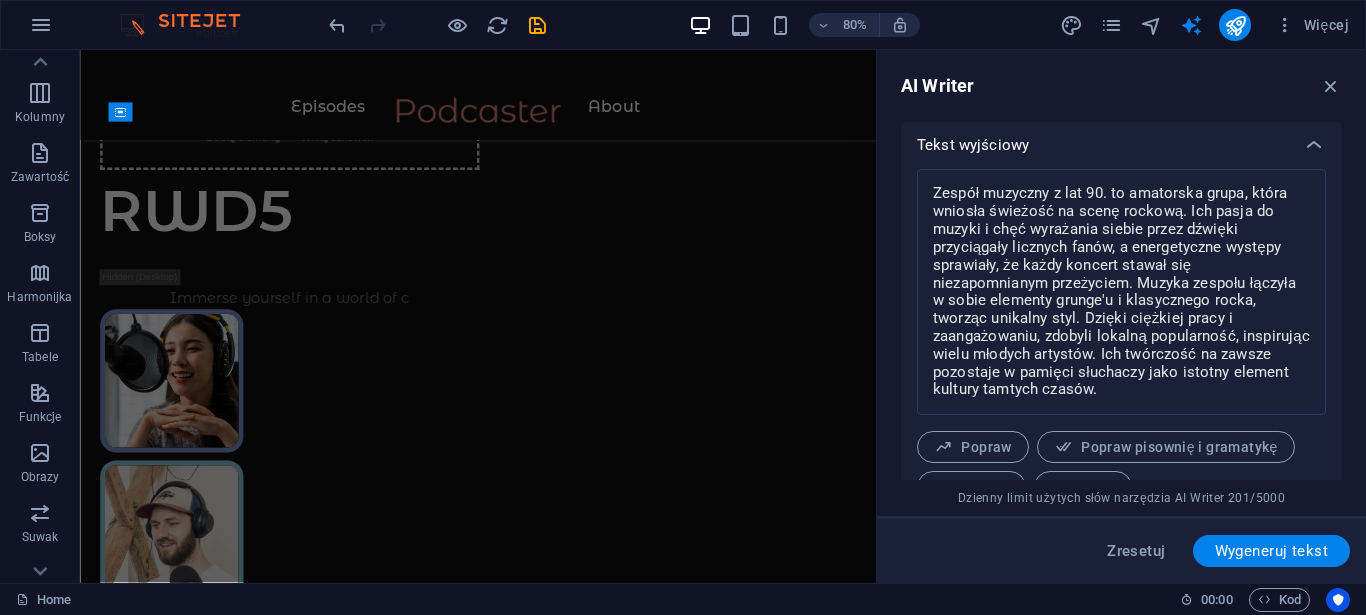 scroll, scrollTop: 841, scrollLeft: 0, axis: vertical 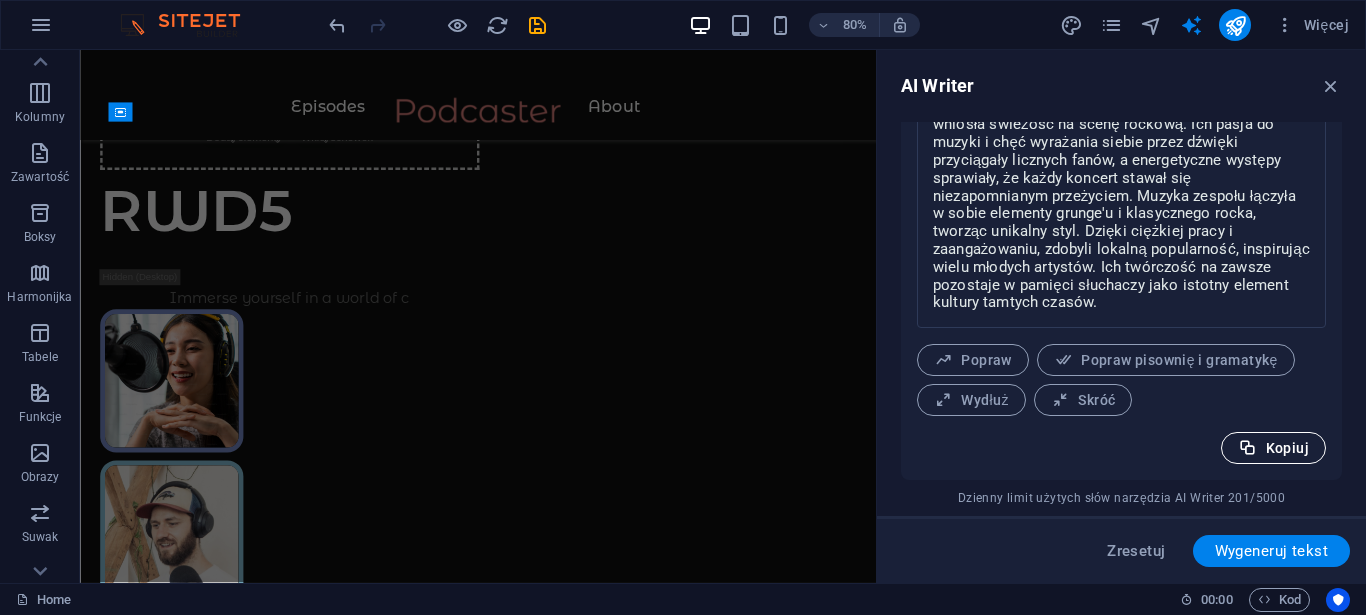 click on "Kopiuj" at bounding box center [1273, 448] 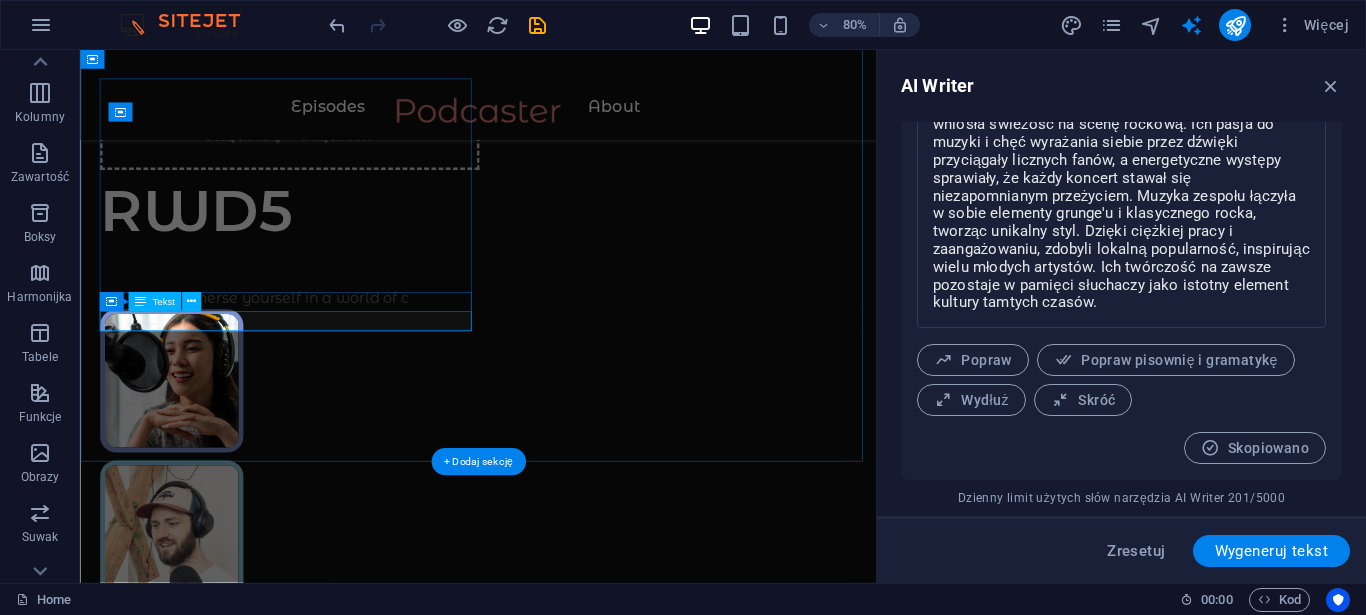 click on "Immerse yourself in a world of c" at bounding box center [341, 360] 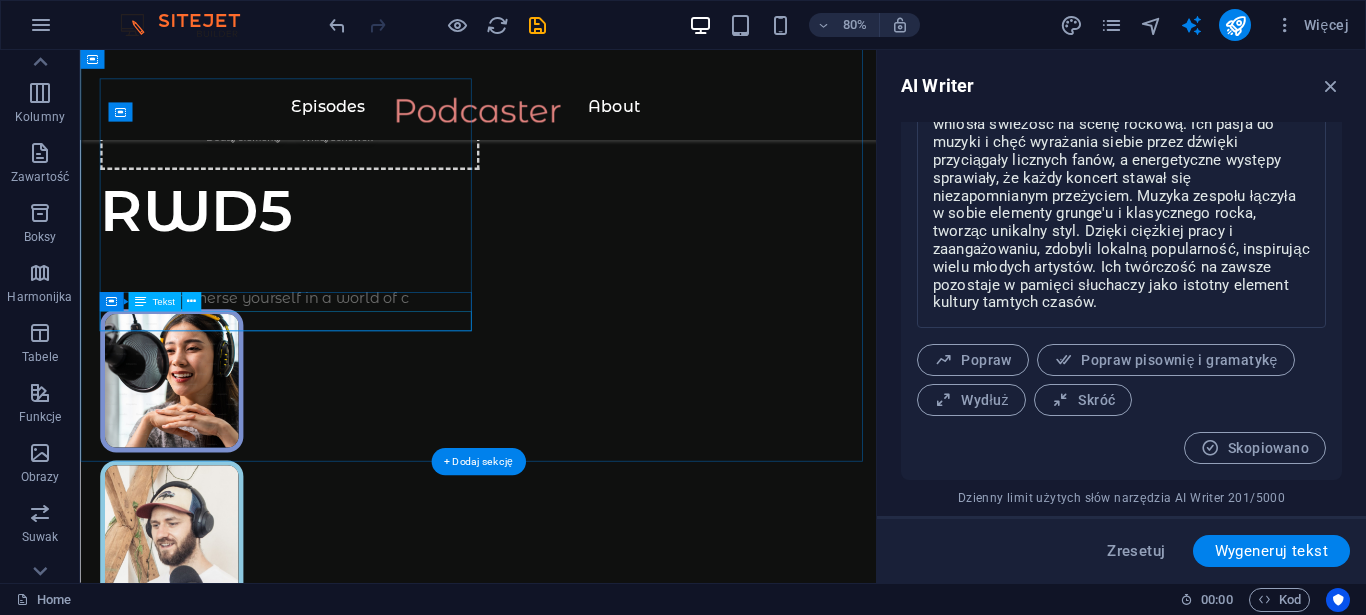 type on "x" 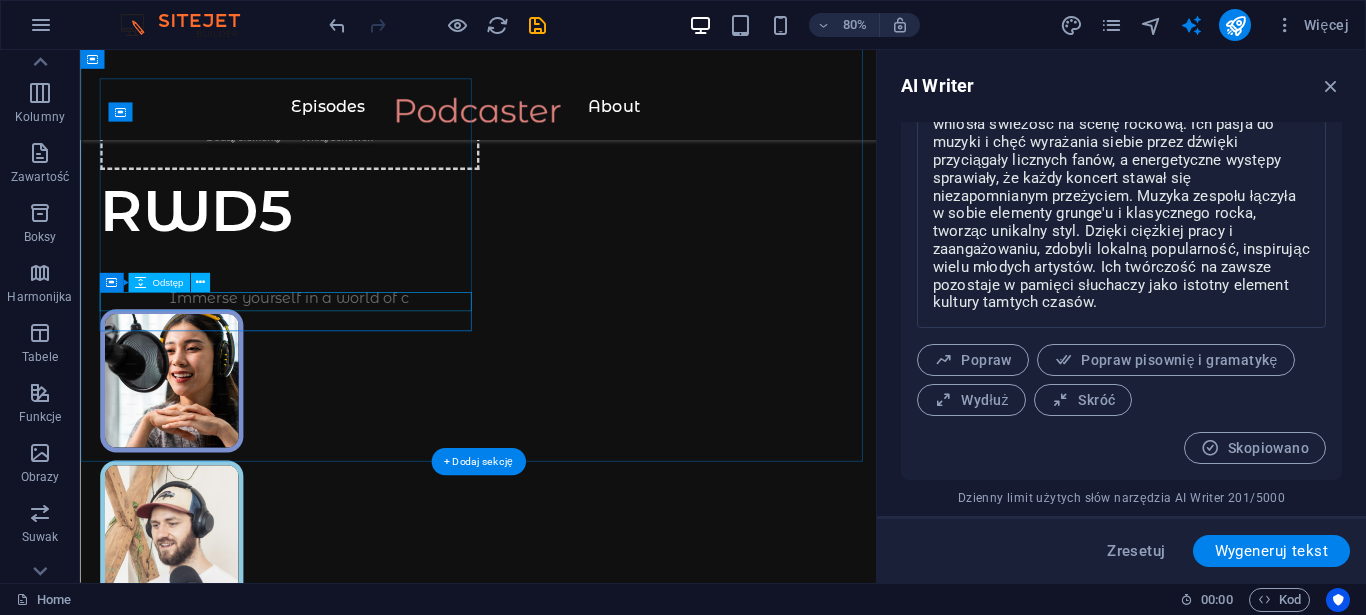 click at bounding box center [341, 336] 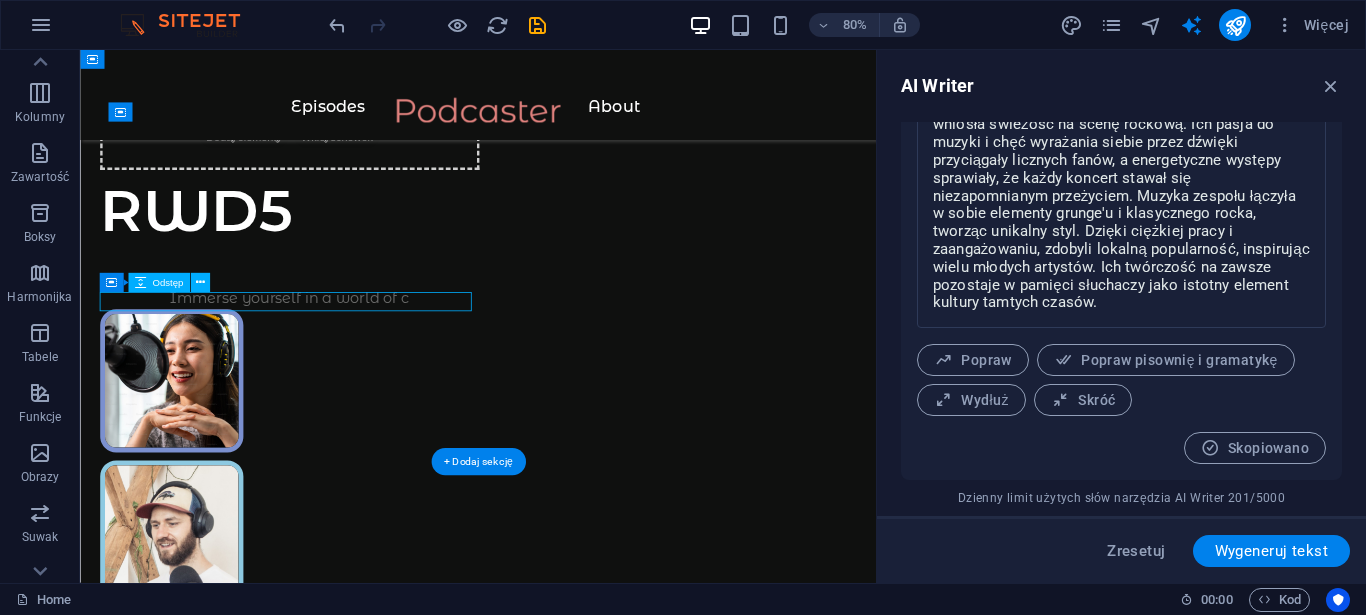 click at bounding box center (341, 336) 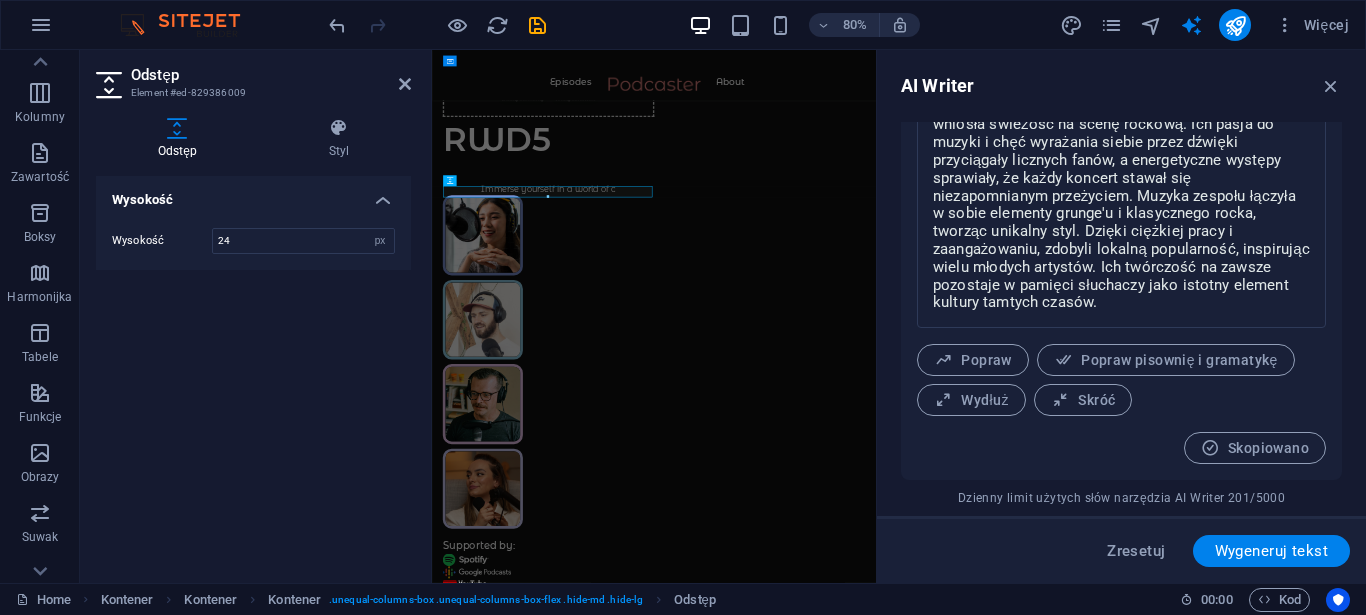 scroll, scrollTop: 148, scrollLeft: 0, axis: vertical 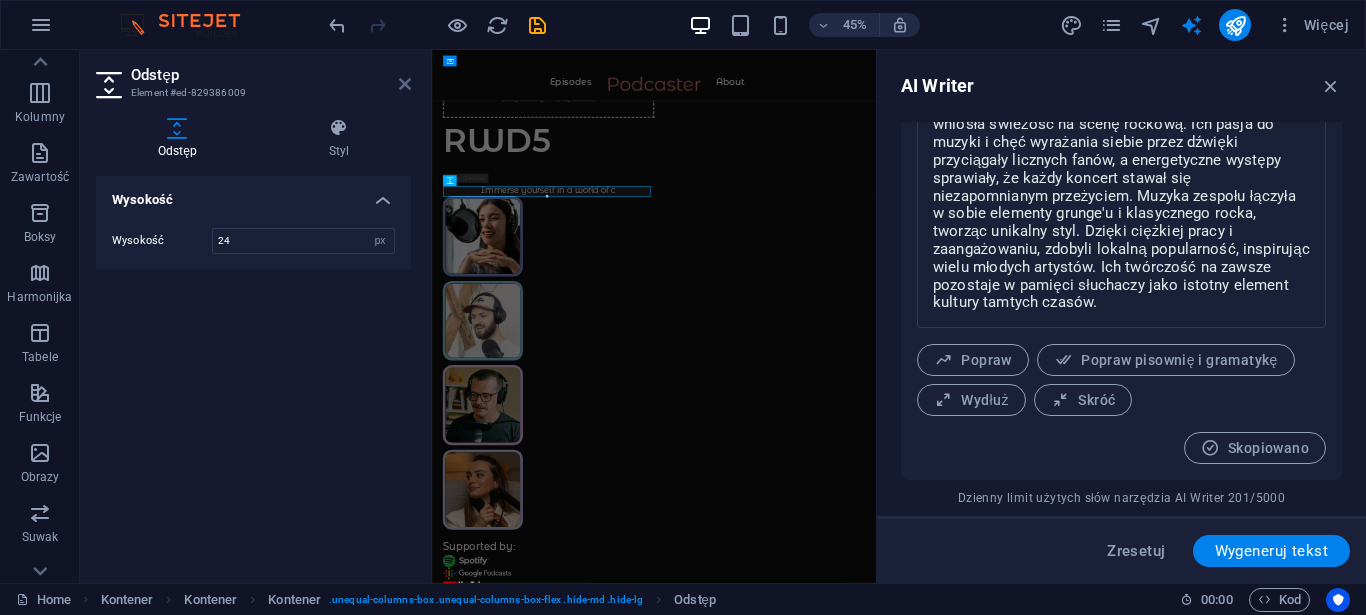 click at bounding box center [405, 84] 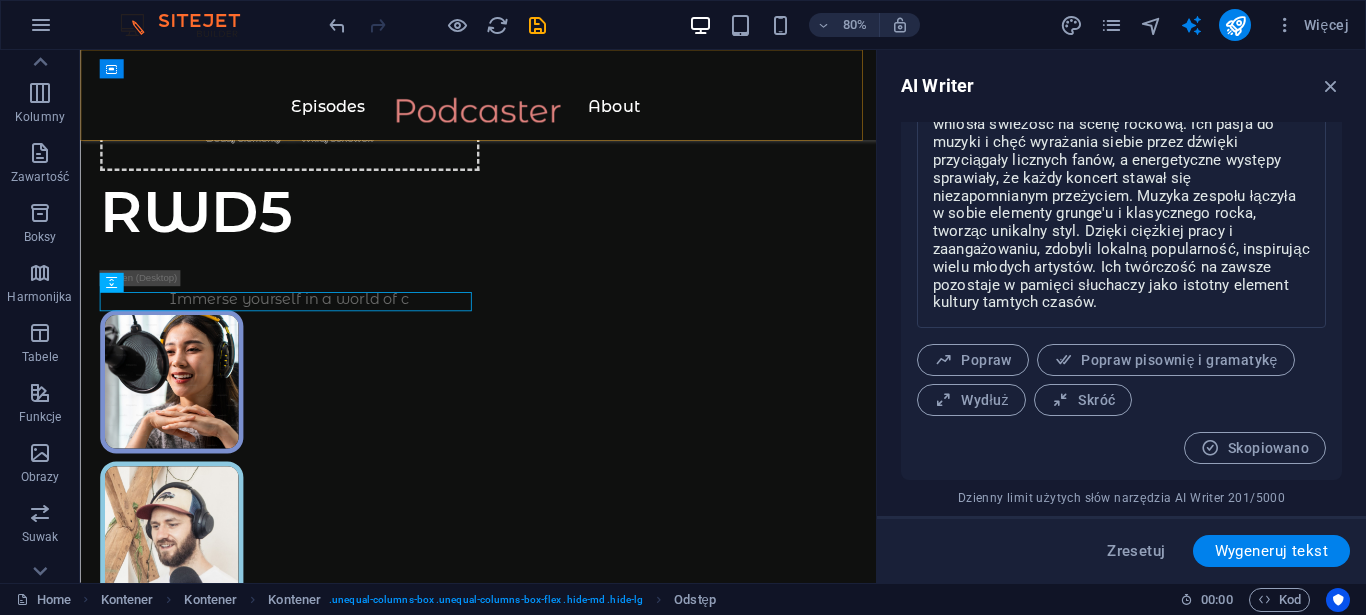 scroll, scrollTop: 150, scrollLeft: 0, axis: vertical 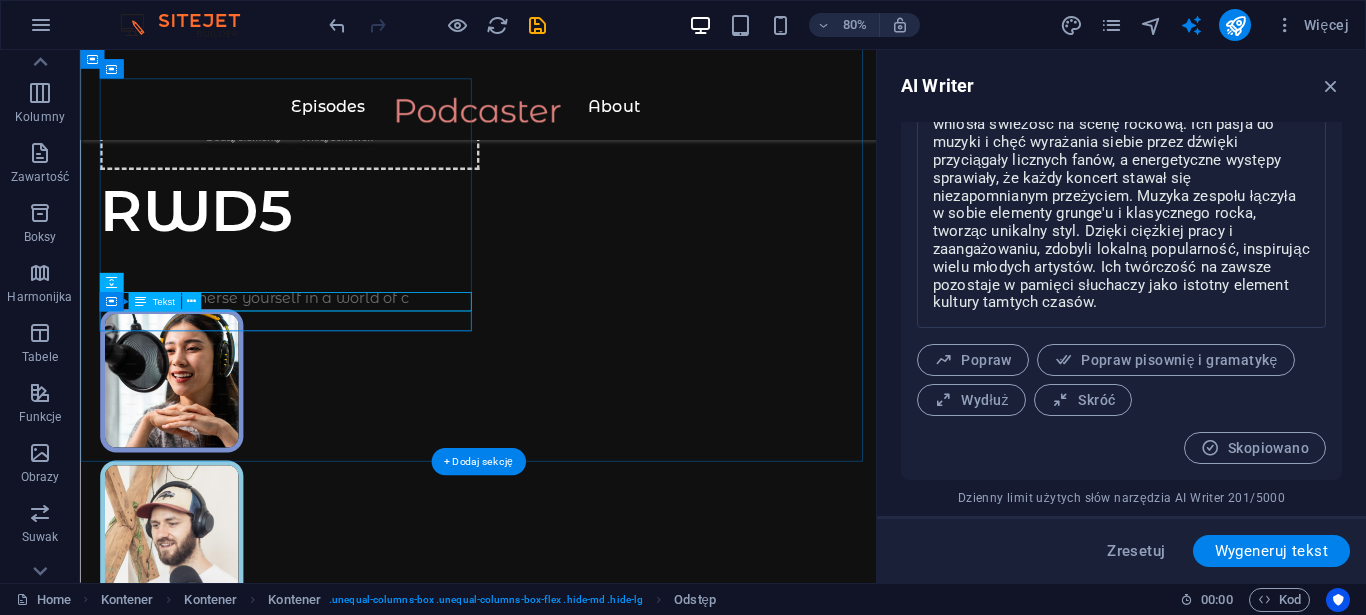 click on "Immerse yourself in a world of c" at bounding box center (341, 360) 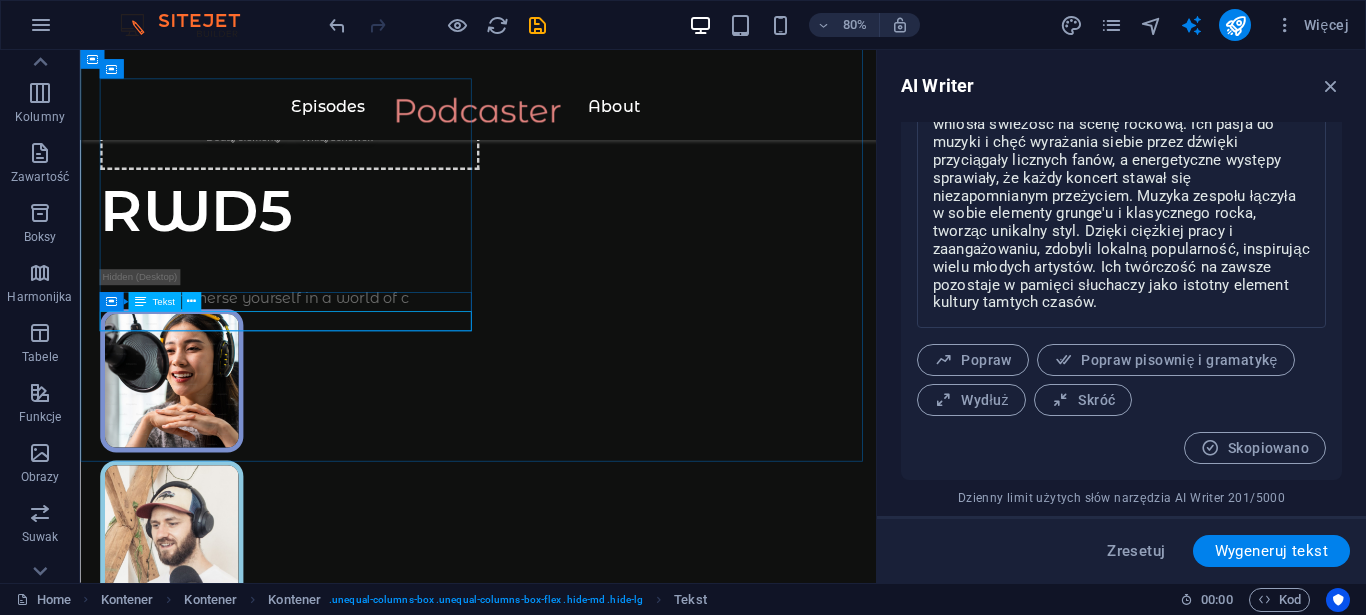 click on "Tekst" at bounding box center (163, 302) 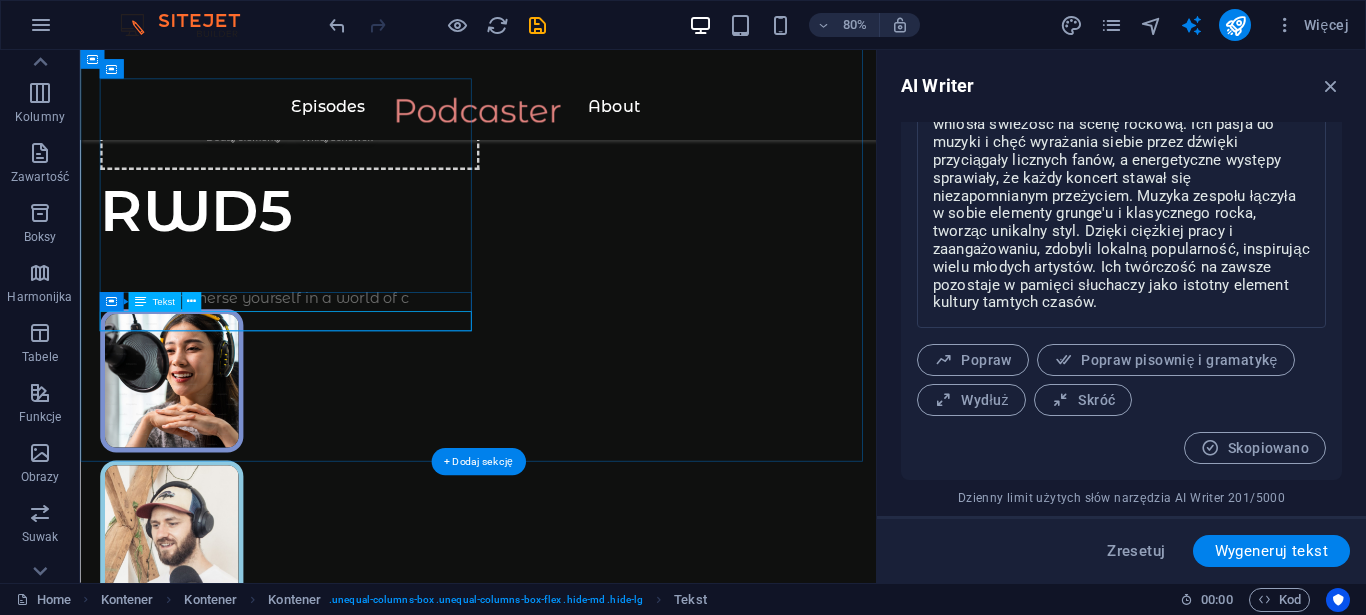 click on "Immerse yourself in a world of c" at bounding box center [341, 360] 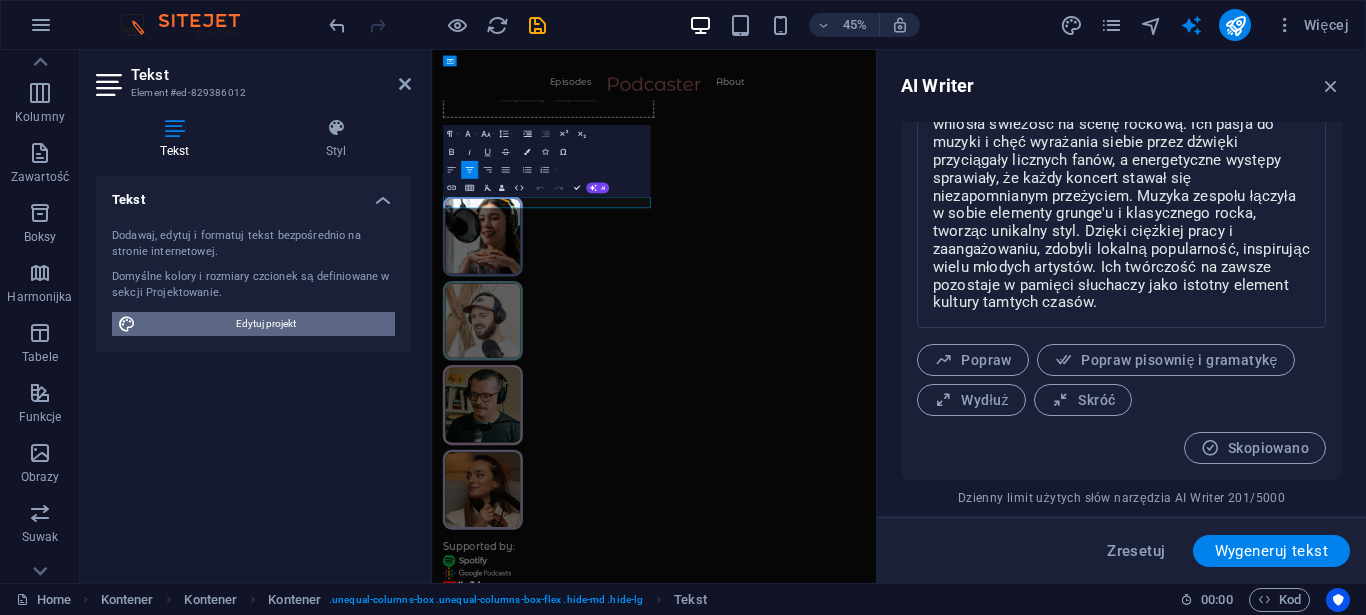 click on "Edytuj projekt" at bounding box center [265, 324] 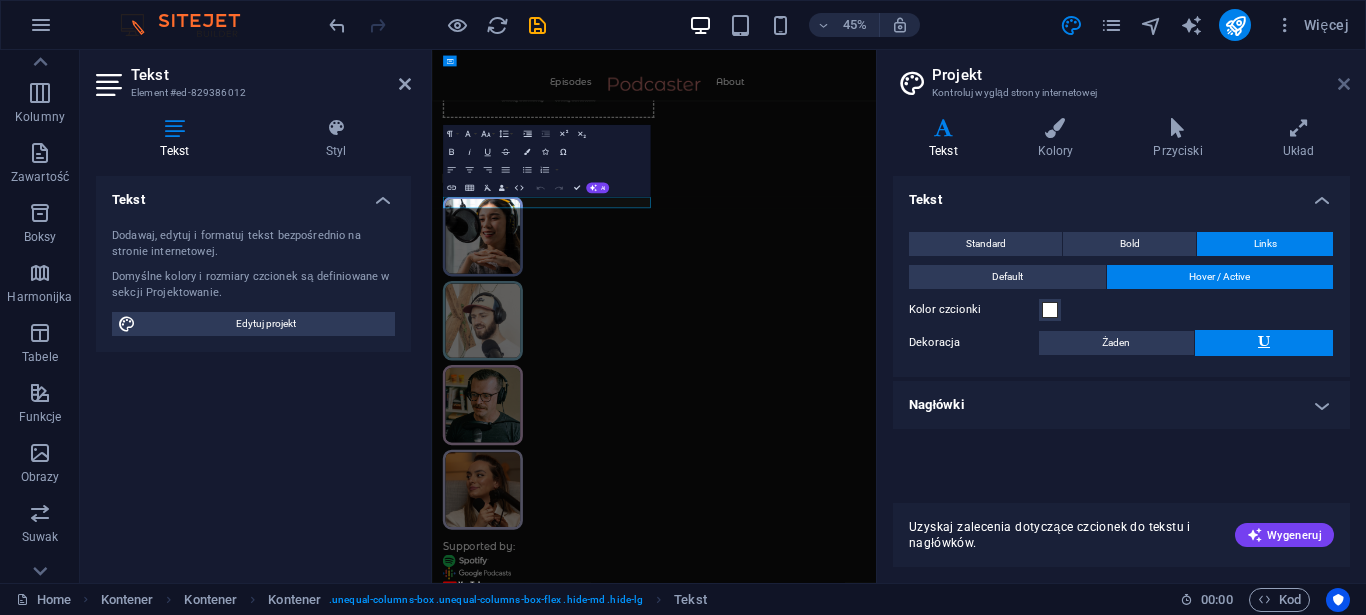 click at bounding box center [1344, 84] 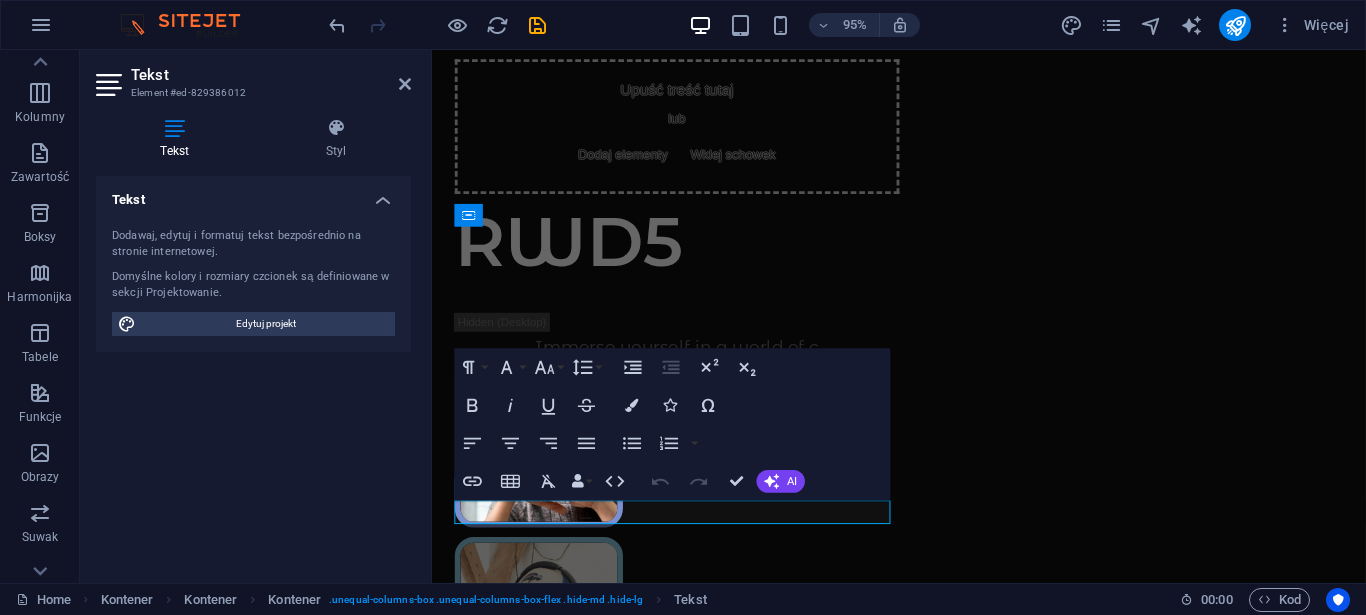 scroll, scrollTop: 0, scrollLeft: 0, axis: both 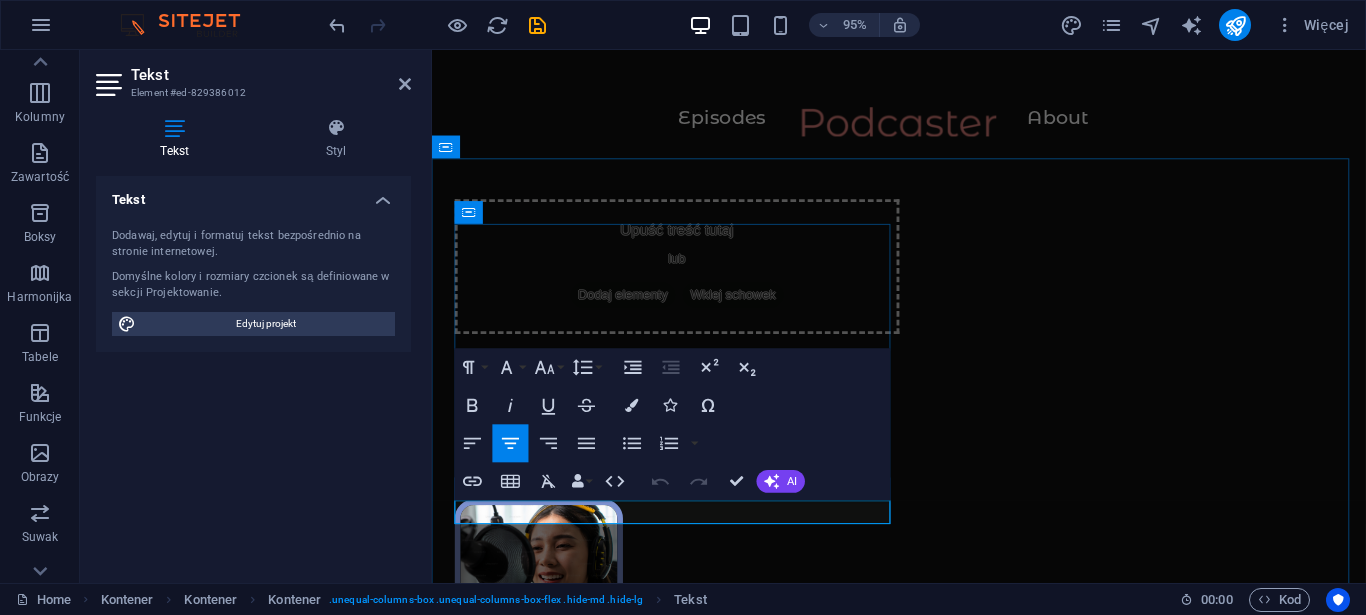 click on "Immerse yourself in a world of c" at bounding box center (690, 510) 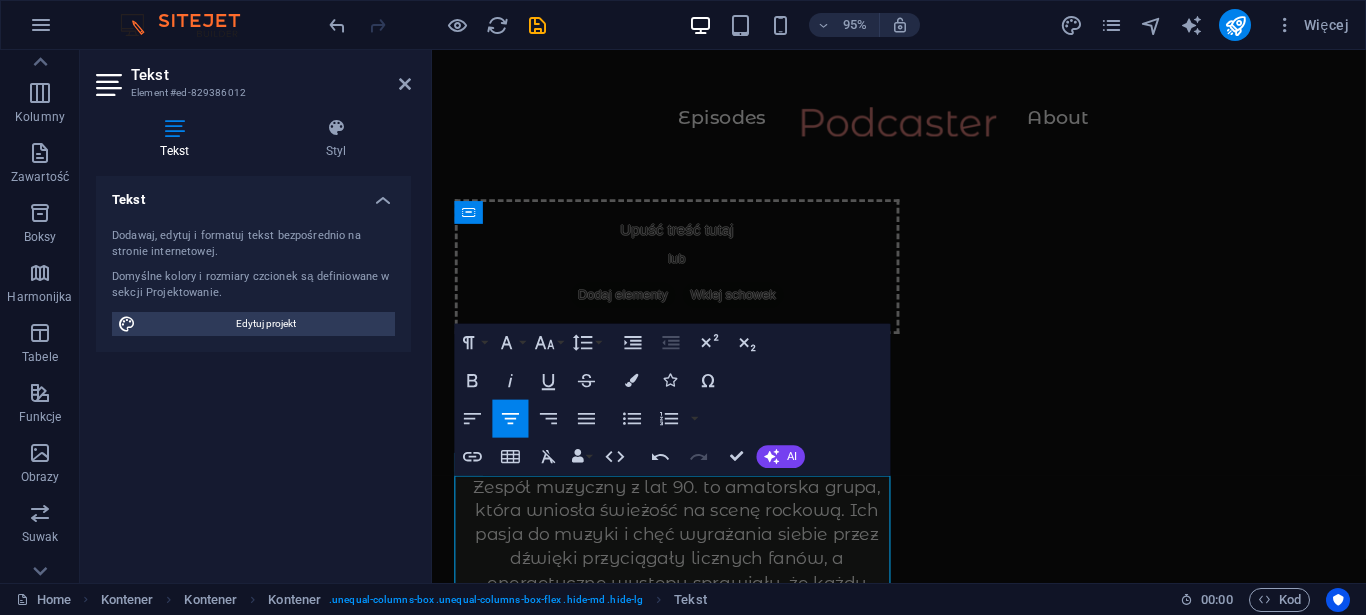 scroll, scrollTop: 11543, scrollLeft: 21, axis: both 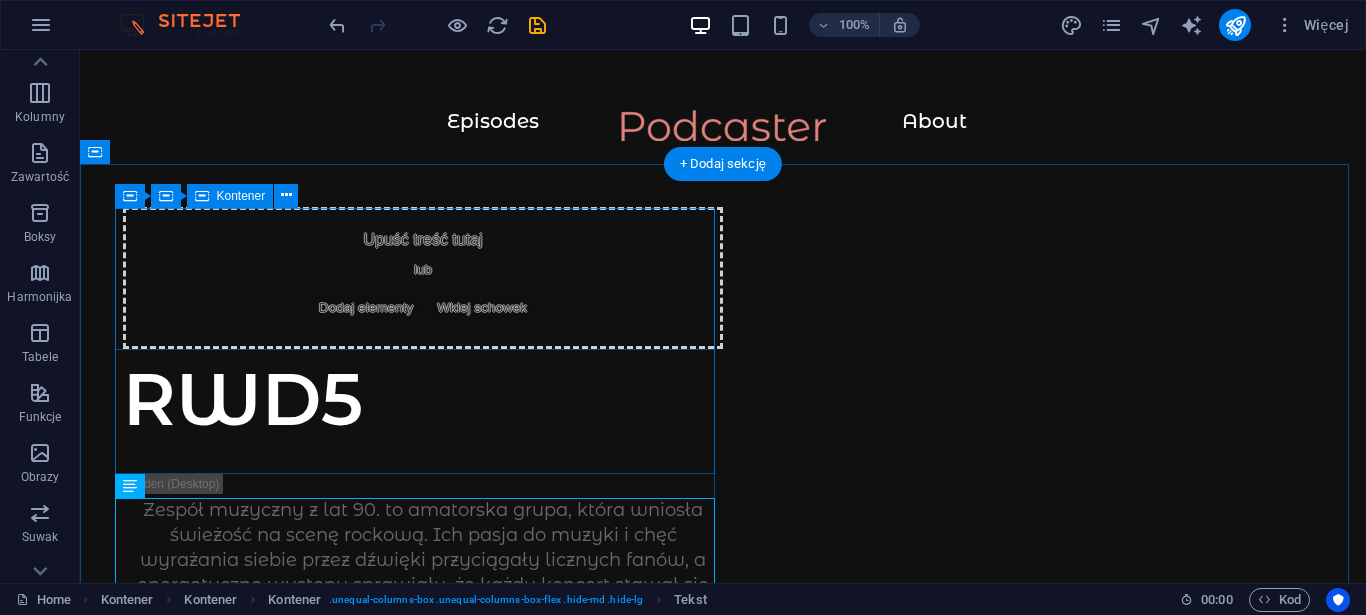 click on "Dodaj elementy" at bounding box center [366, 308] 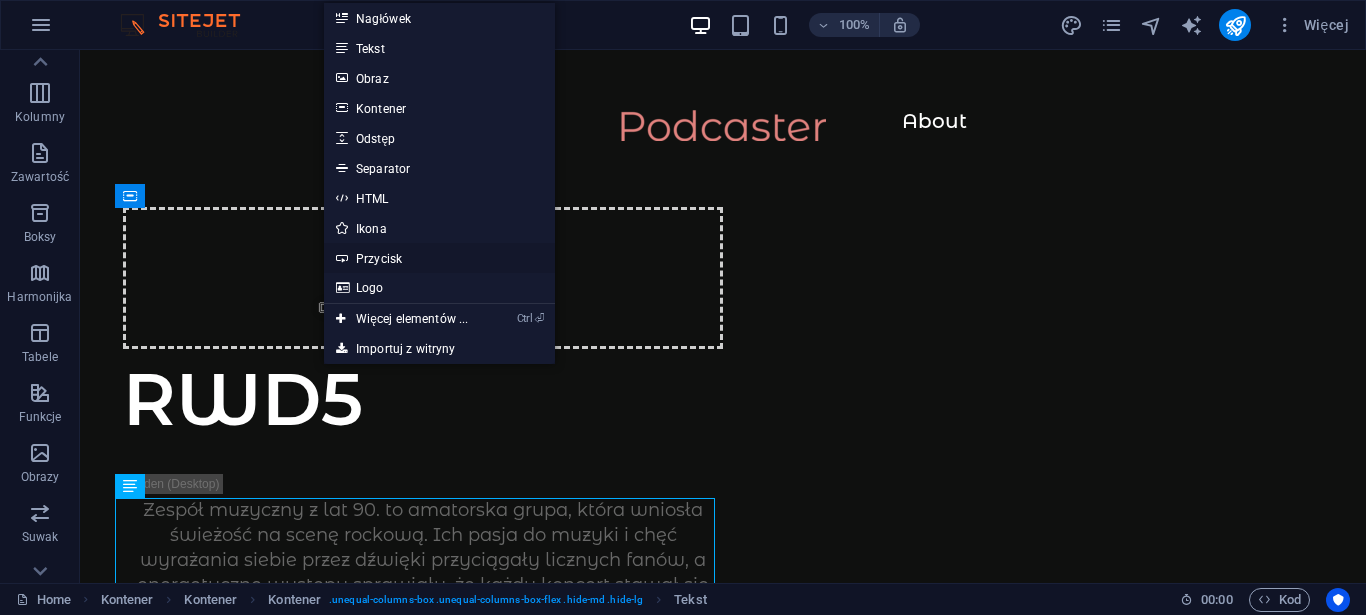 click on "Przycisk" at bounding box center [439, 258] 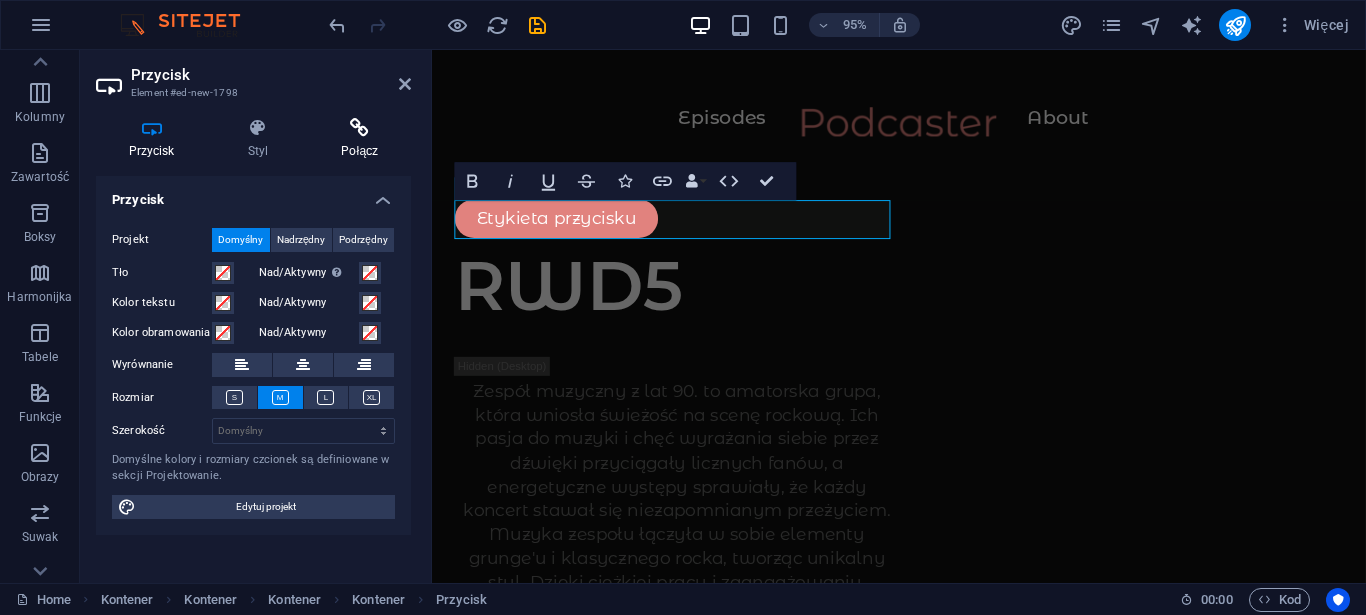 click on "Połącz" at bounding box center [360, 139] 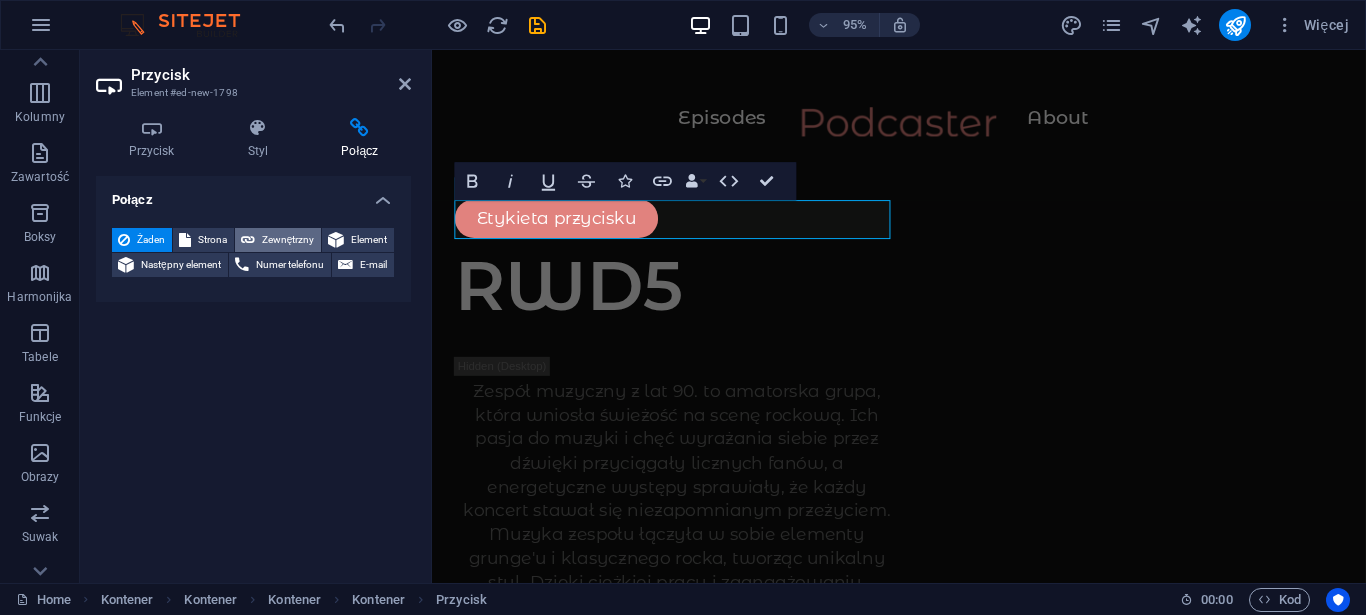 click on "Zewnętrzny" at bounding box center [288, 240] 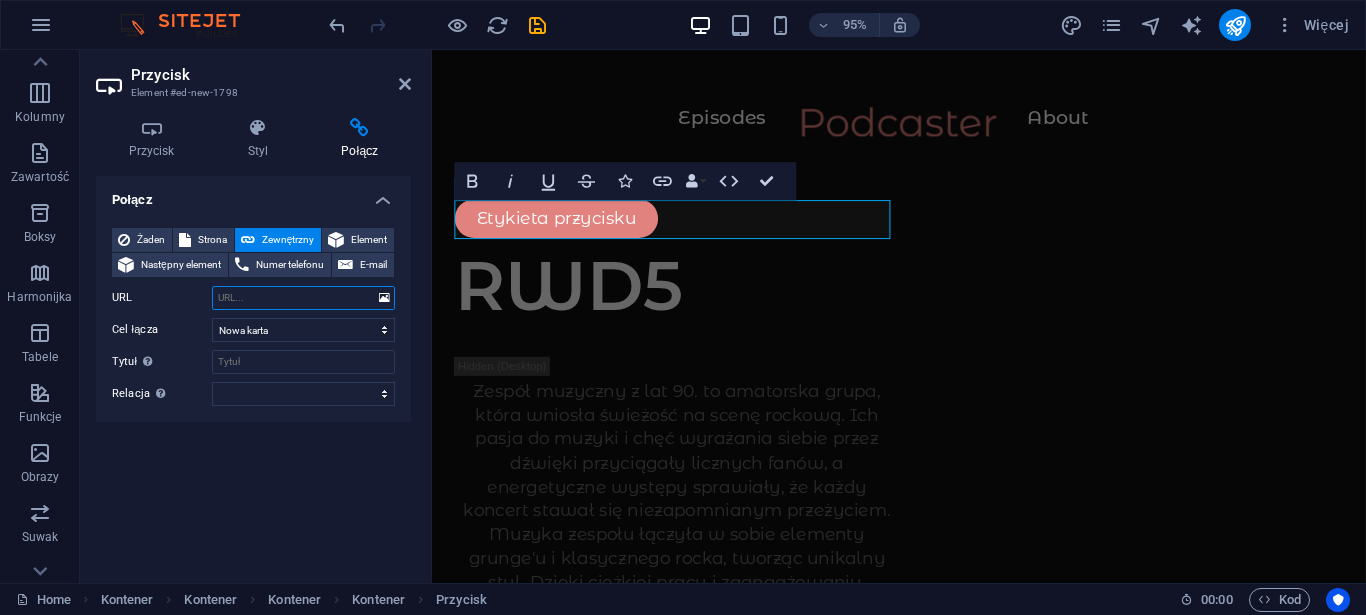 click on "URL" at bounding box center [303, 298] 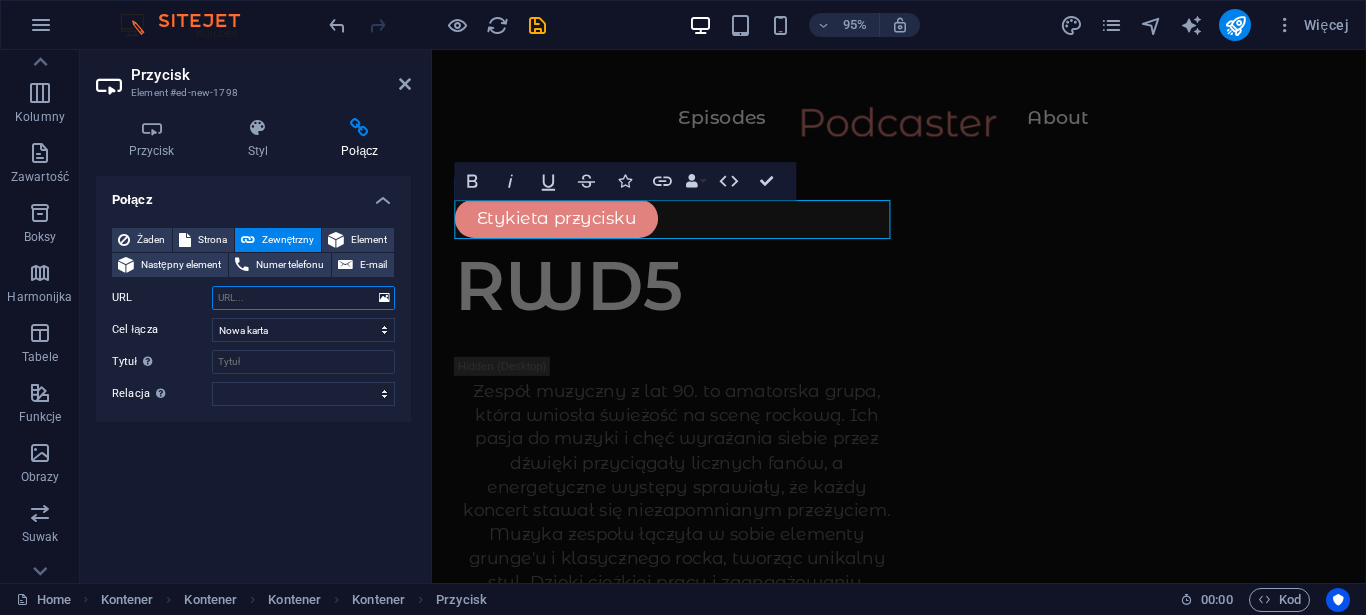 paste on "https://renek.com.pl/rwd5/11%2C02___1.mp3" 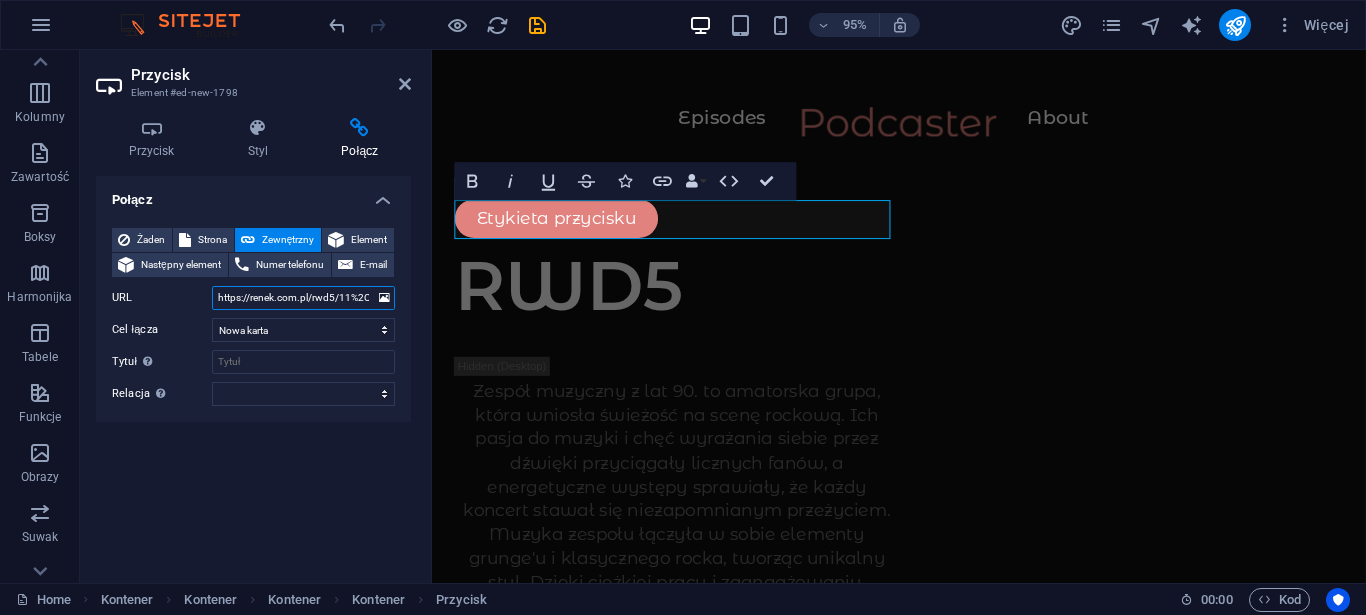 scroll, scrollTop: 0, scrollLeft: 53, axis: horizontal 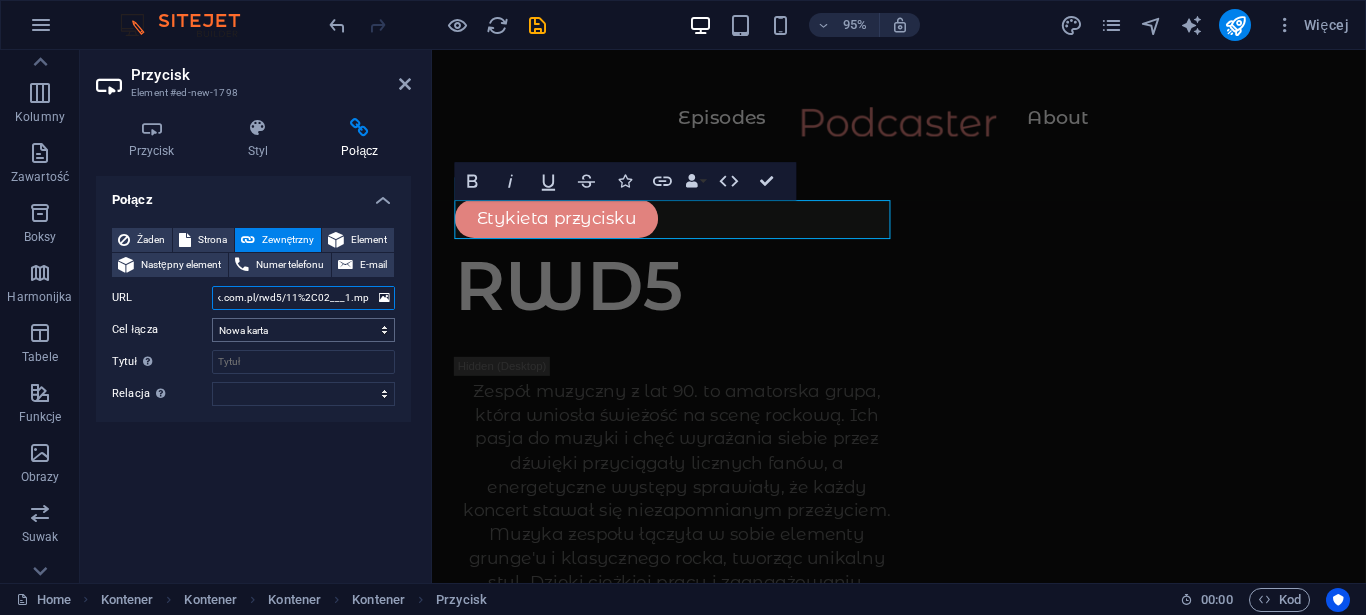 type on "https://renek.com.pl/rwd5/11%2C02___1.mp3" 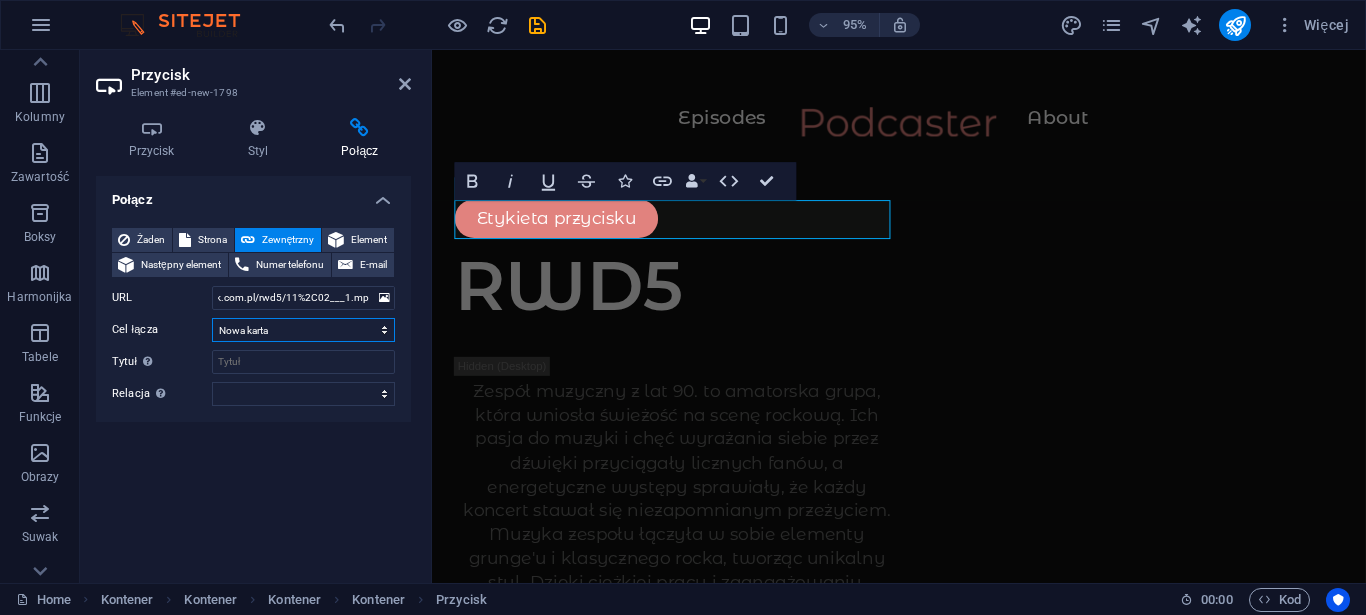 click on "Nowa karta Ta sama karta Nakładka" at bounding box center (303, 330) 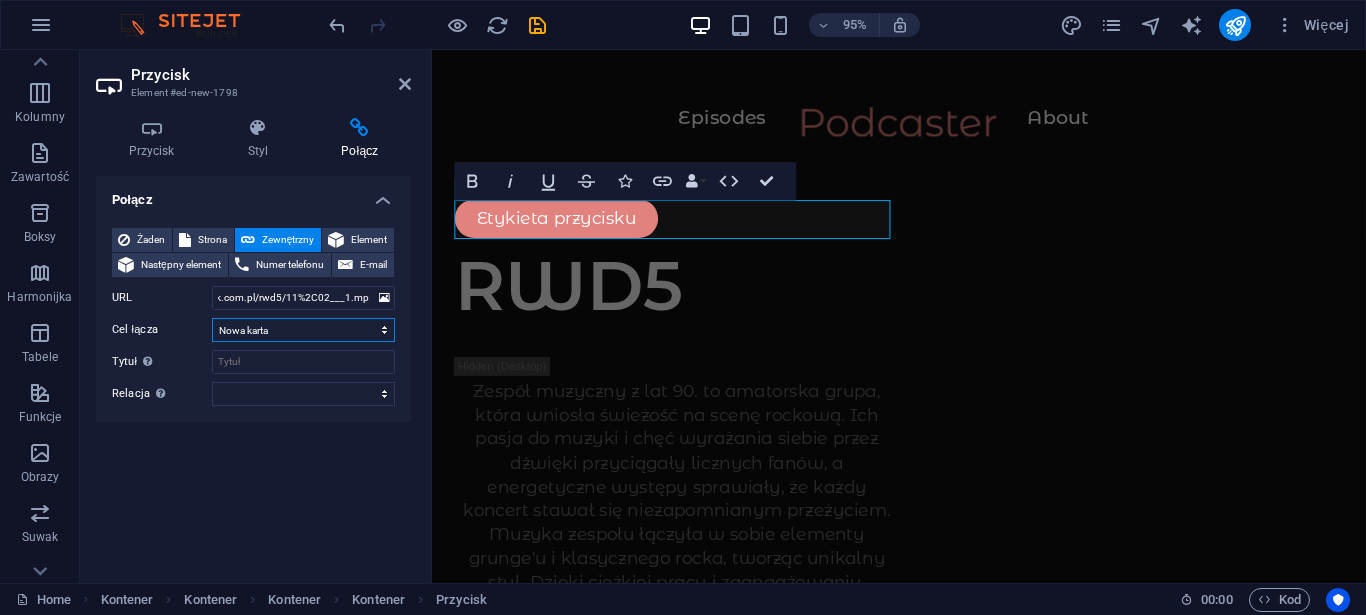 select on "overlay" 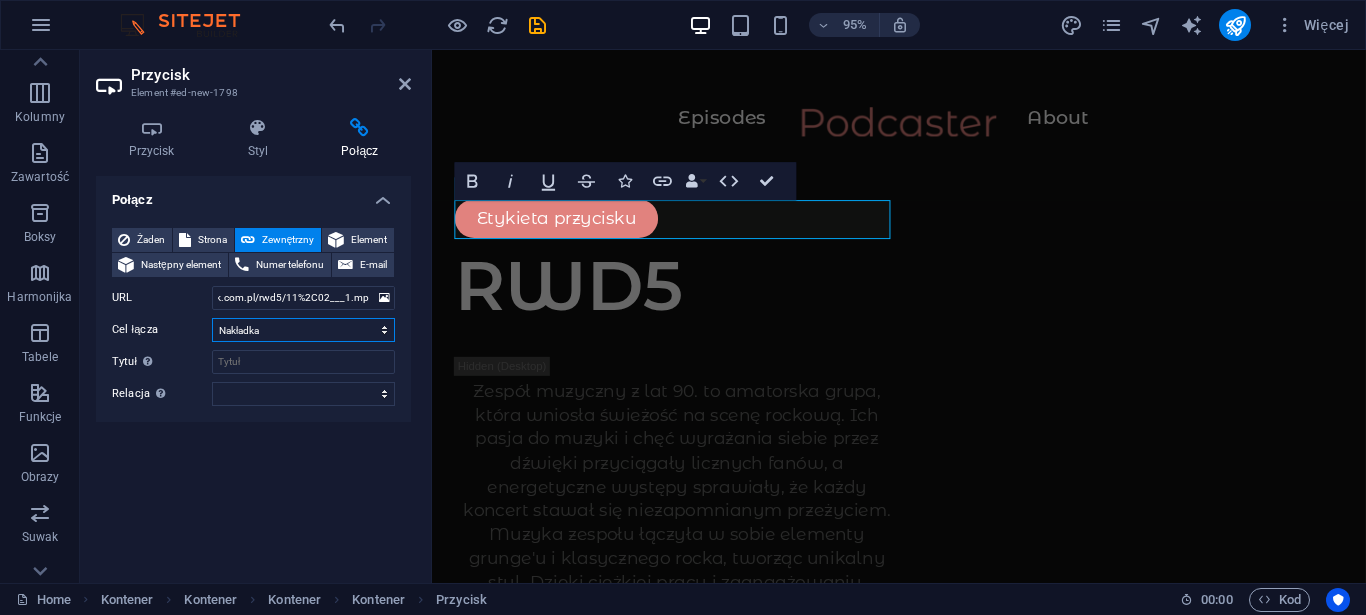 click on "Nakładka" at bounding box center (0, 0) 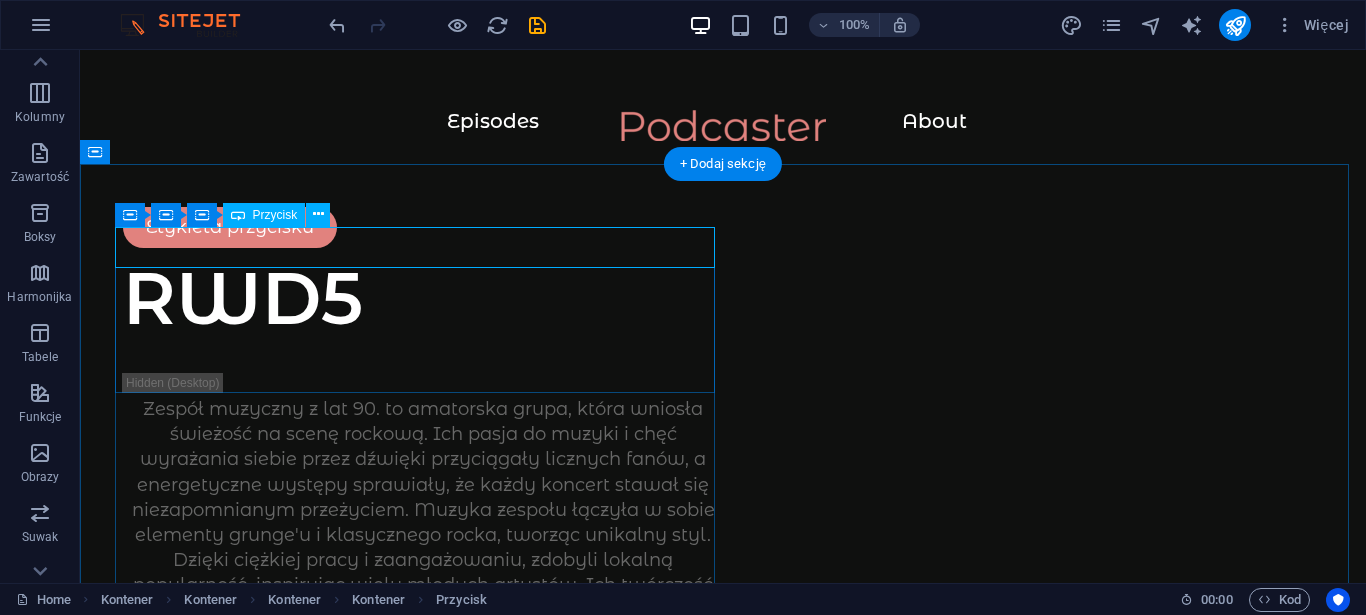 click on "Etykieta przycisku" at bounding box center [423, 227] 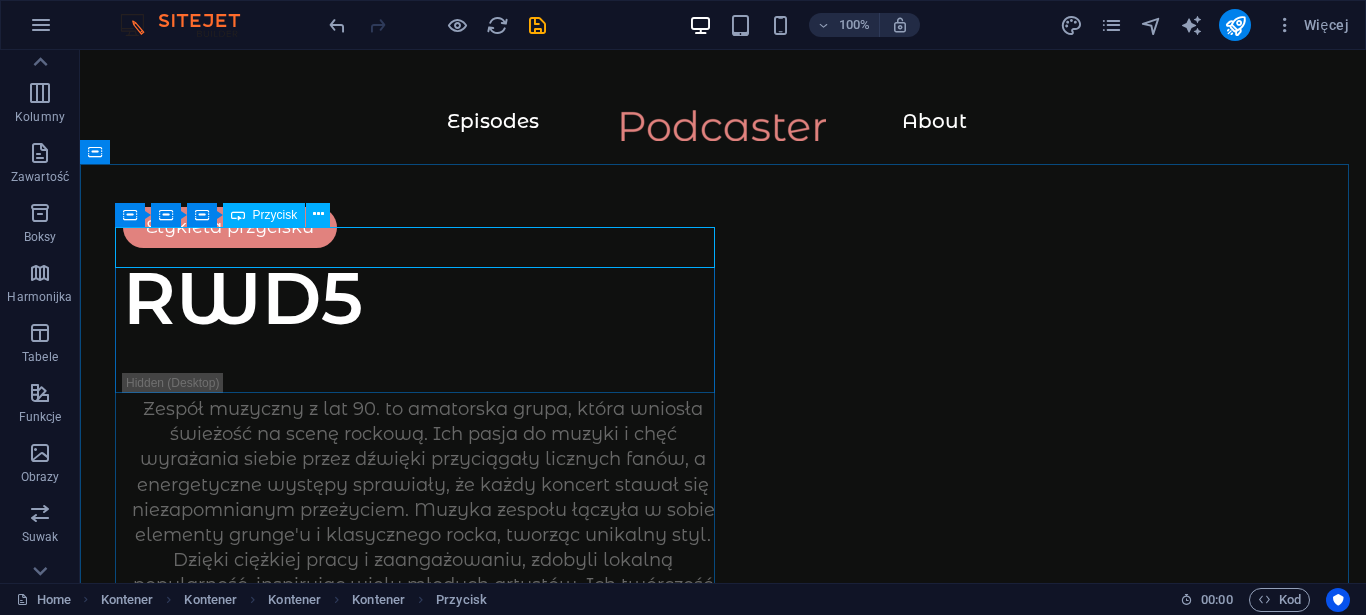 click on "Przycisk" at bounding box center [275, 215] 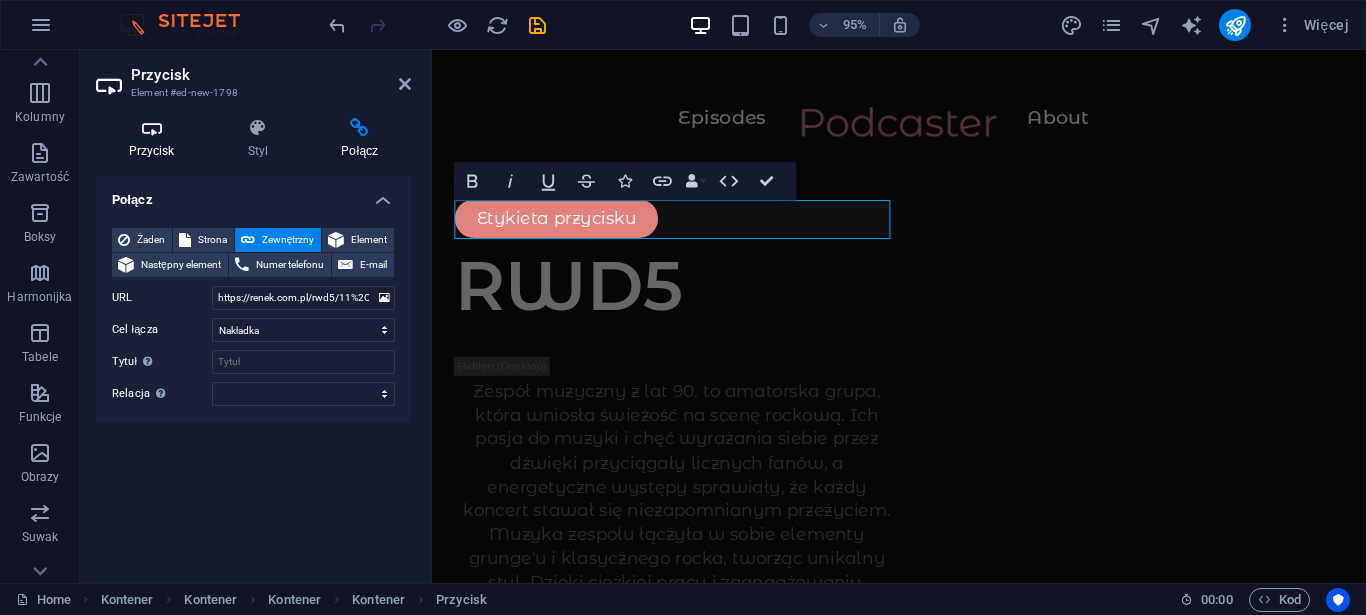 click on "Przycisk" at bounding box center [155, 139] 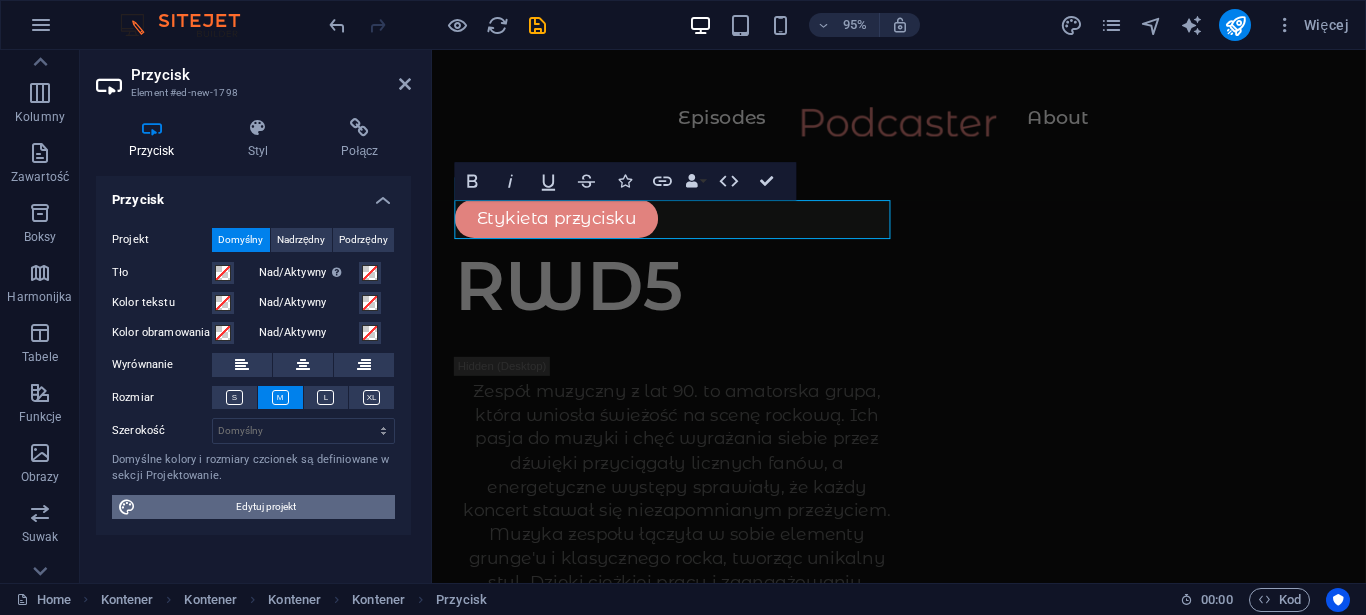 click on "Edytuj projekt" at bounding box center [265, 507] 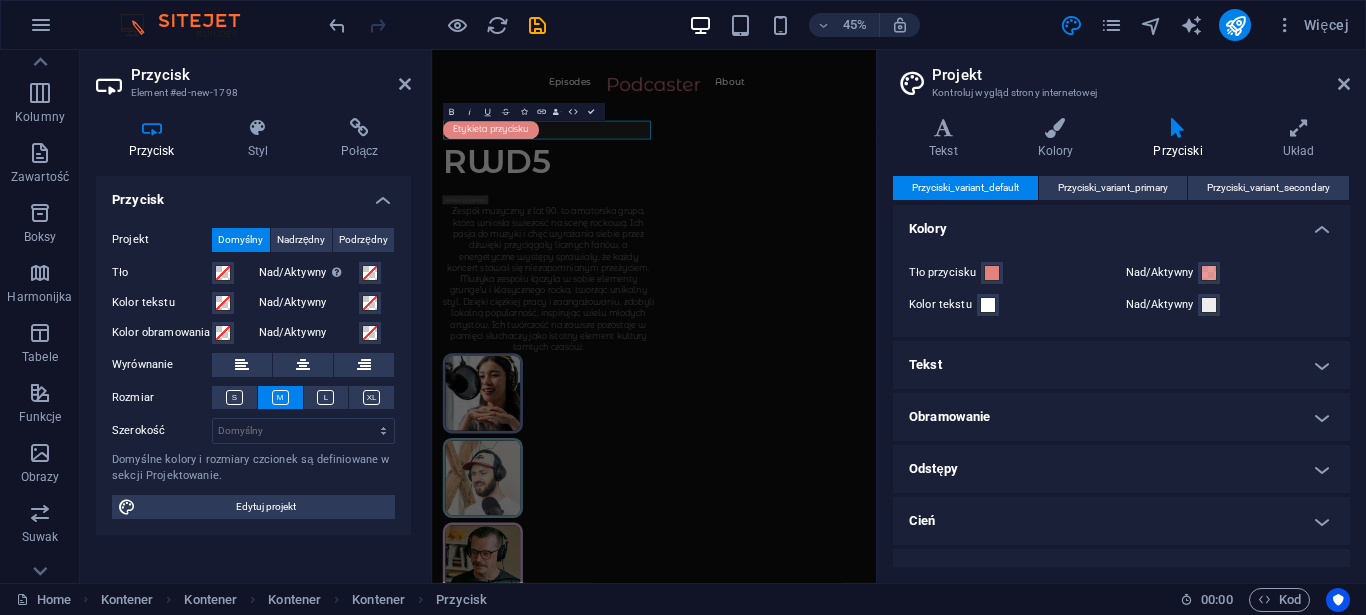 click on "Tekst" at bounding box center [1121, 365] 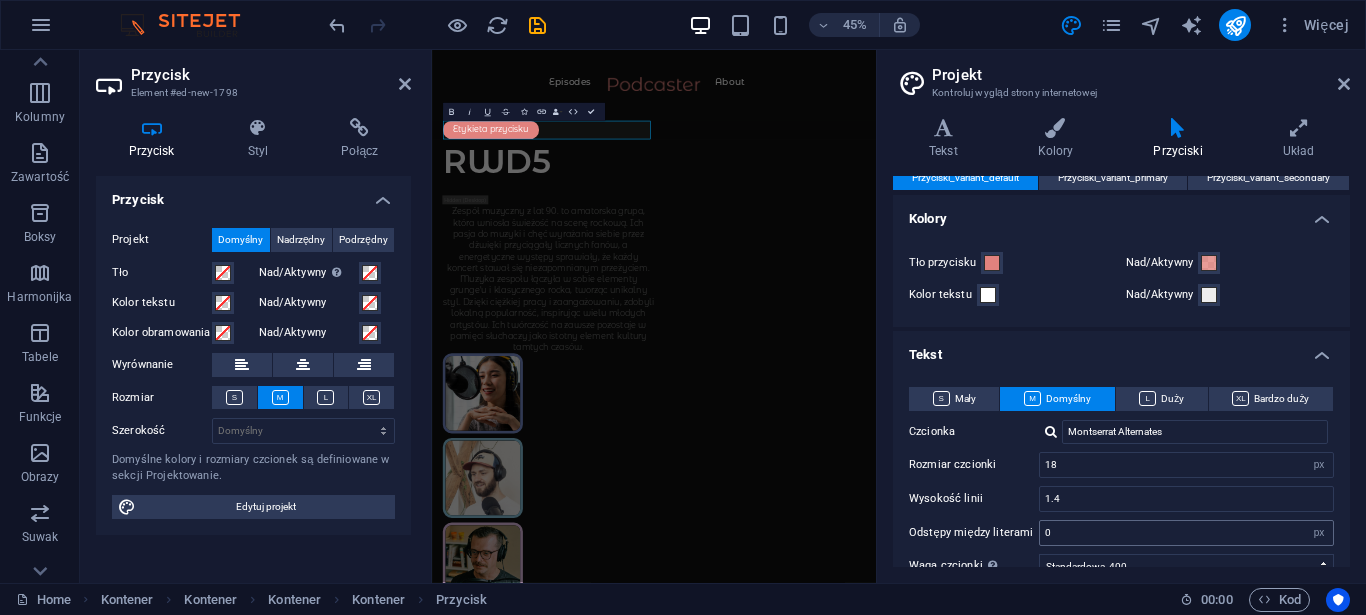 scroll, scrollTop: 0, scrollLeft: 0, axis: both 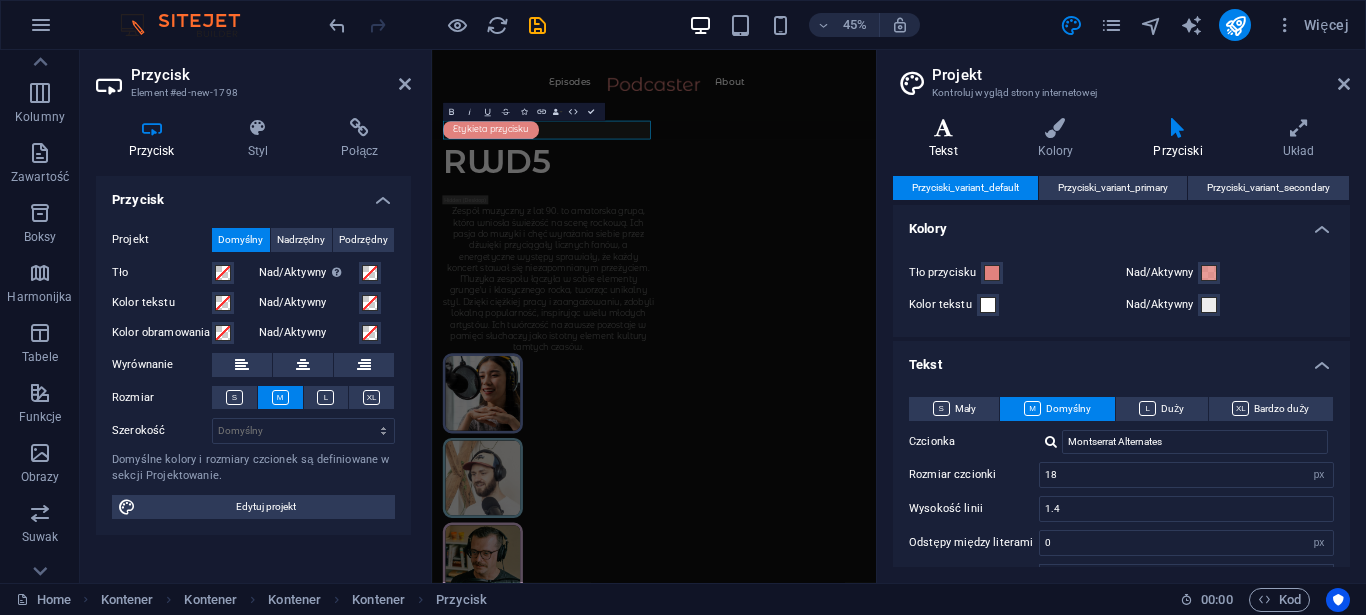 click at bounding box center (943, 128) 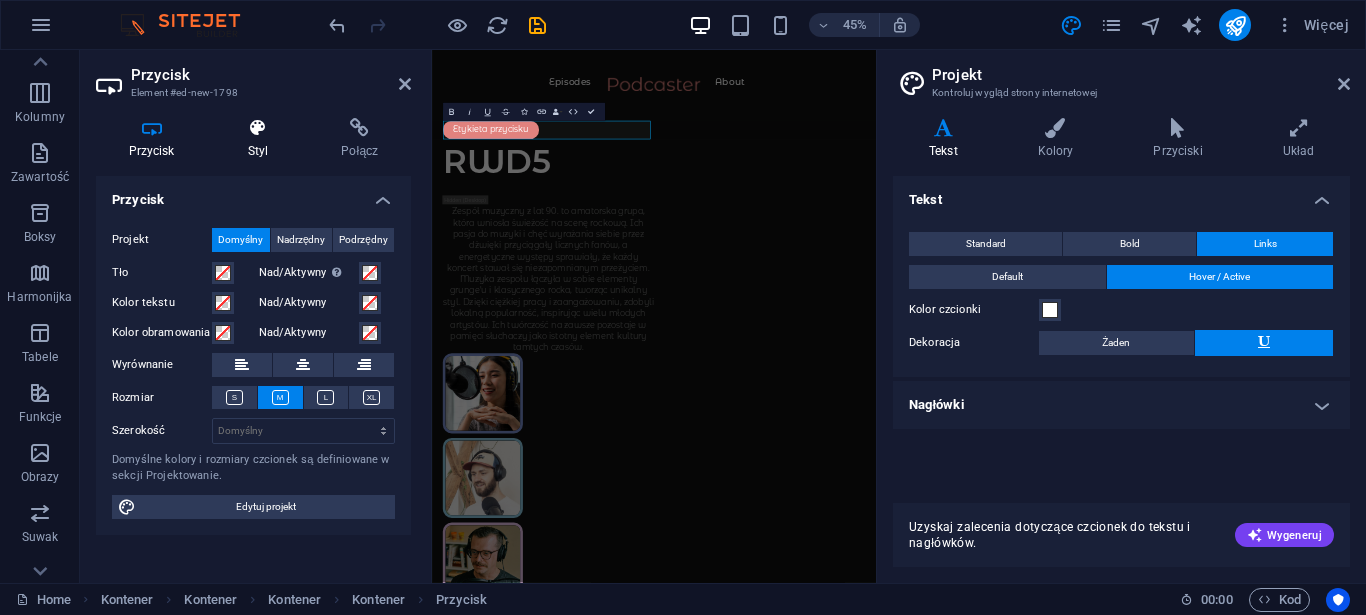 click at bounding box center (258, 128) 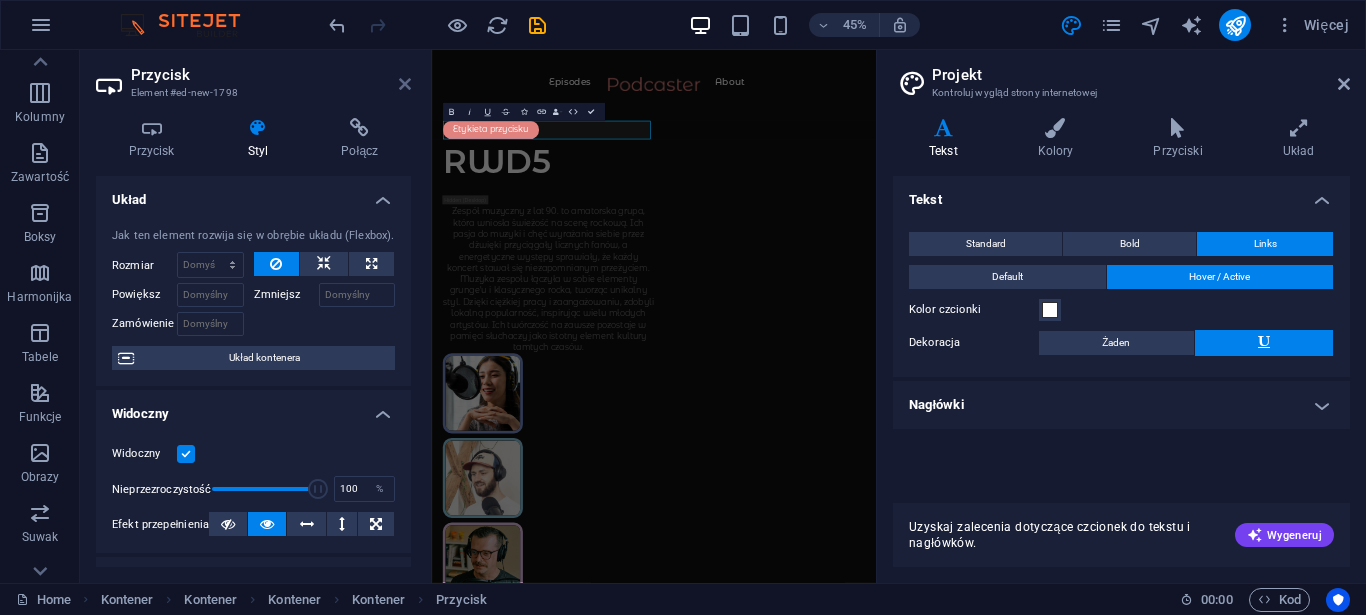click at bounding box center [405, 84] 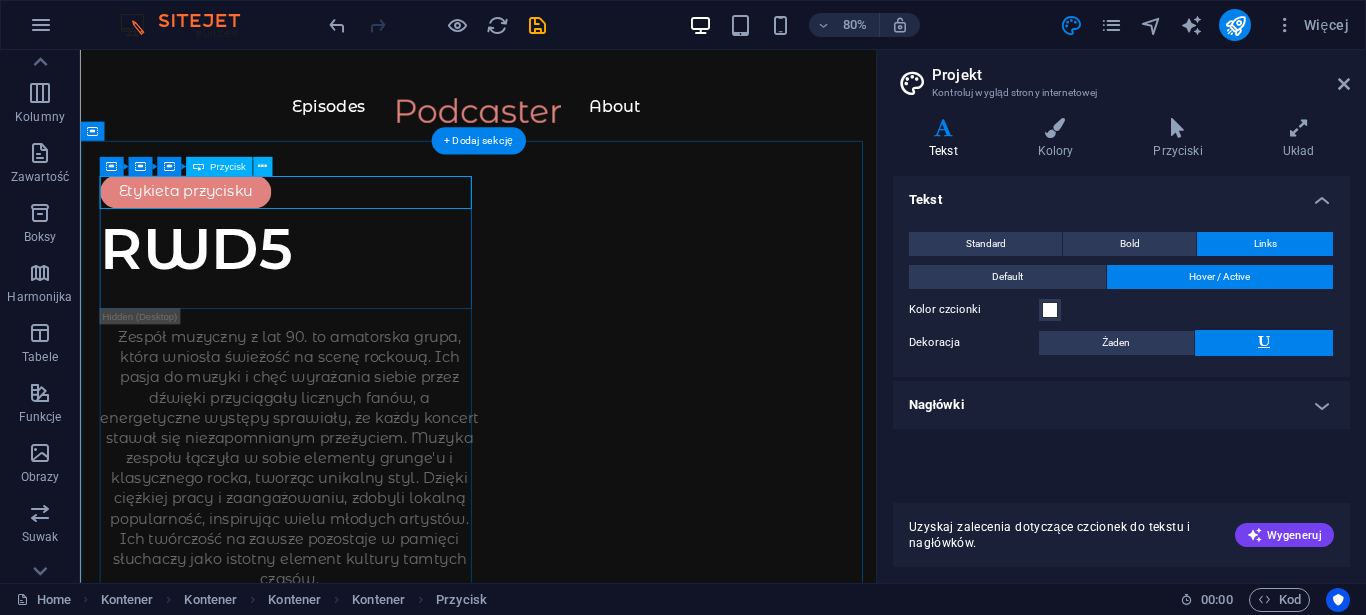 click on "Etykieta przycisku" at bounding box center [341, 227] 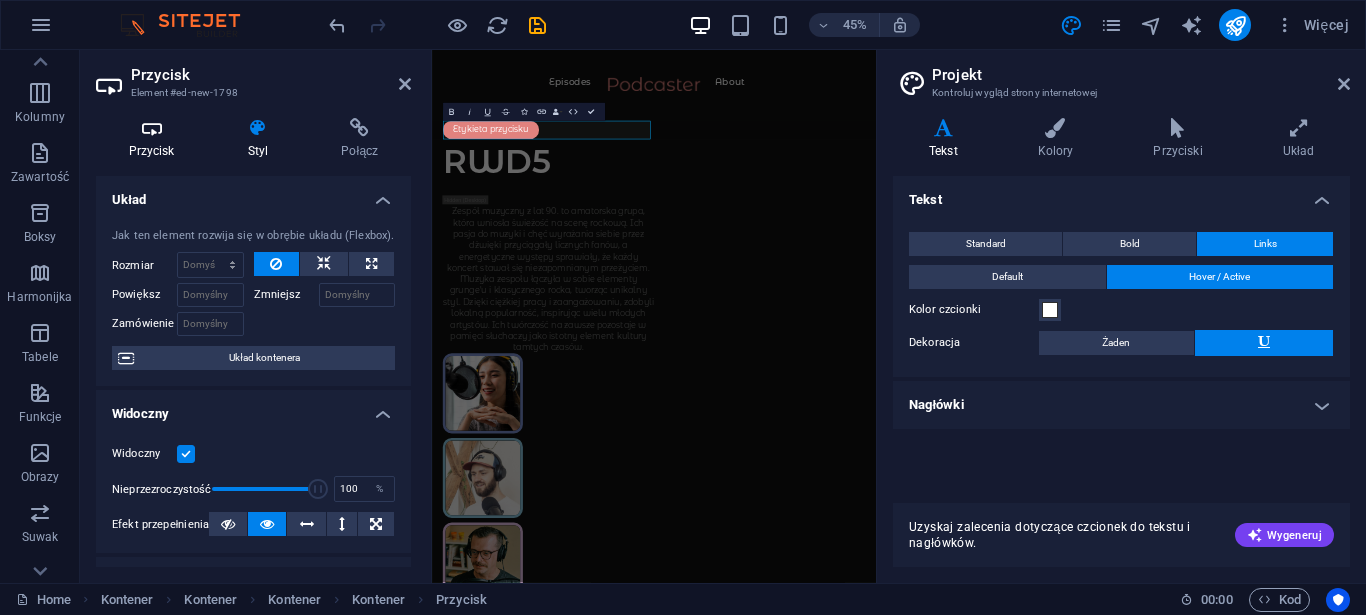 click on "Przycisk" at bounding box center [155, 139] 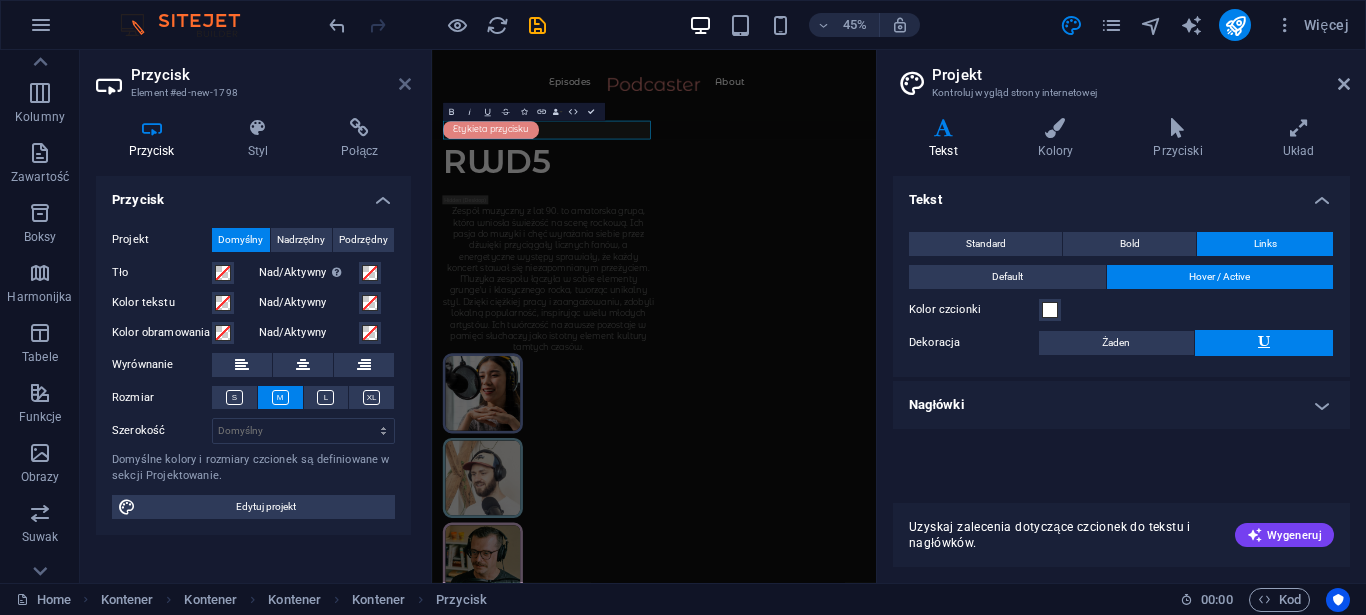 click at bounding box center (405, 84) 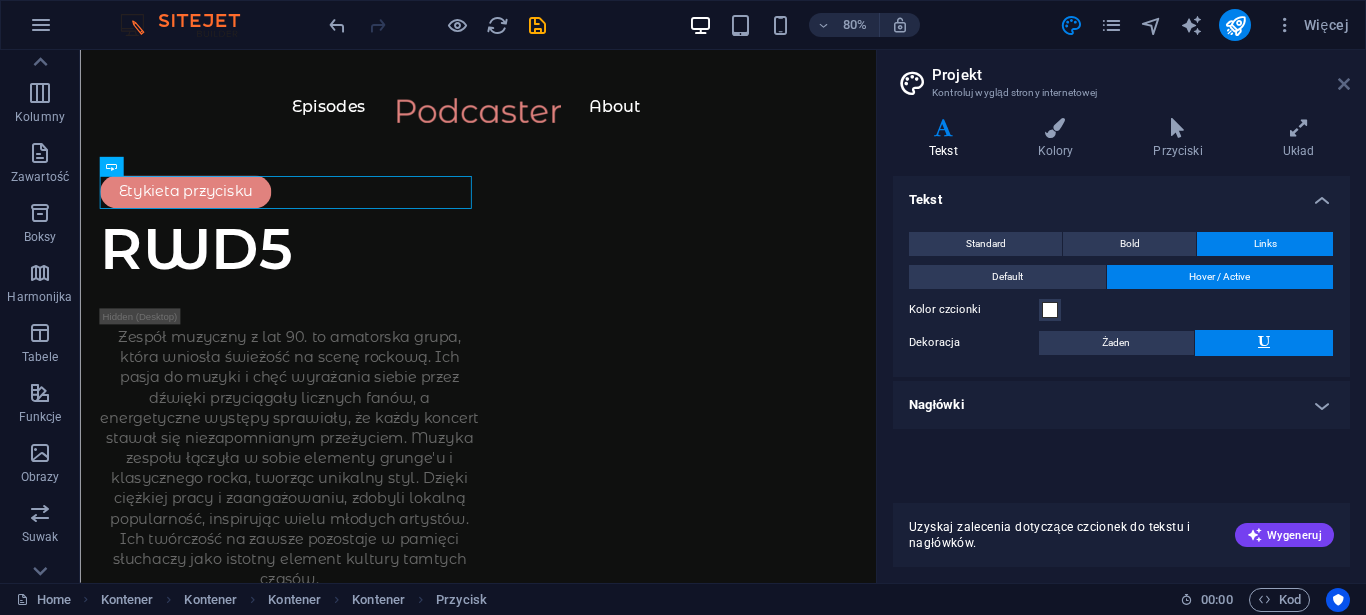 click at bounding box center [1344, 84] 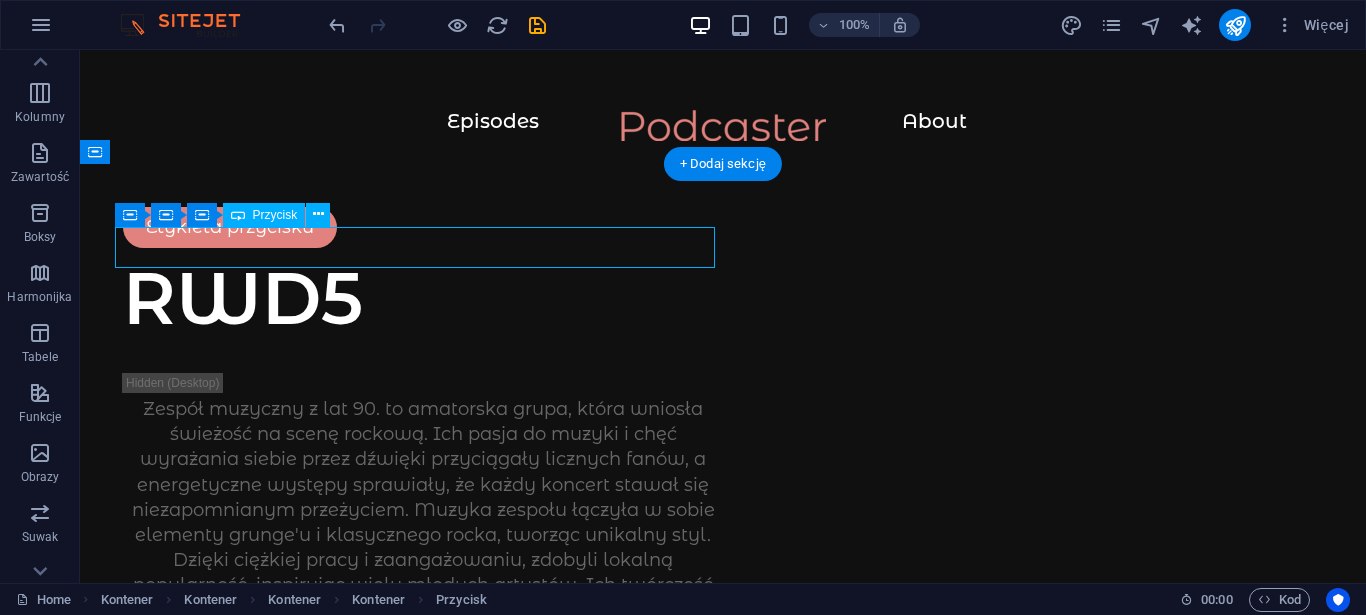 drag, startPoint x: 261, startPoint y: 249, endPoint x: 272, endPoint y: 251, distance: 11.18034 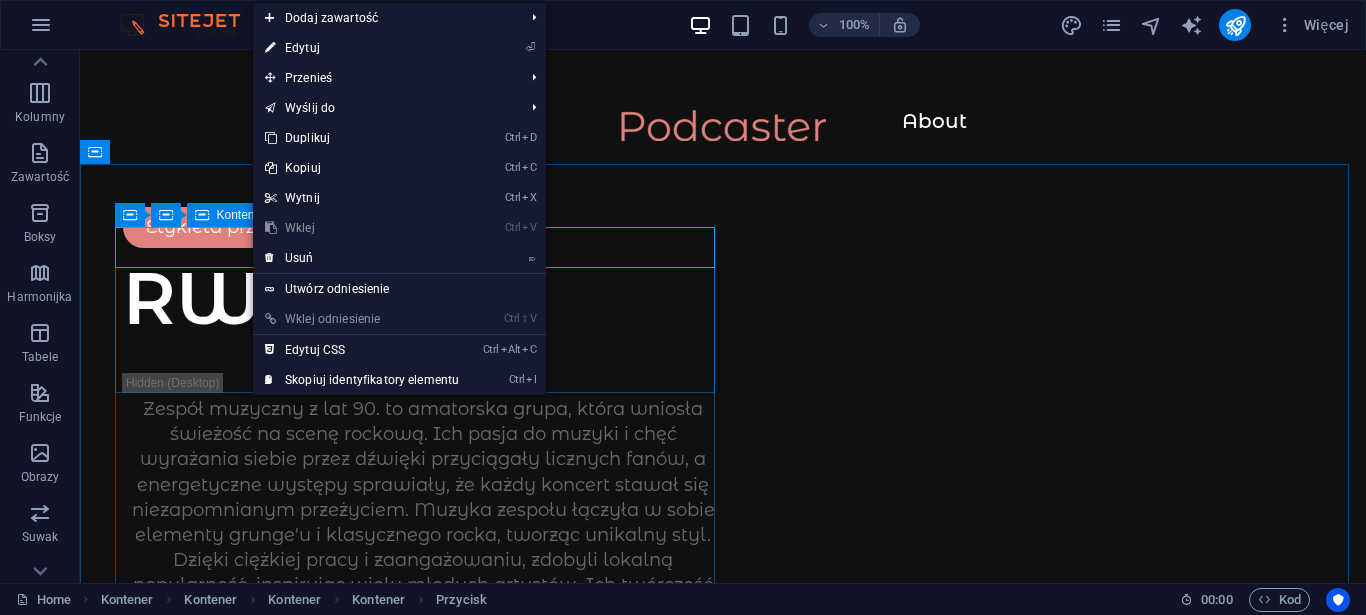 click on "Kontener" at bounding box center (230, 215) 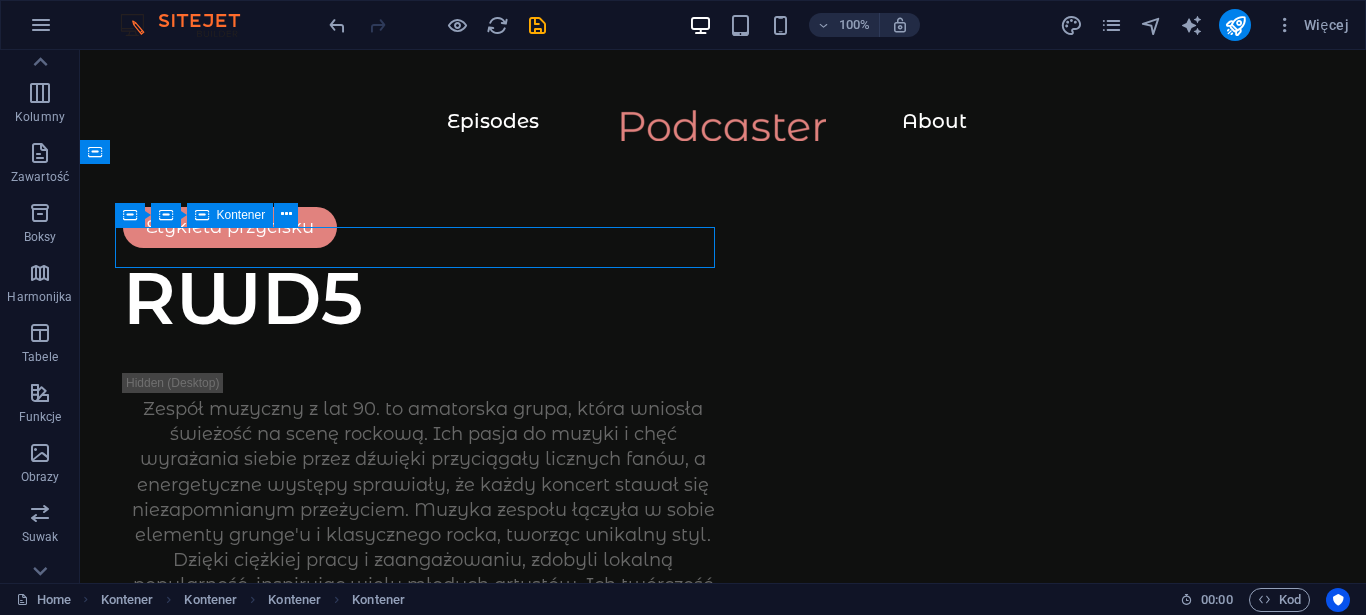 click on "Kontener" at bounding box center (241, 215) 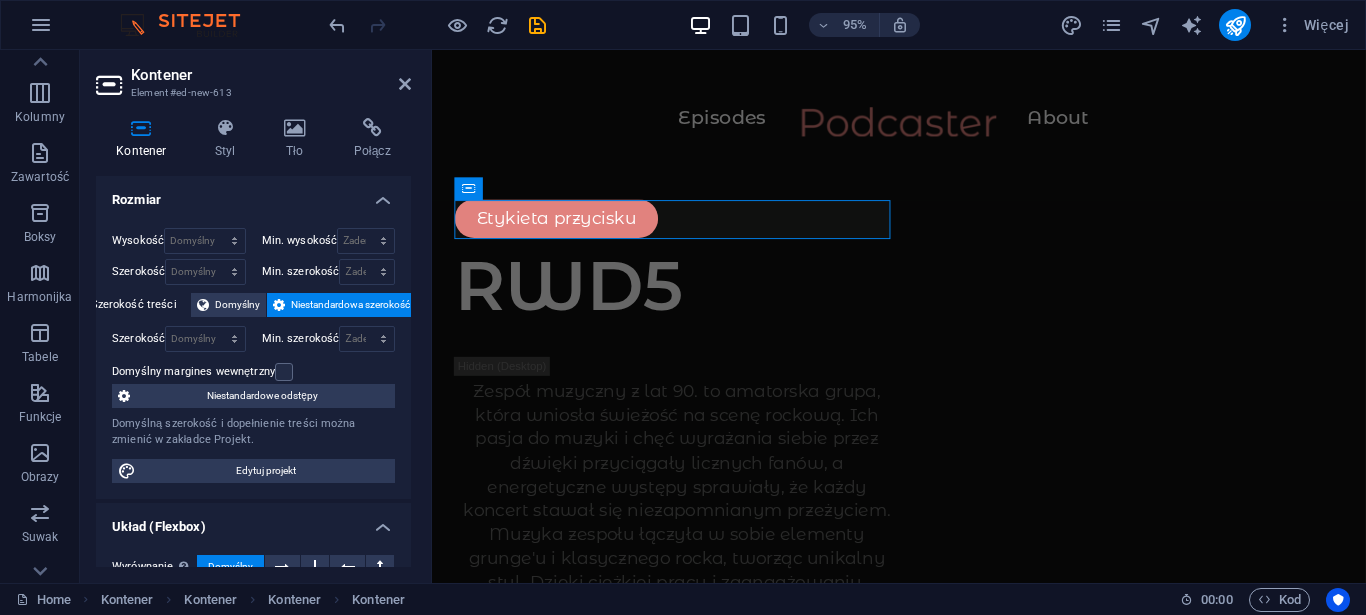 click on "Rozmiar" at bounding box center (253, 194) 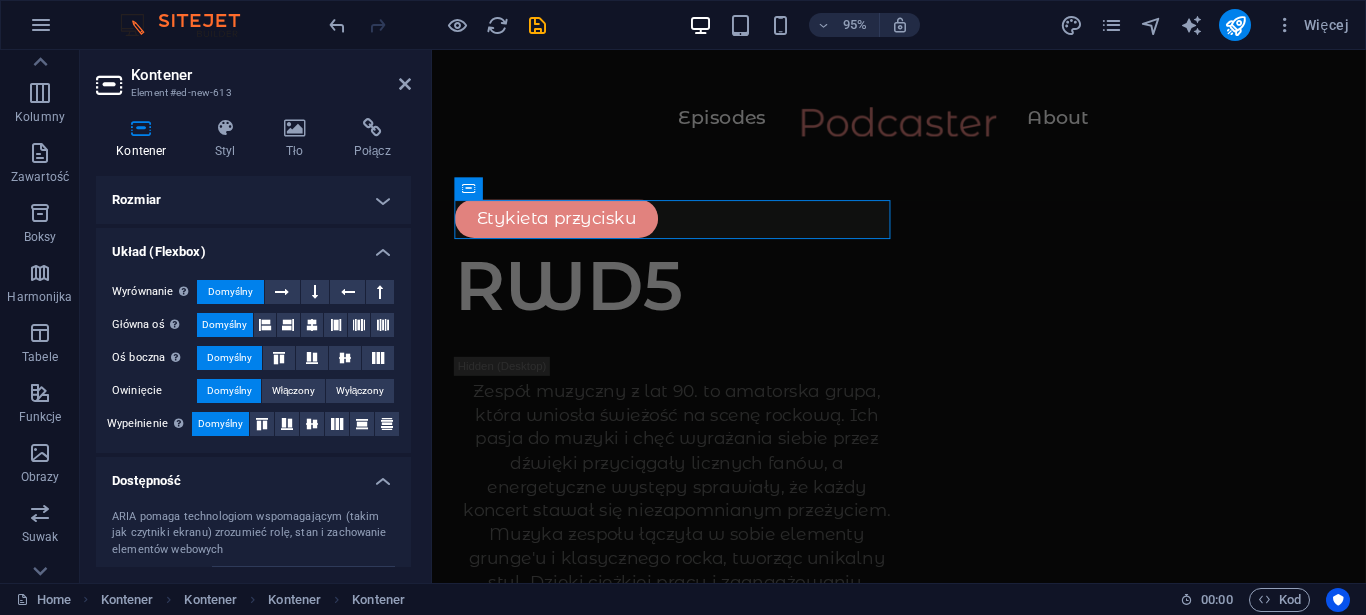 click on "Rozmiar" at bounding box center [253, 200] 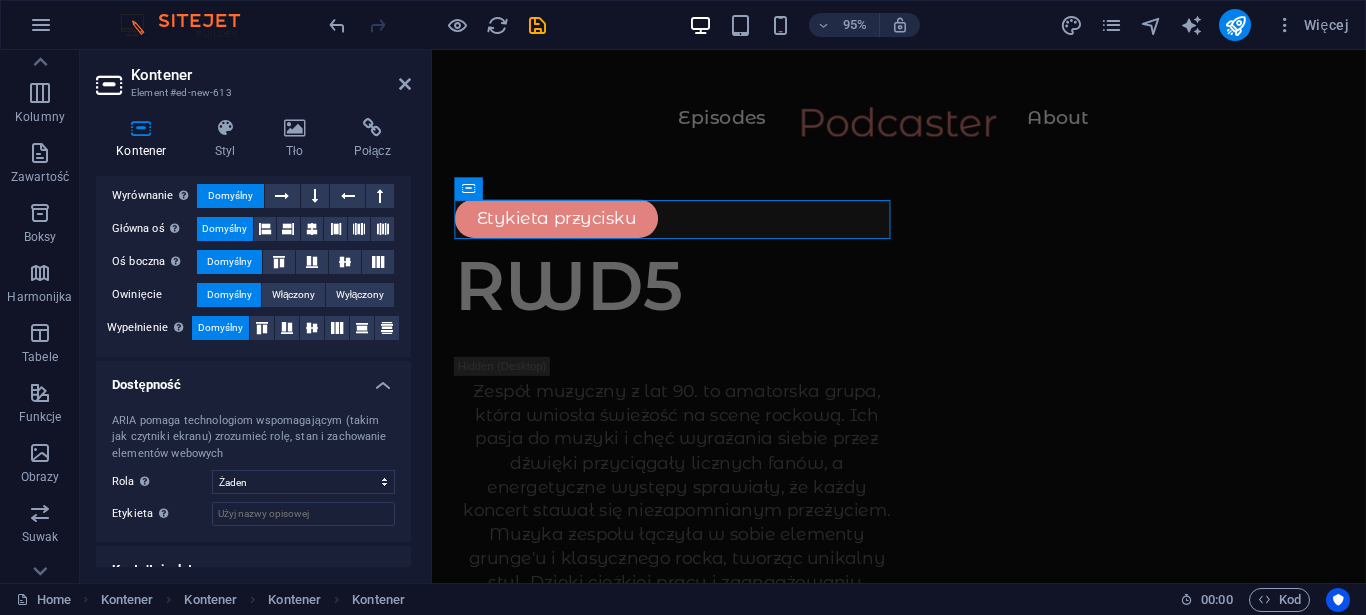 scroll, scrollTop: 442, scrollLeft: 0, axis: vertical 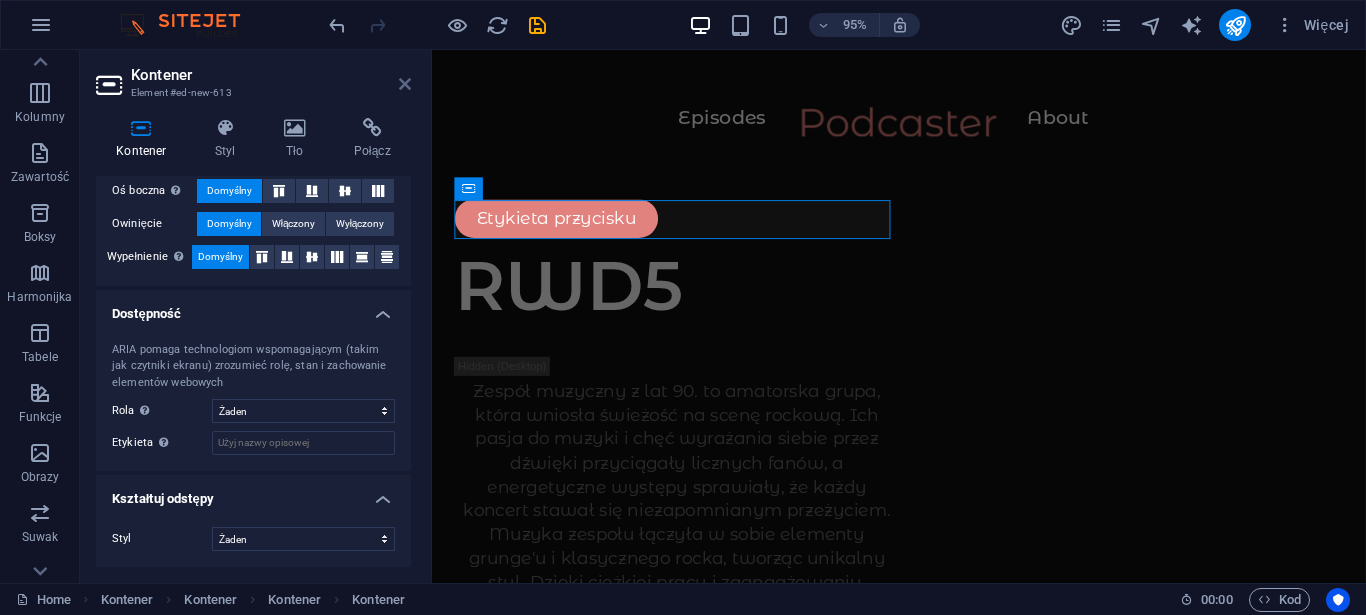 click at bounding box center [405, 84] 